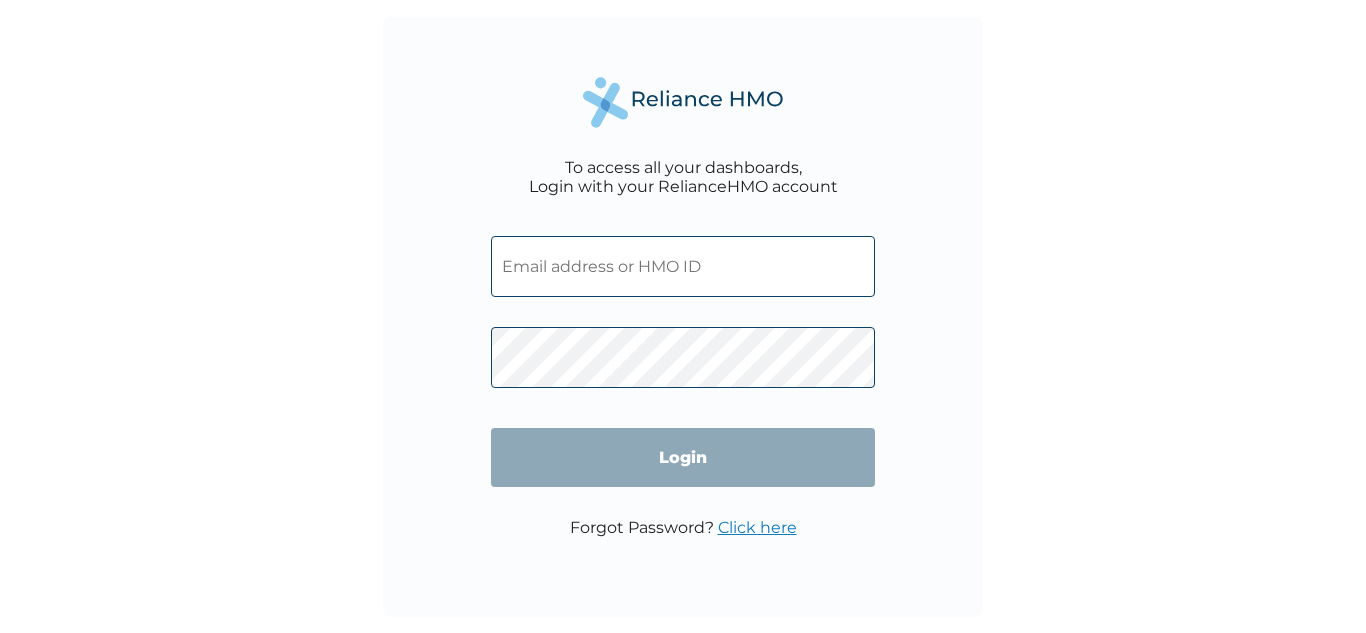 scroll, scrollTop: 0, scrollLeft: 0, axis: both 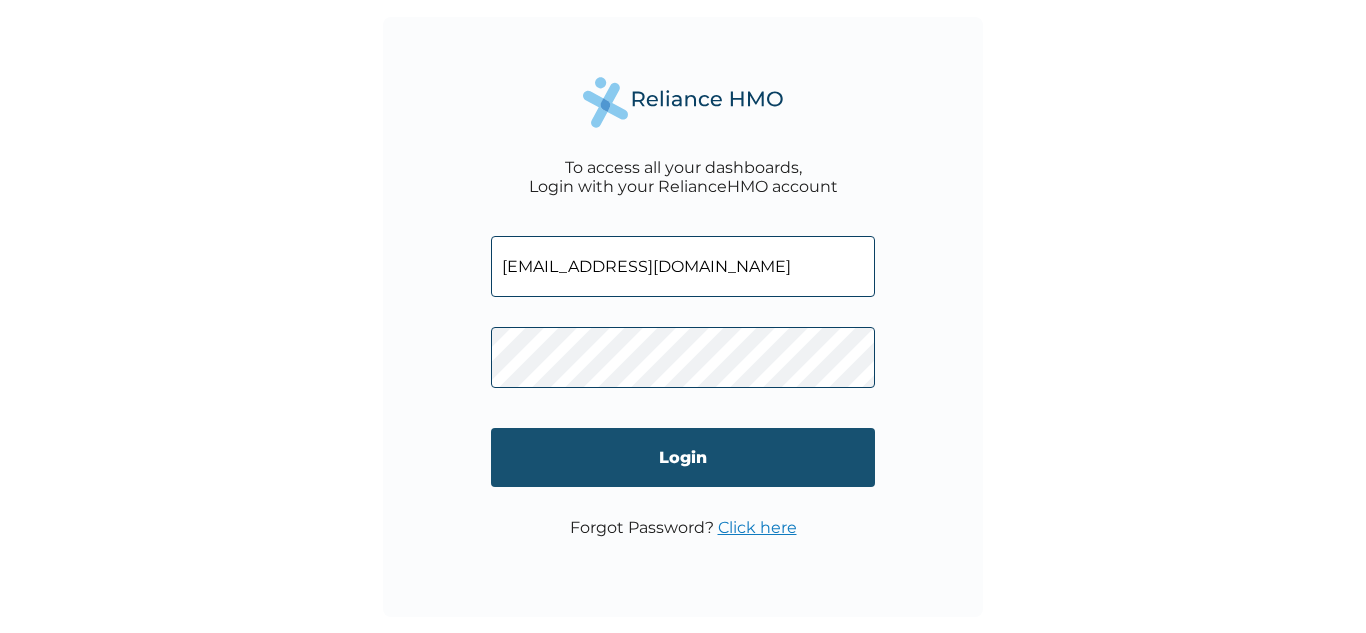 click on "Login" at bounding box center (683, 457) 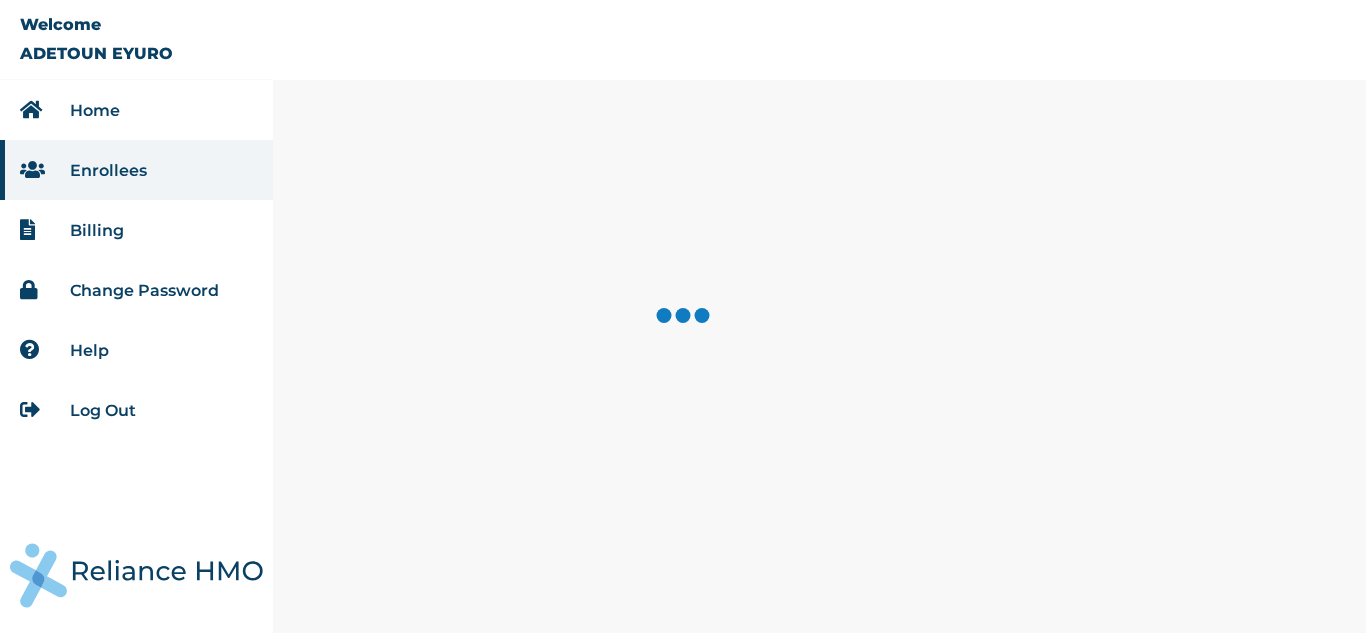 scroll, scrollTop: 0, scrollLeft: 0, axis: both 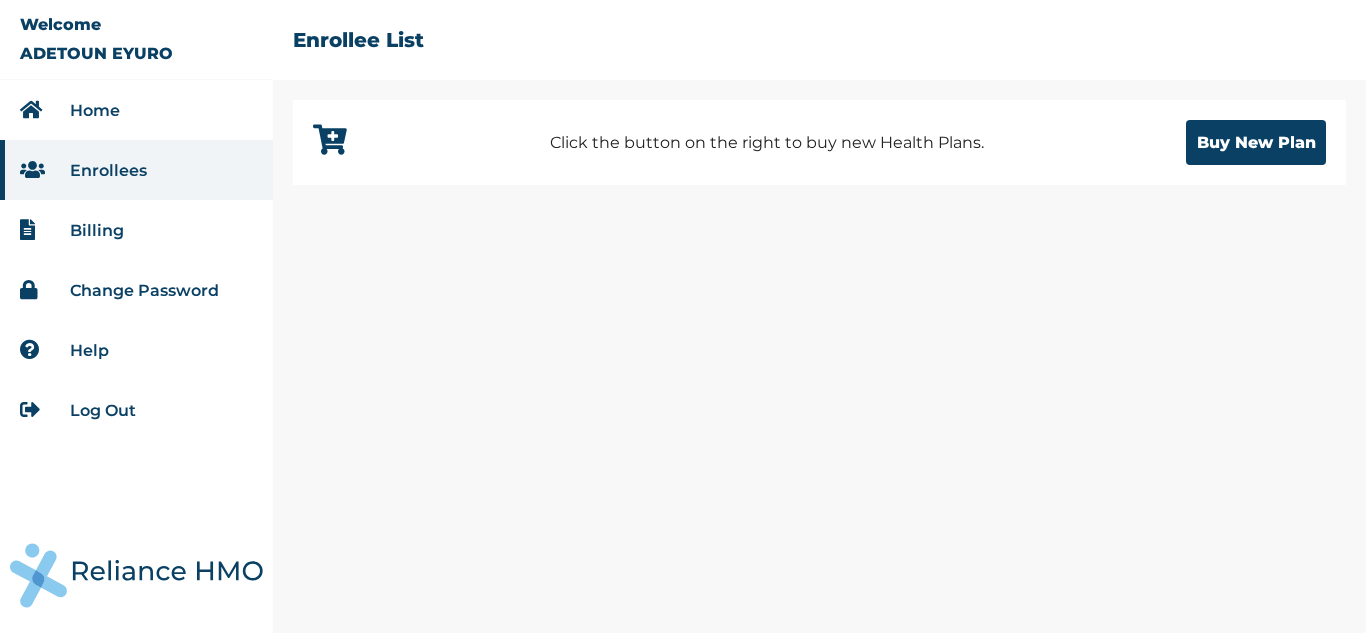 click on "Enrollees" at bounding box center (108, 170) 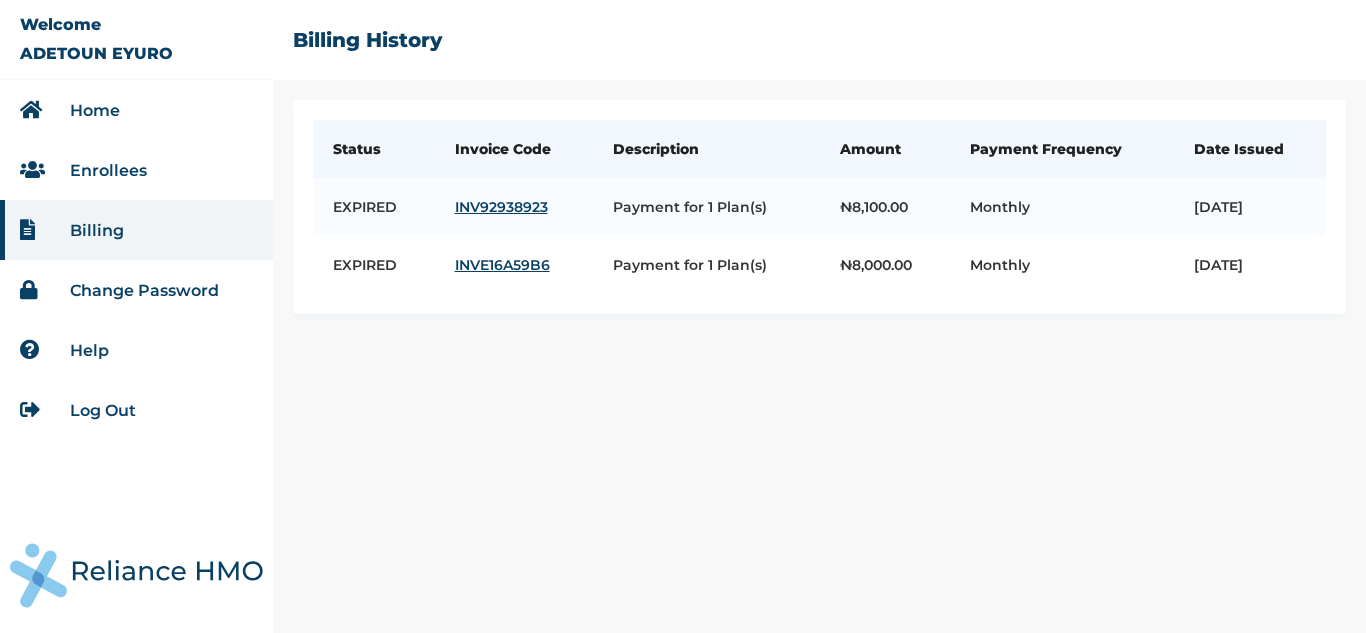 click on "Enrollees" at bounding box center (108, 170) 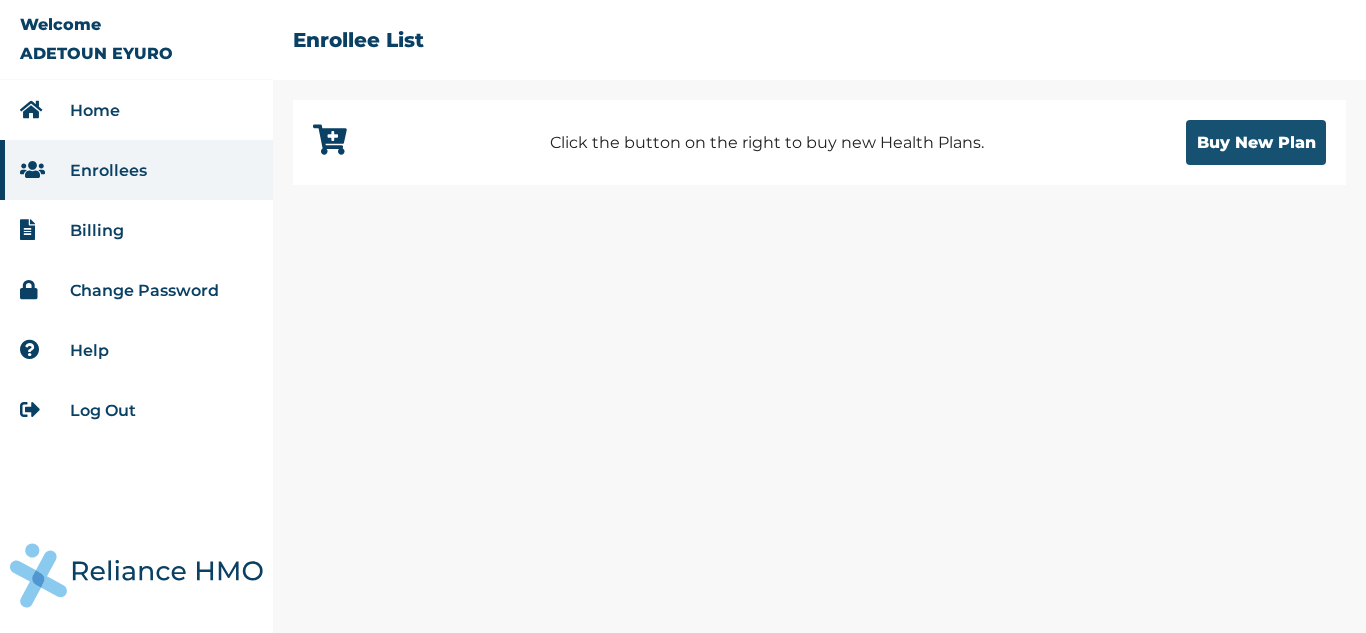 click on "Buy New Plan" at bounding box center (1256, 142) 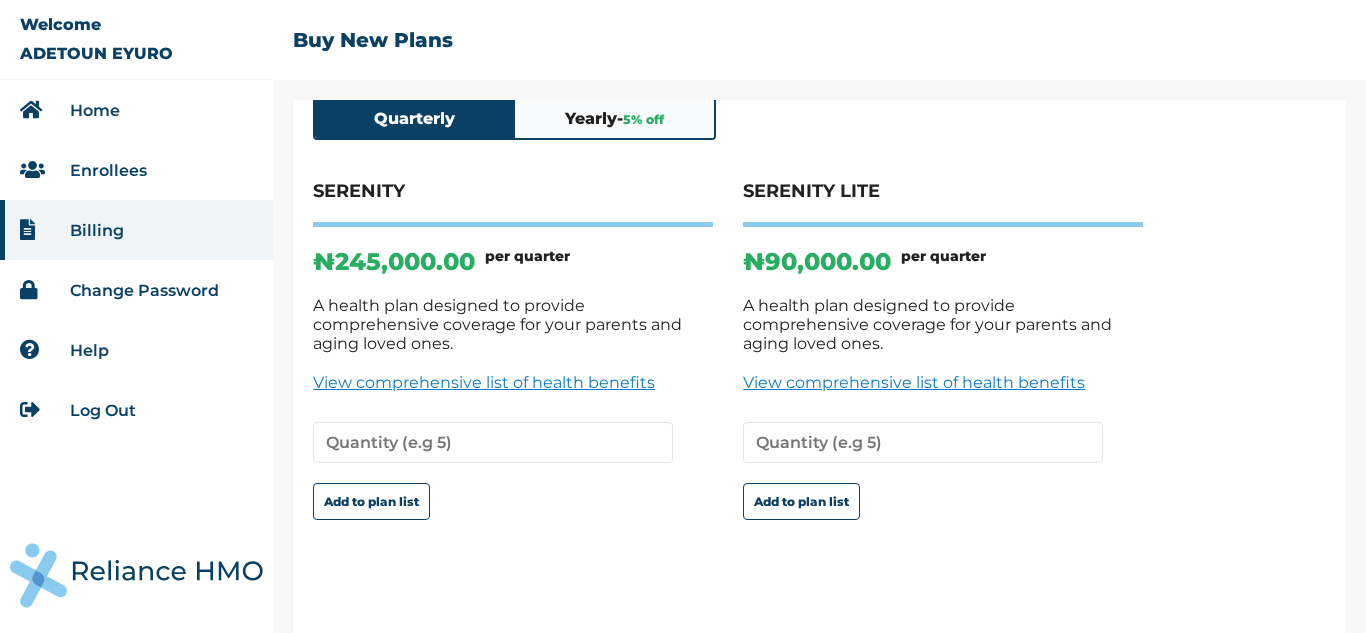 scroll, scrollTop: 104, scrollLeft: 0, axis: vertical 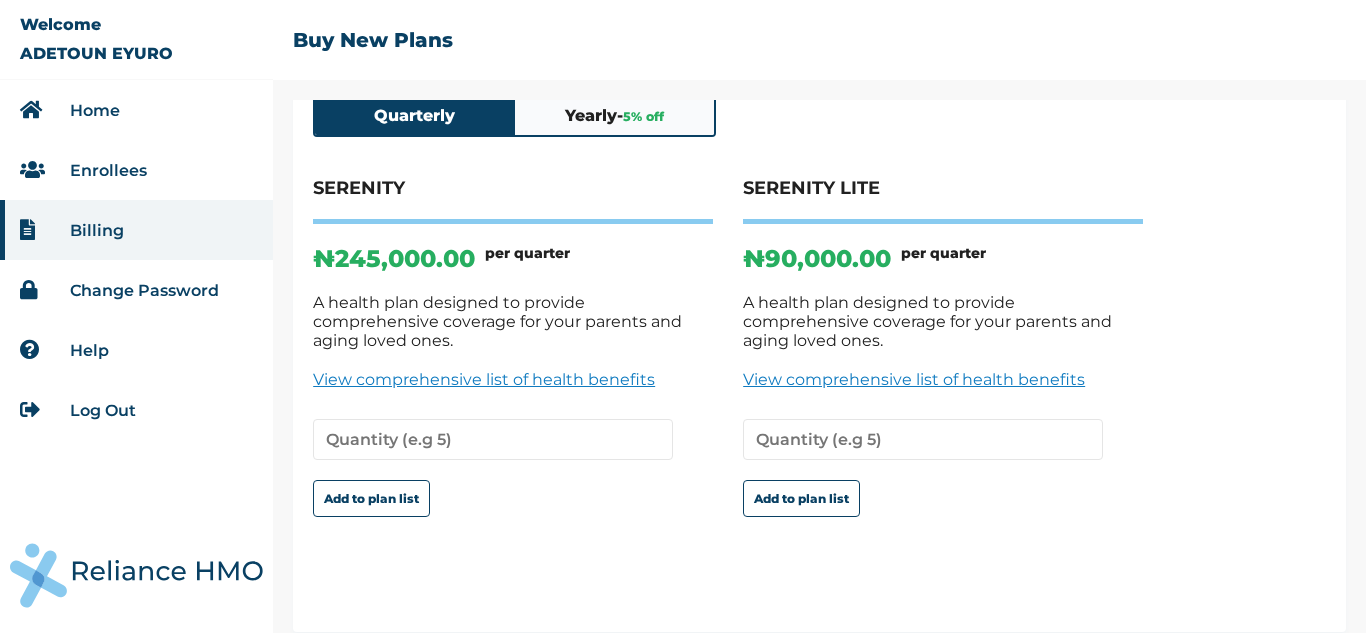 click on "View comprehensive list of health benefits" at bounding box center [943, 379] 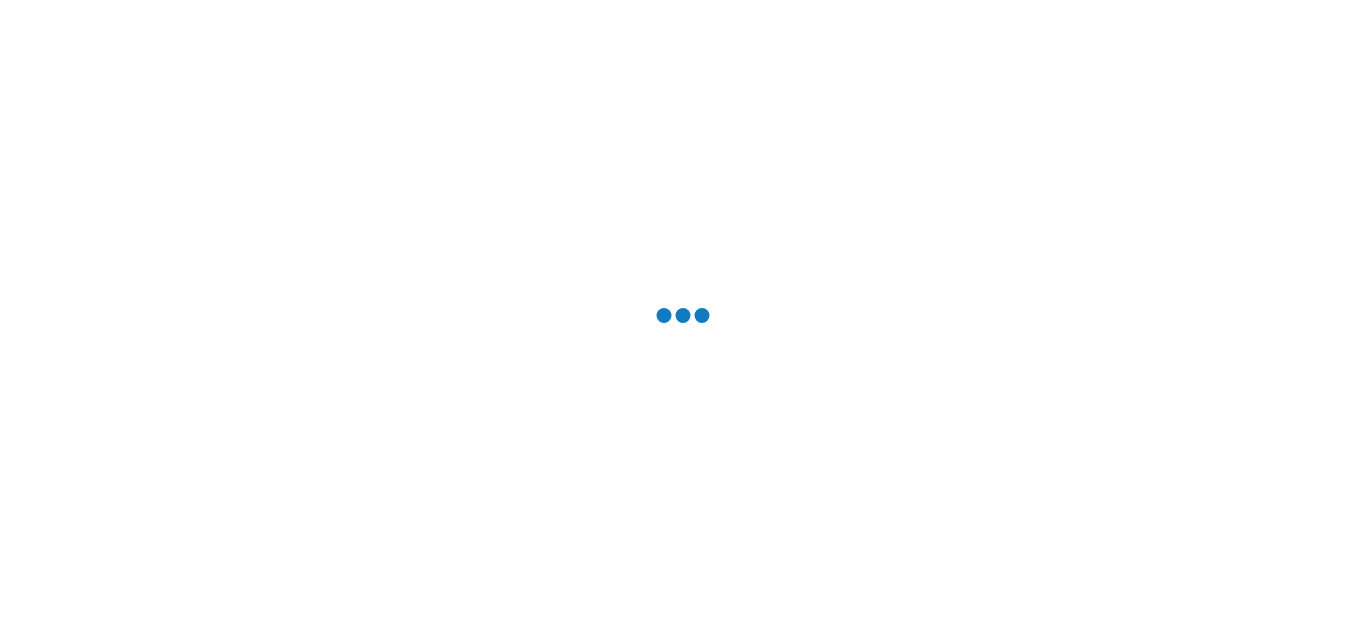 scroll, scrollTop: 0, scrollLeft: 0, axis: both 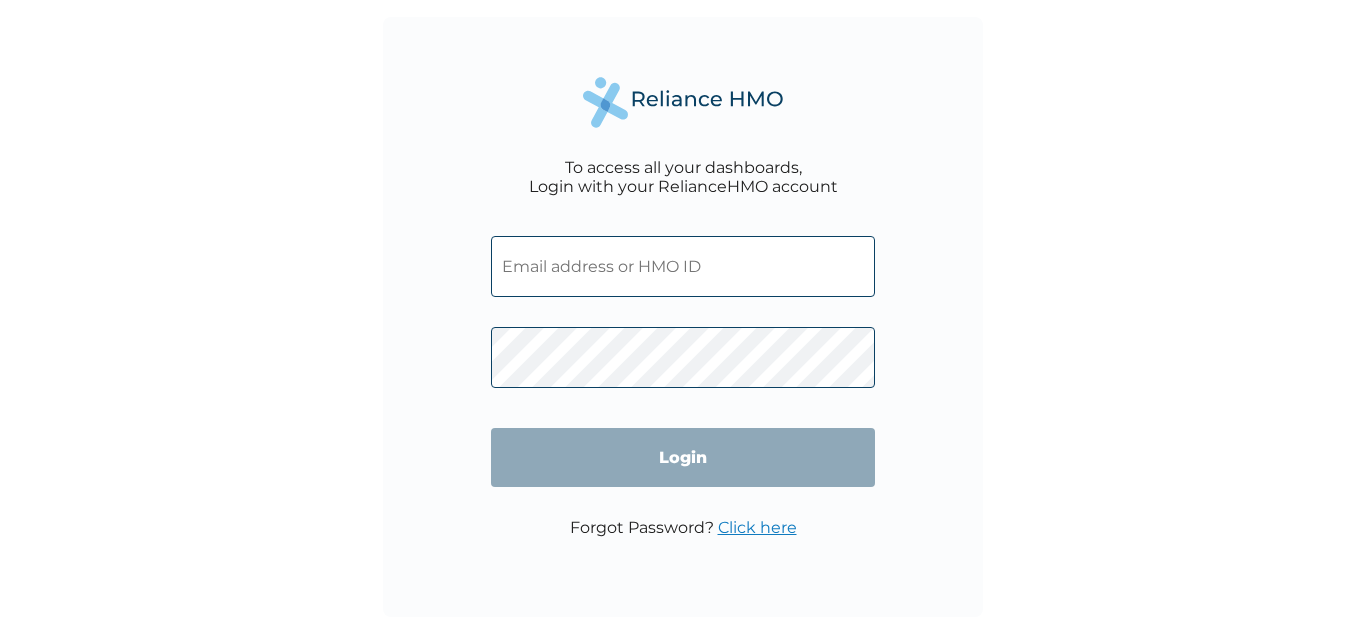 type on "detouneyuro@gmail.com" 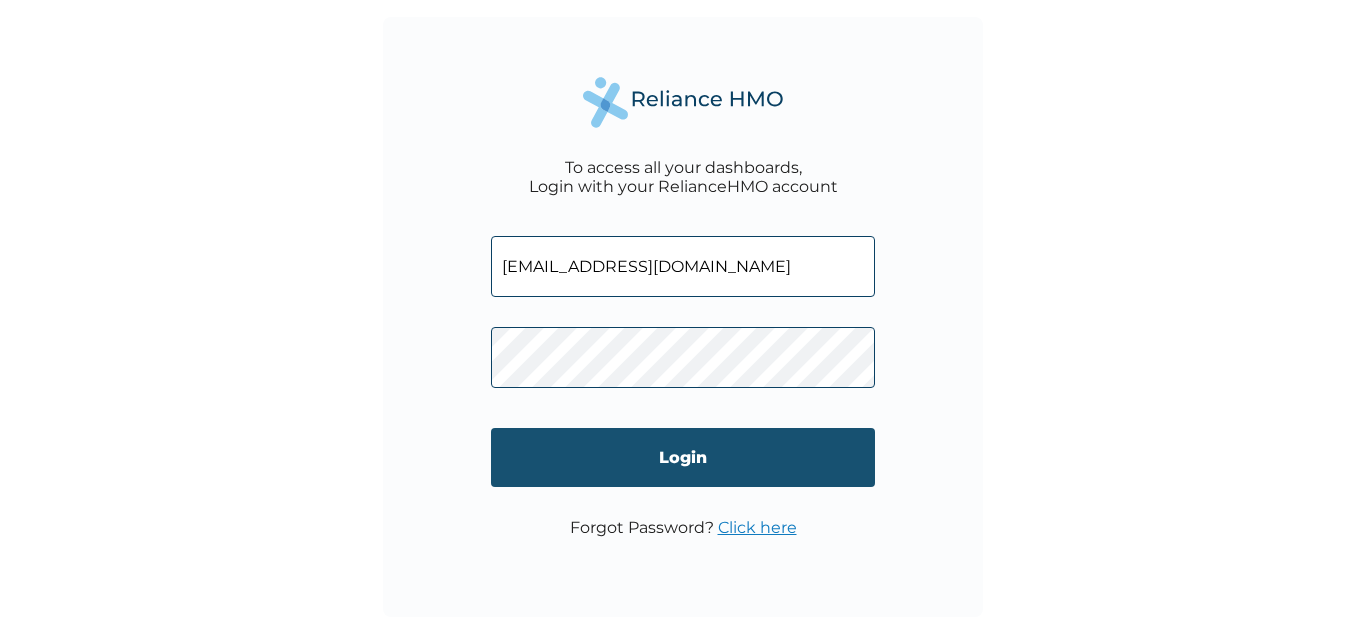 click on "Login" at bounding box center [683, 457] 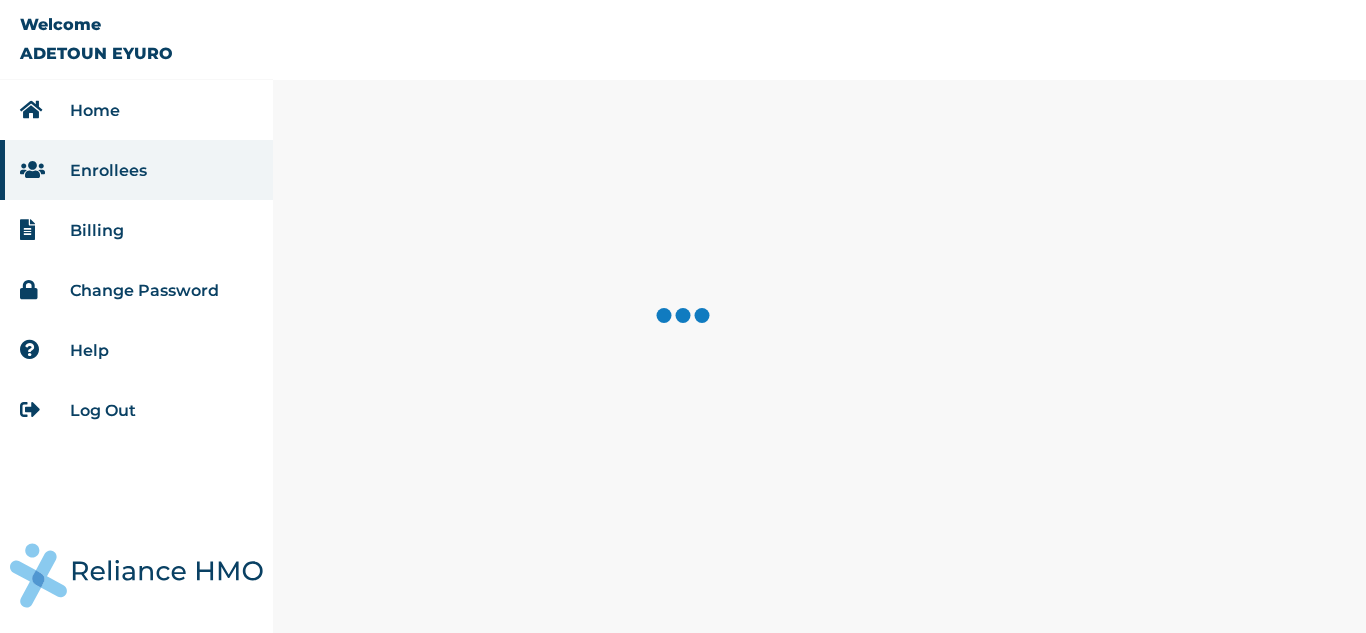scroll, scrollTop: 0, scrollLeft: 0, axis: both 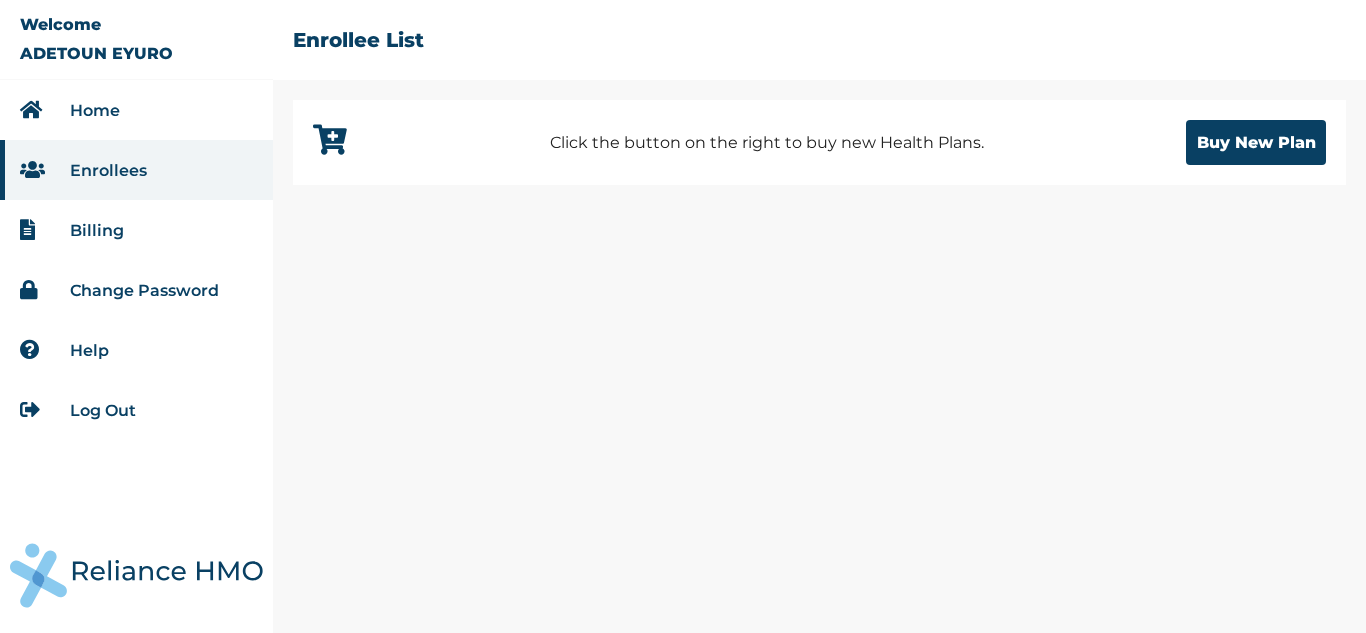 click on "Home" at bounding box center [95, 110] 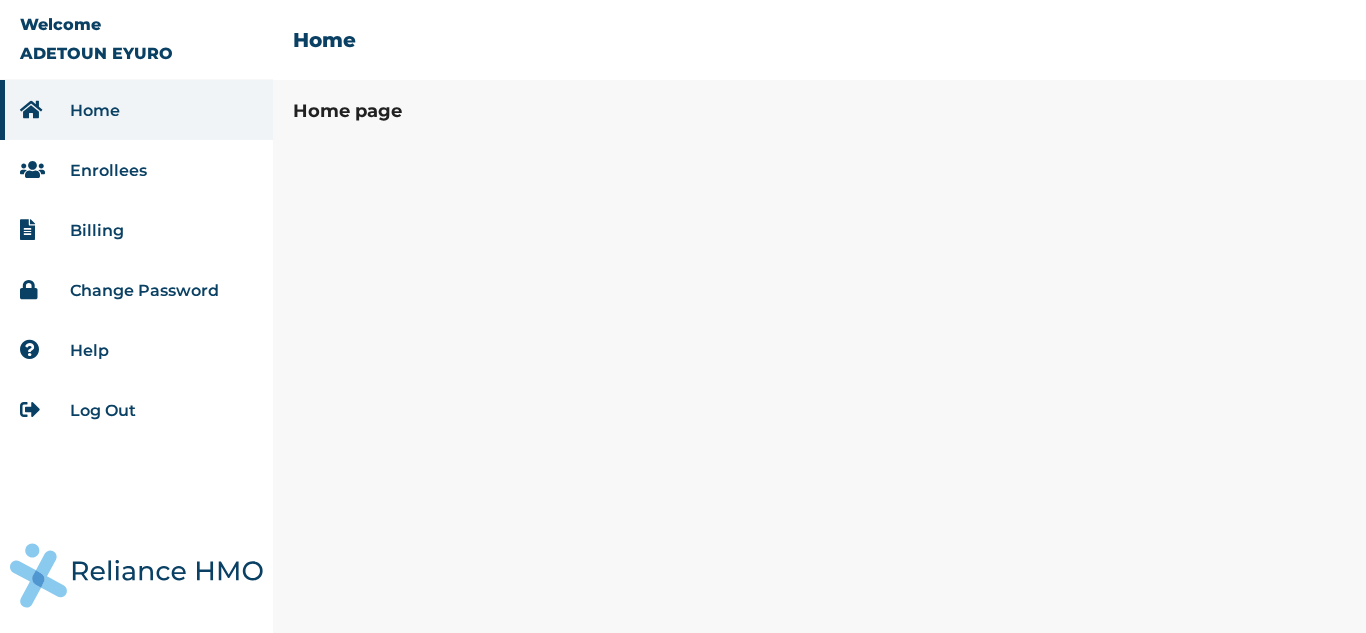 click on "Enrollees" at bounding box center (108, 170) 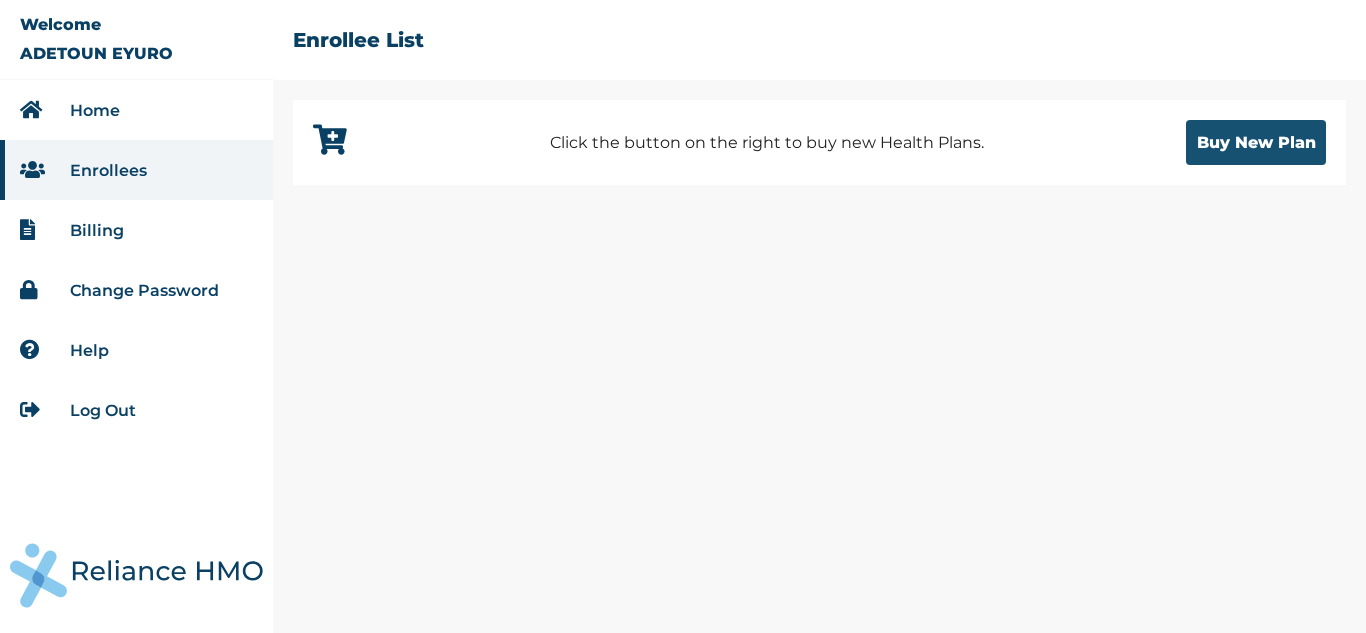 click on "Buy New Plan" at bounding box center (1256, 142) 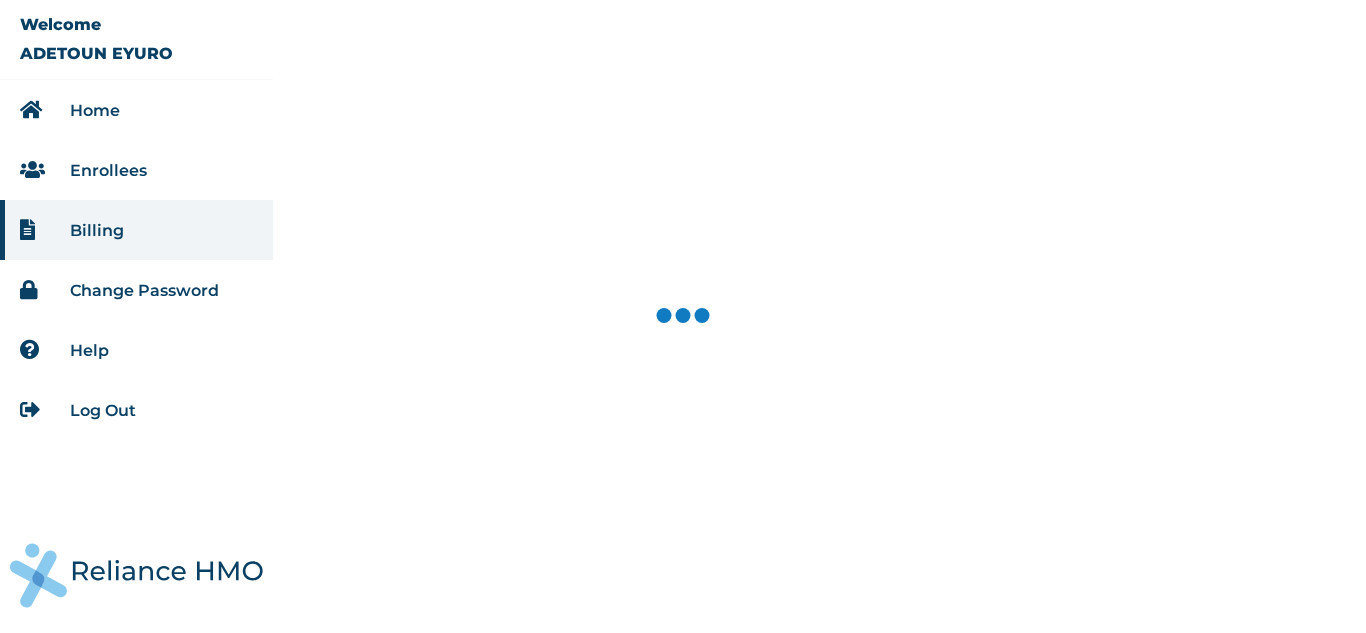 click on "Enrollees" at bounding box center [136, 170] 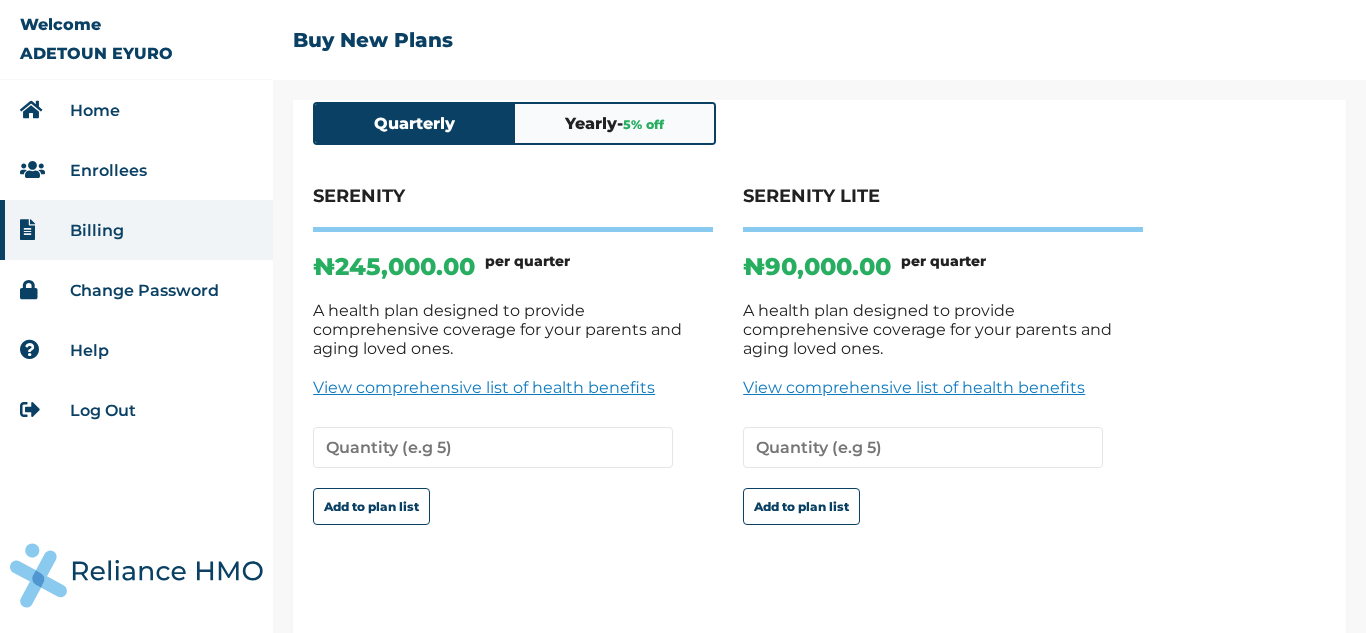 scroll, scrollTop: 104, scrollLeft: 0, axis: vertical 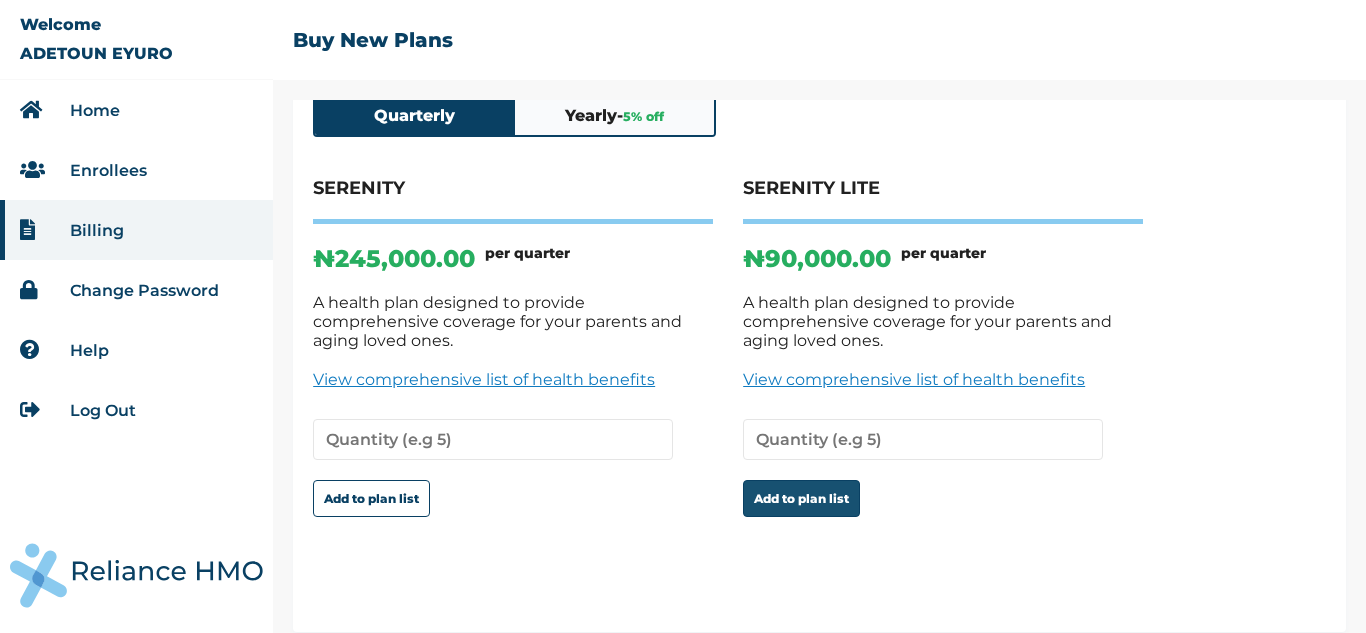 click on "Add to plan list" at bounding box center [801, 498] 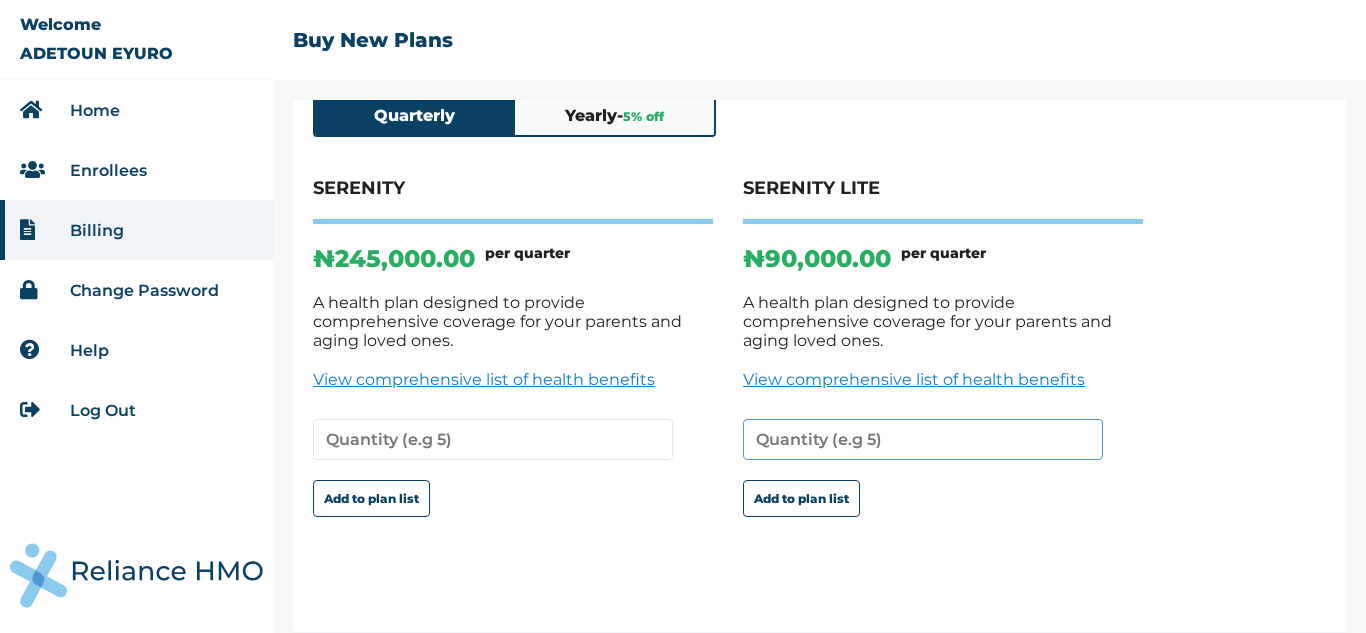 click at bounding box center [923, 439] 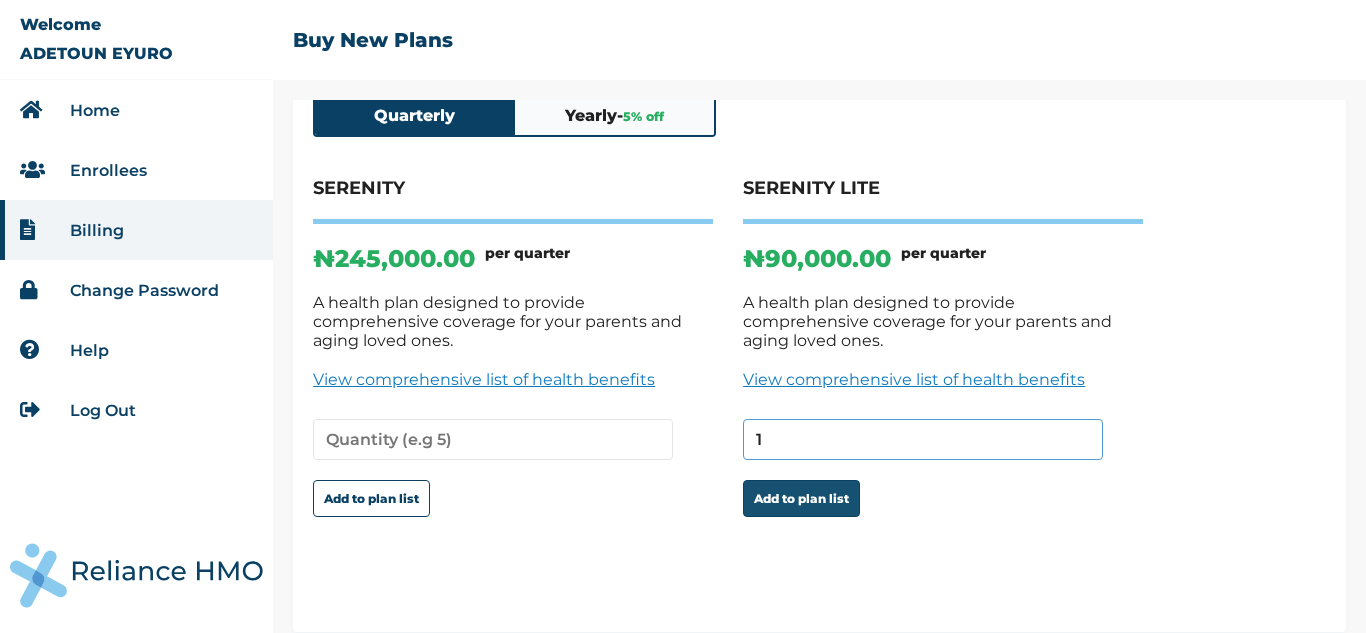 type on "1" 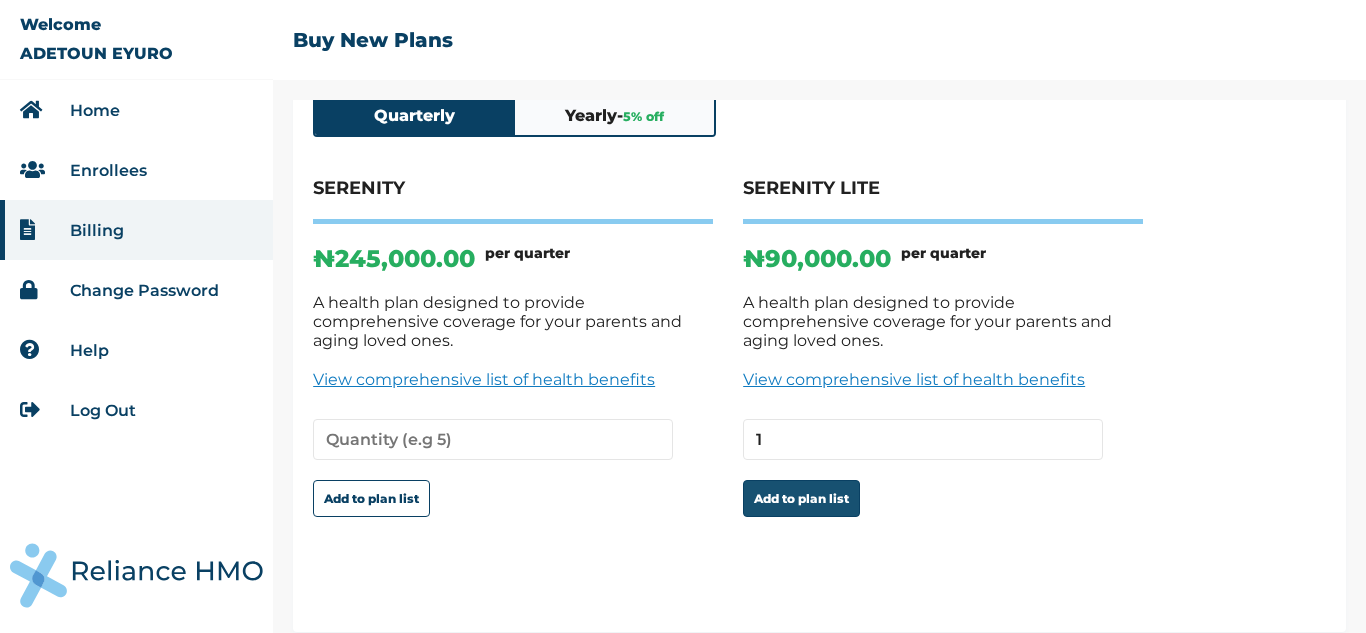 click on "Add to plan list" at bounding box center [801, 498] 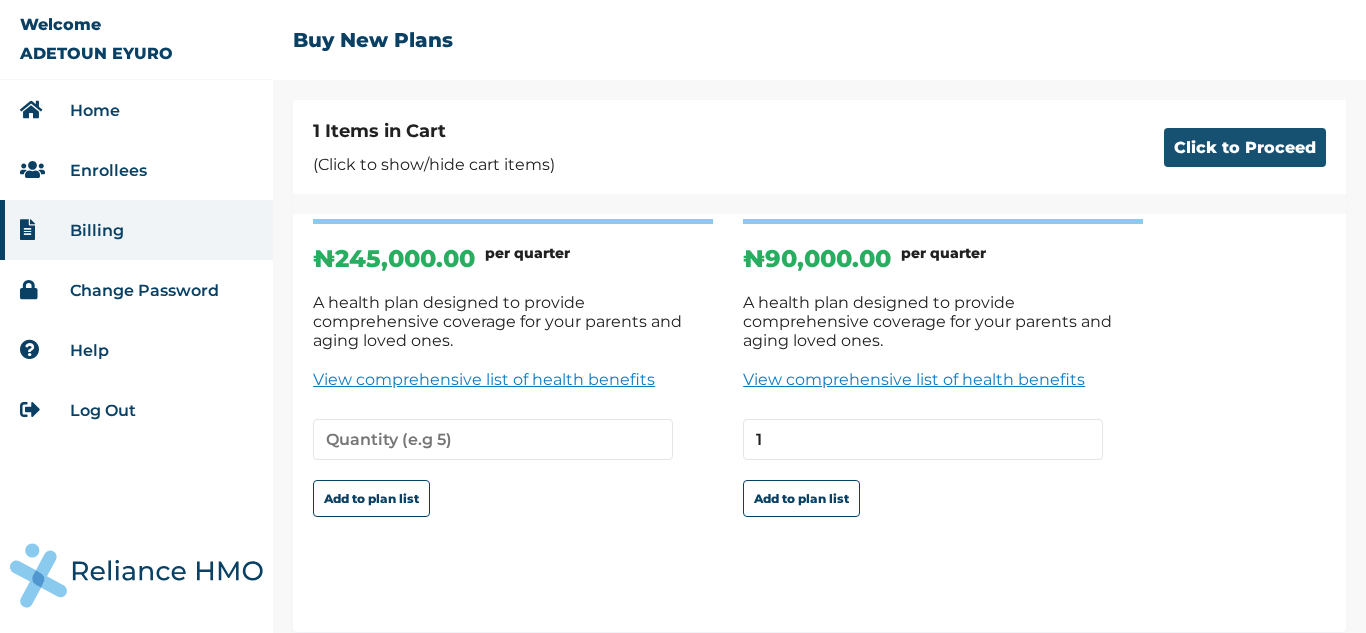 click on "Click to Proceed" at bounding box center [1245, 147] 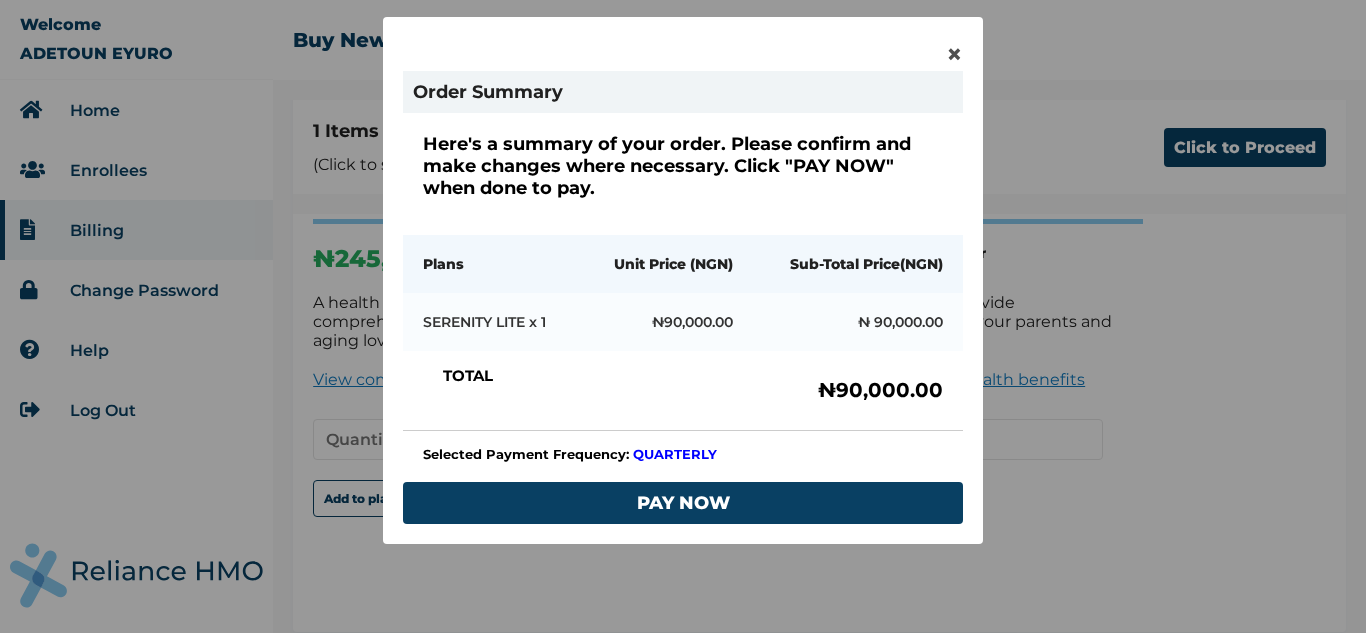 scroll, scrollTop: 151, scrollLeft: 0, axis: vertical 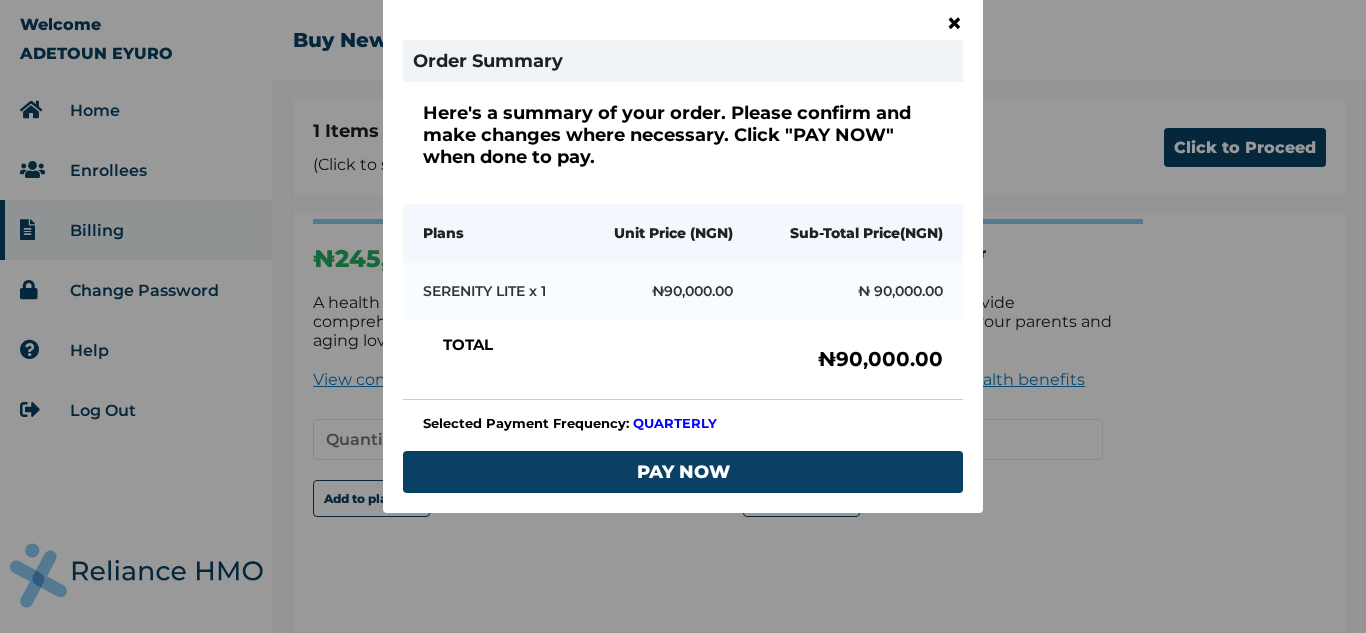 click on "×" at bounding box center (954, 23) 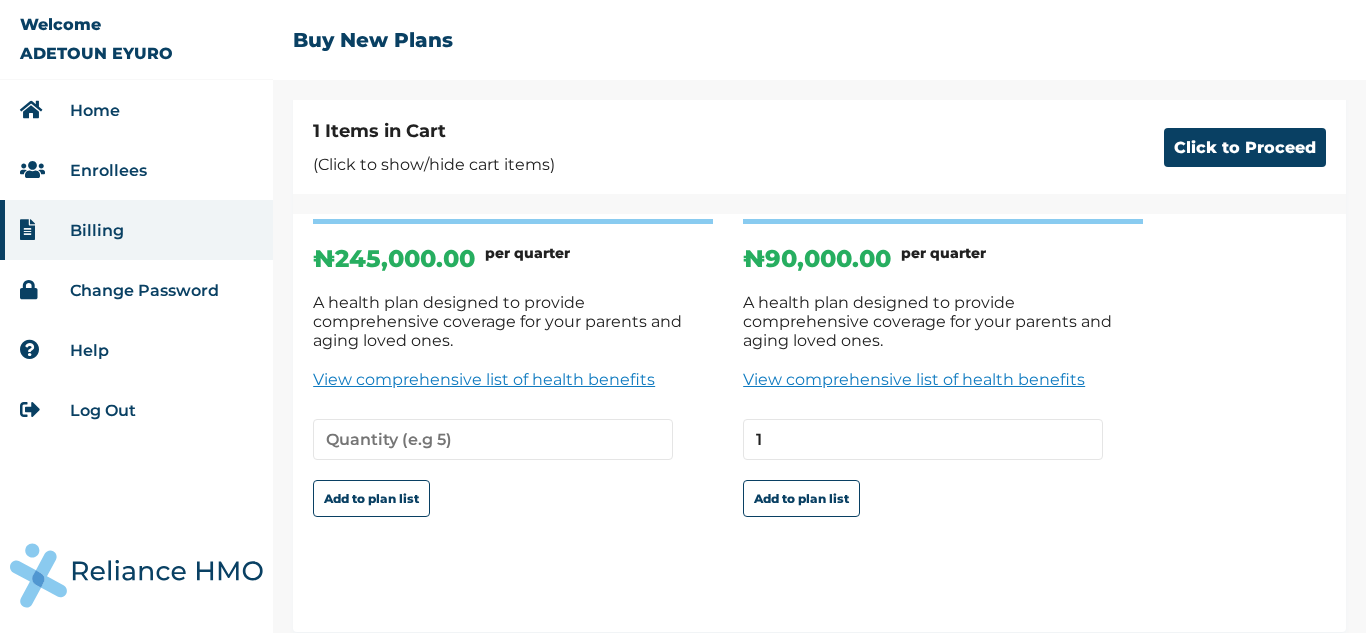 click on "Enrollees" at bounding box center [108, 170] 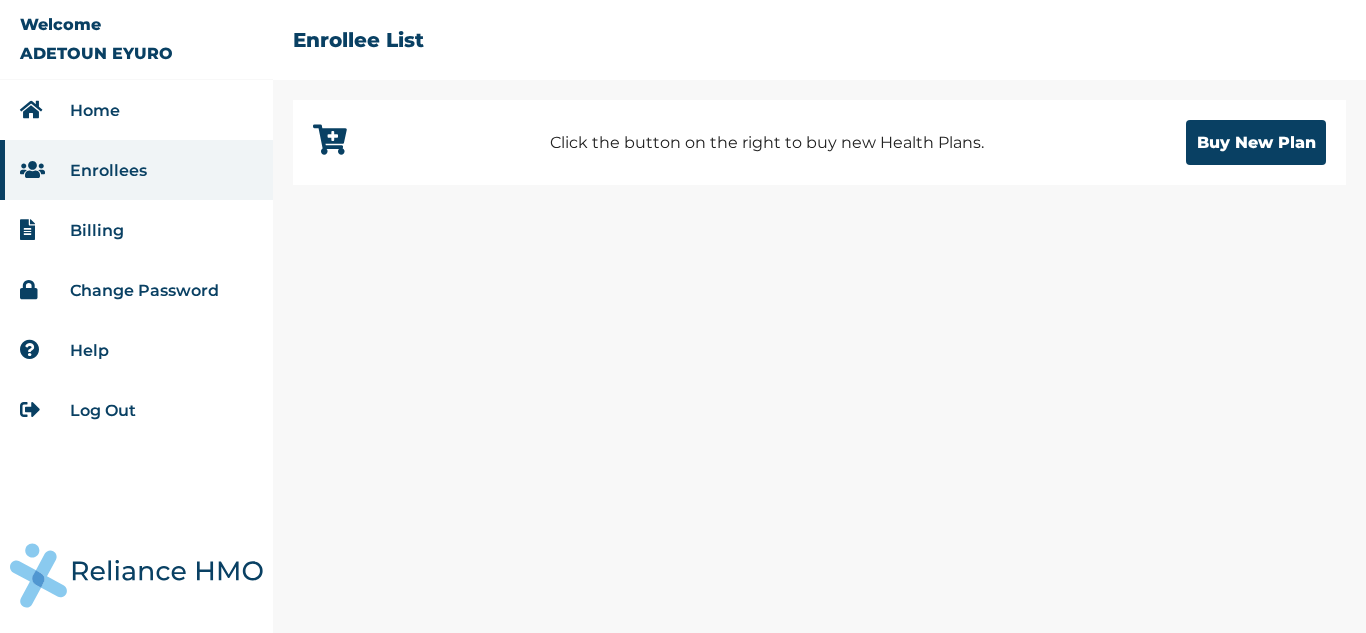 click at bounding box center (330, 140) 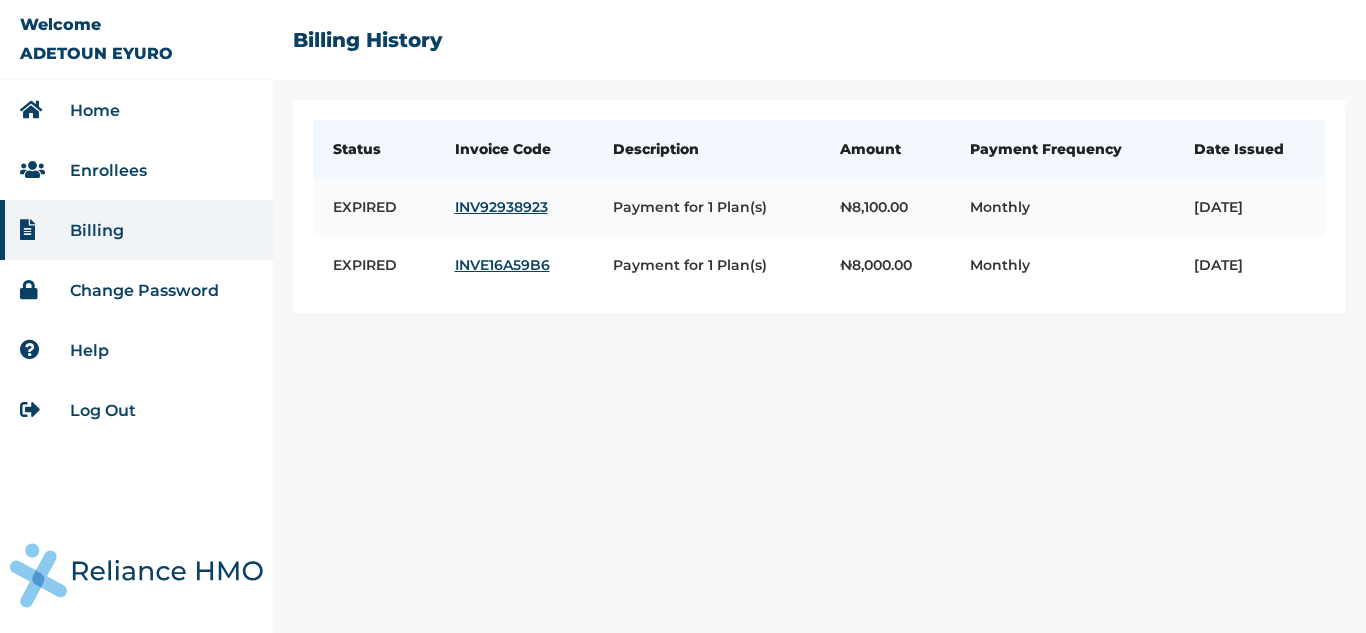 click on "INV92938923" at bounding box center [514, 207] 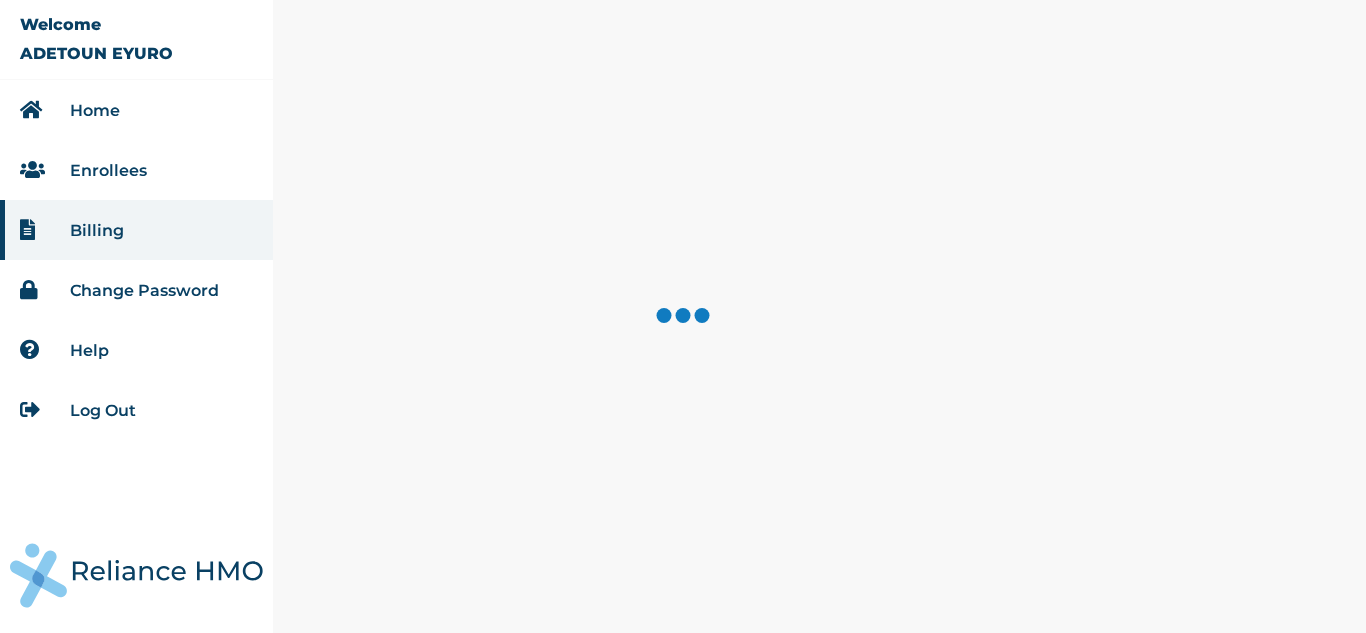 scroll, scrollTop: 0, scrollLeft: 0, axis: both 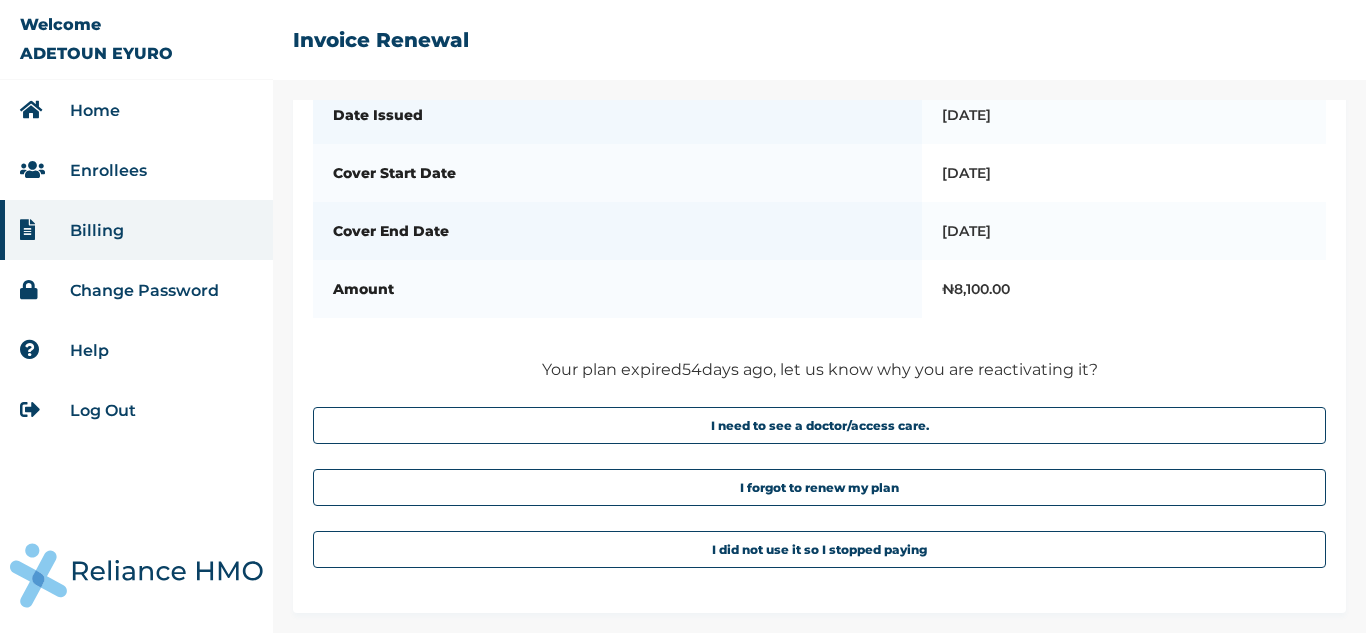 click on "Enrollees" at bounding box center (108, 170) 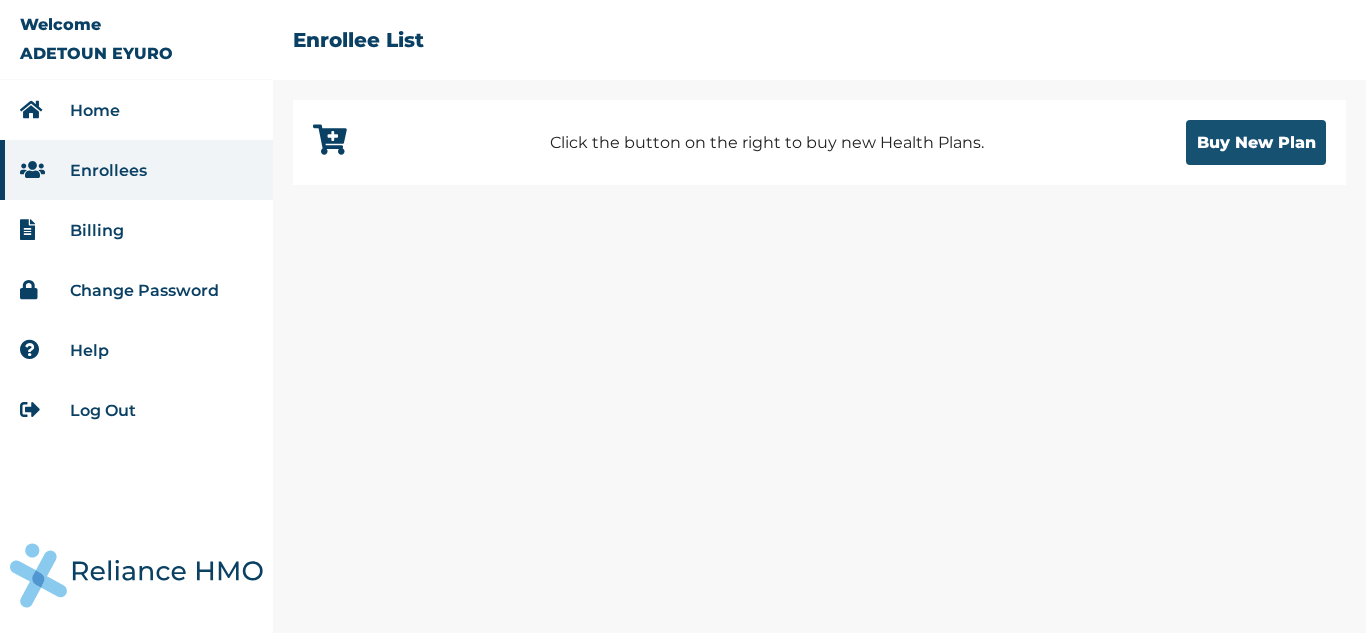 click on "Buy New Plan" at bounding box center [1256, 142] 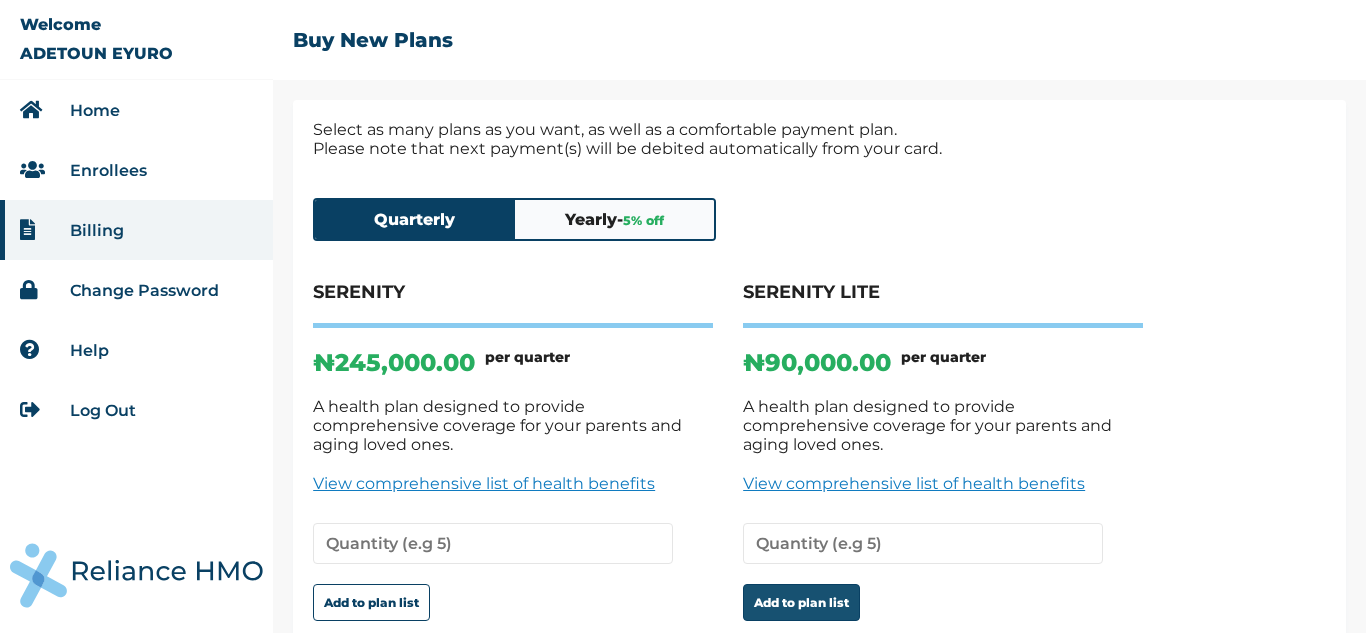 click on "Add to plan list" at bounding box center [801, 602] 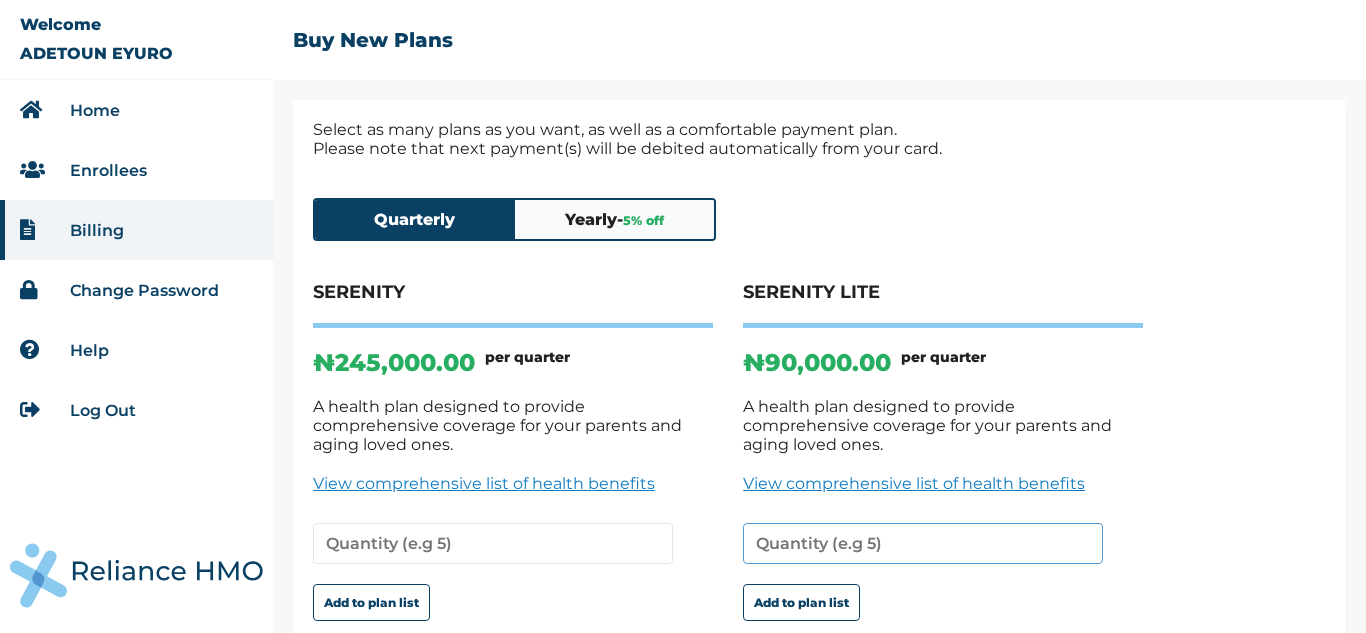 click at bounding box center [923, 543] 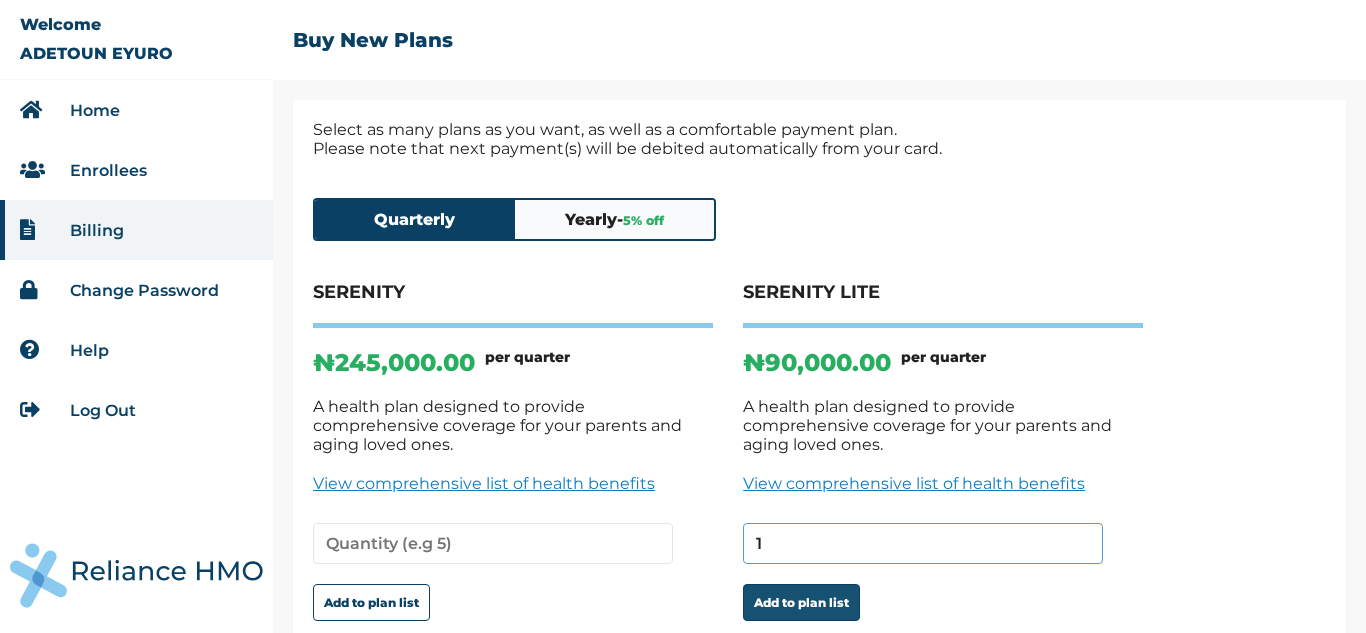 type on "1" 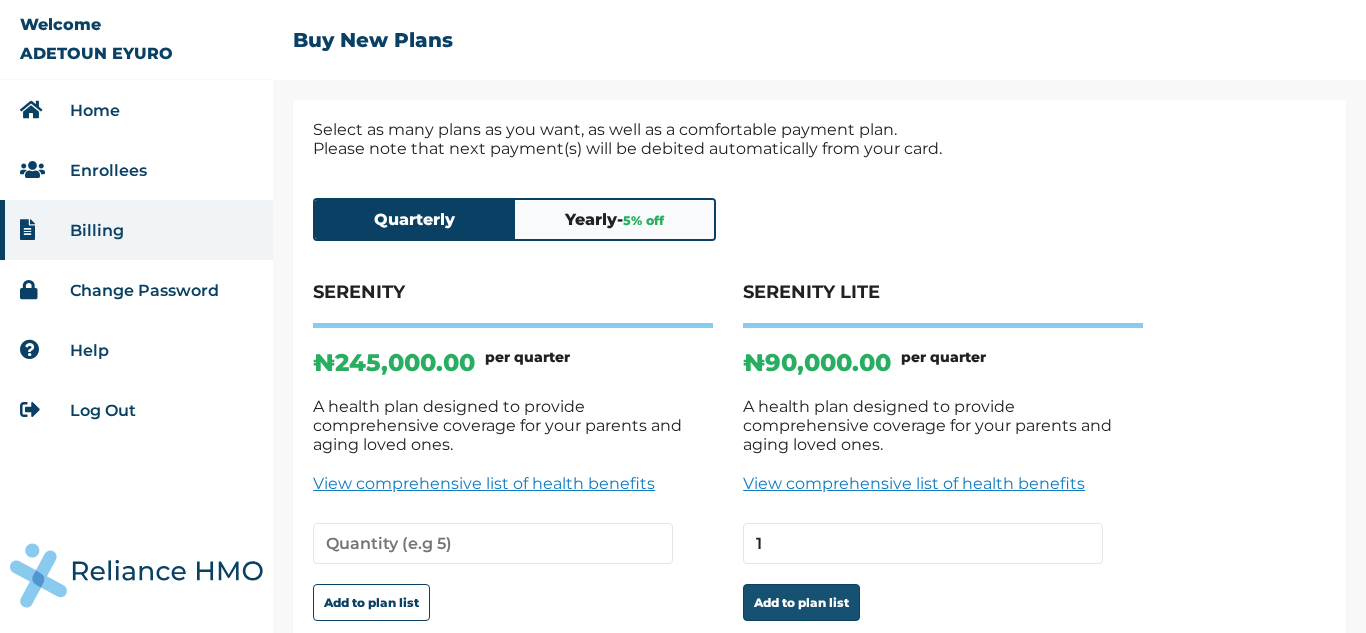 click on "Add to plan list" at bounding box center [801, 602] 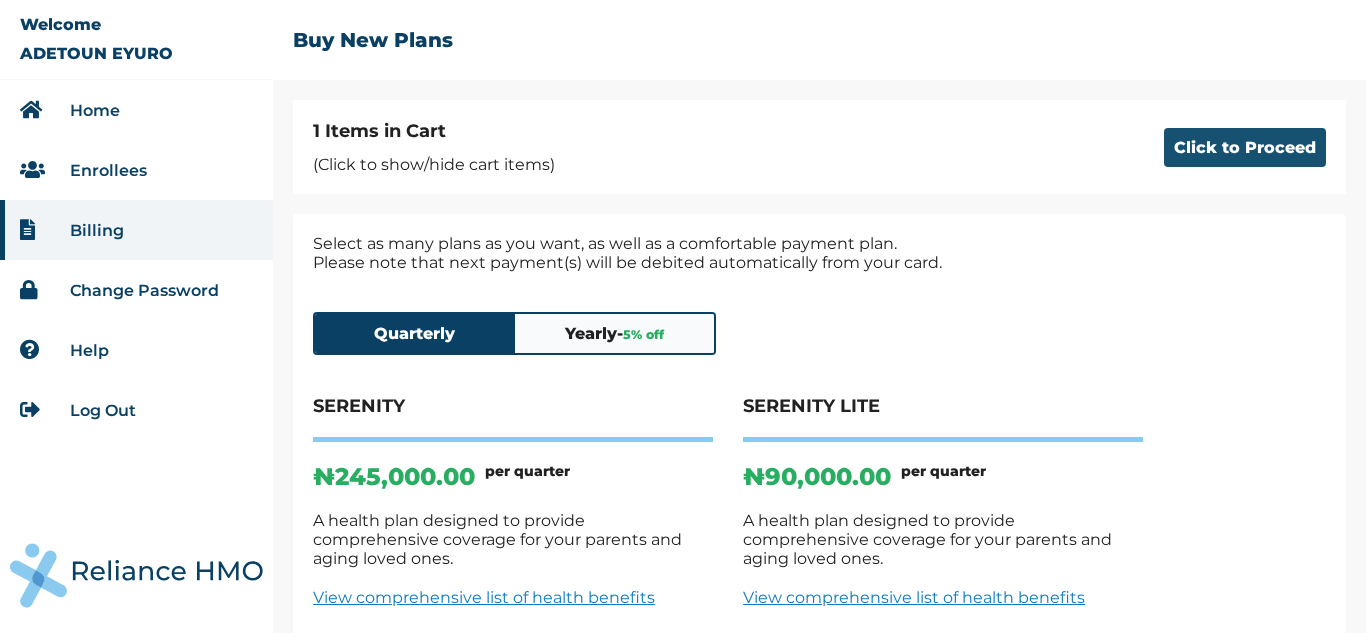 click on "Click to Proceed" at bounding box center [1245, 147] 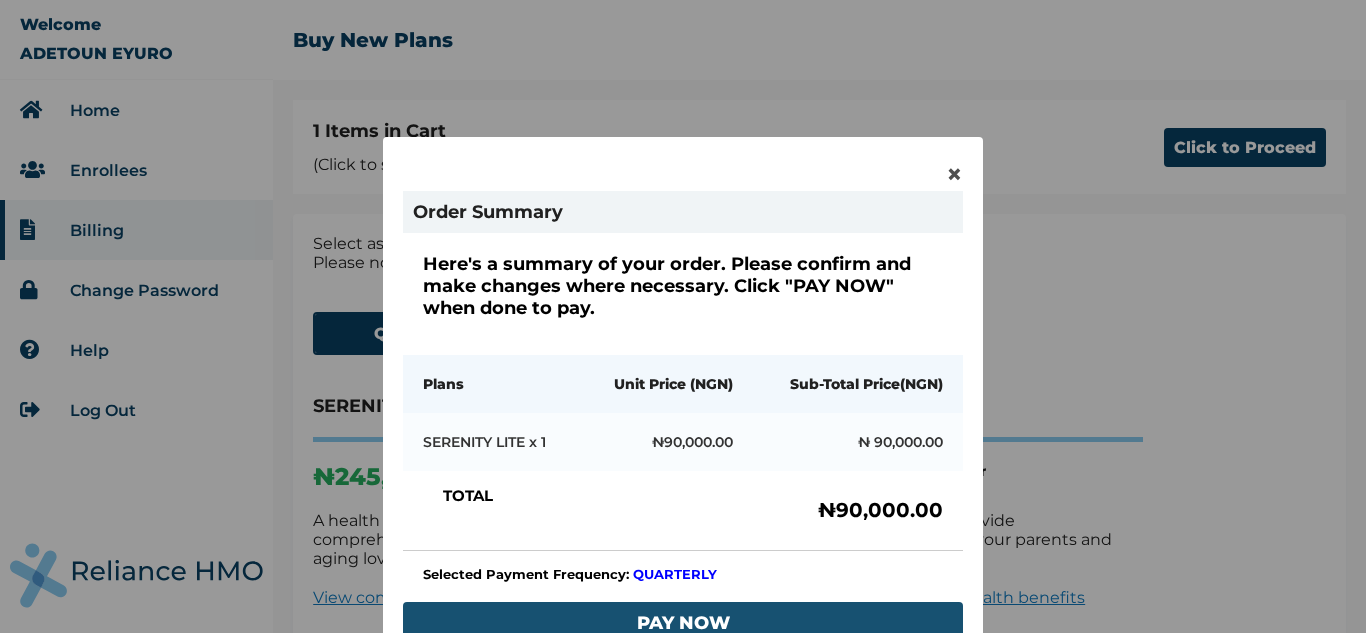 click on "PAY NOW" at bounding box center [683, 623] 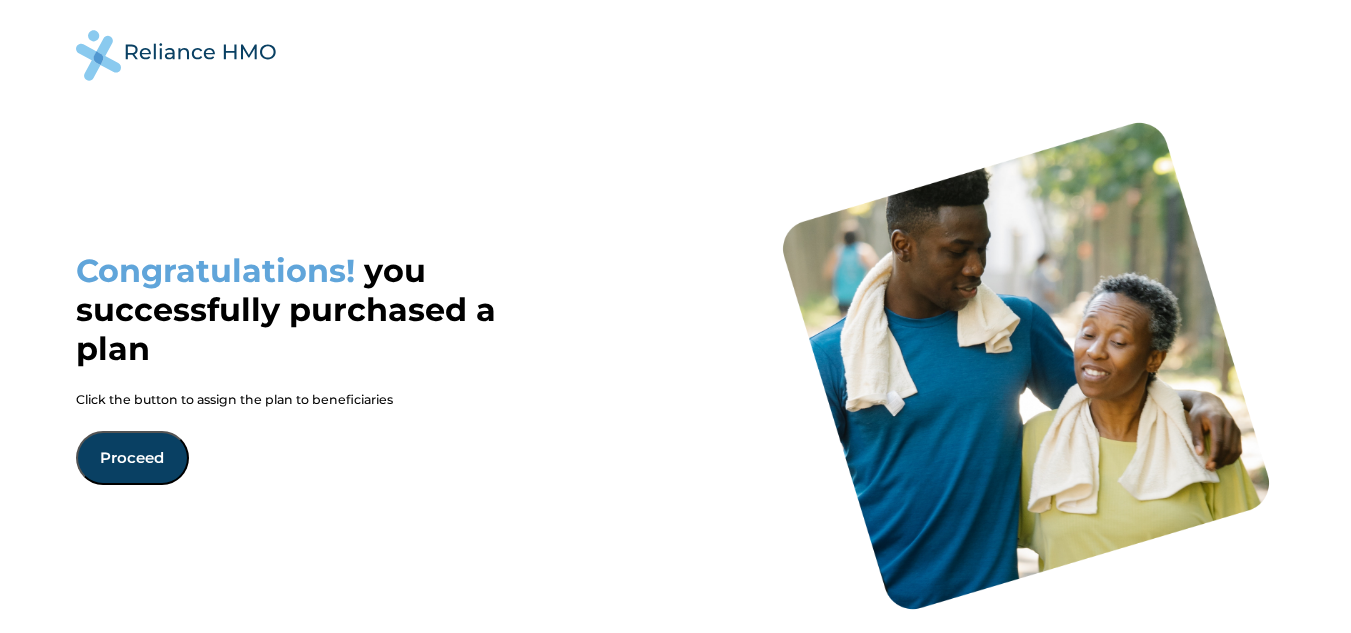scroll, scrollTop: 0, scrollLeft: 0, axis: both 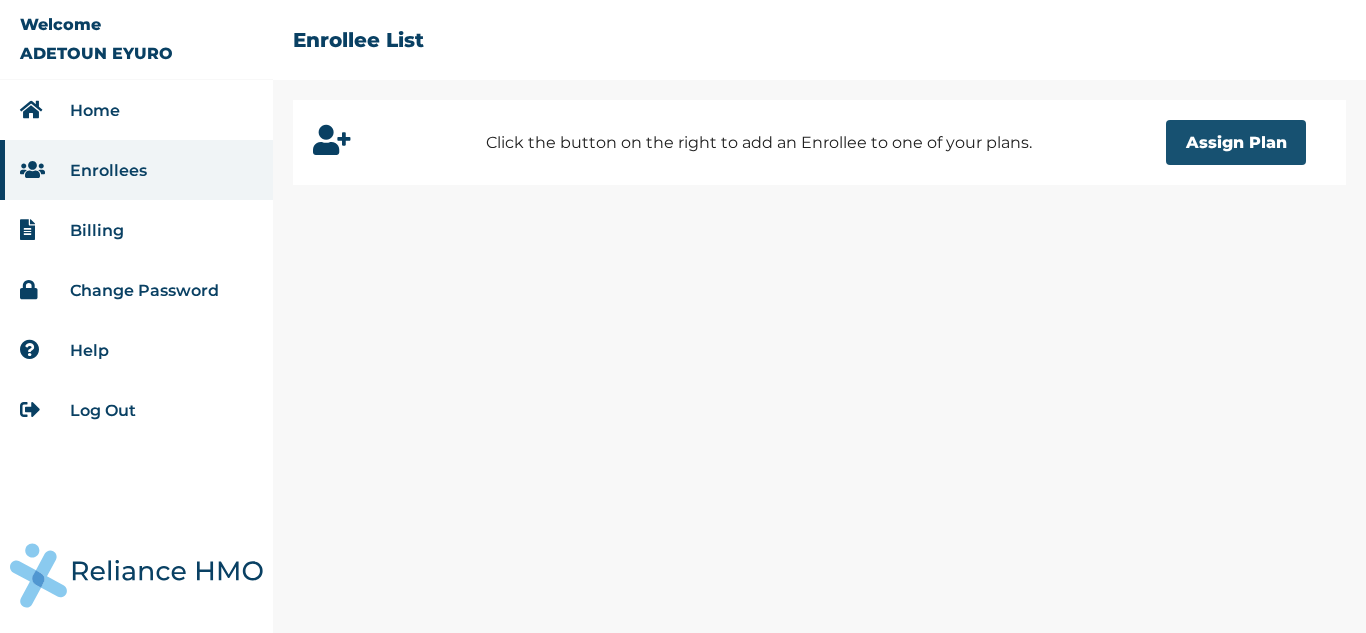 click on "Assign Plan" at bounding box center (1236, 142) 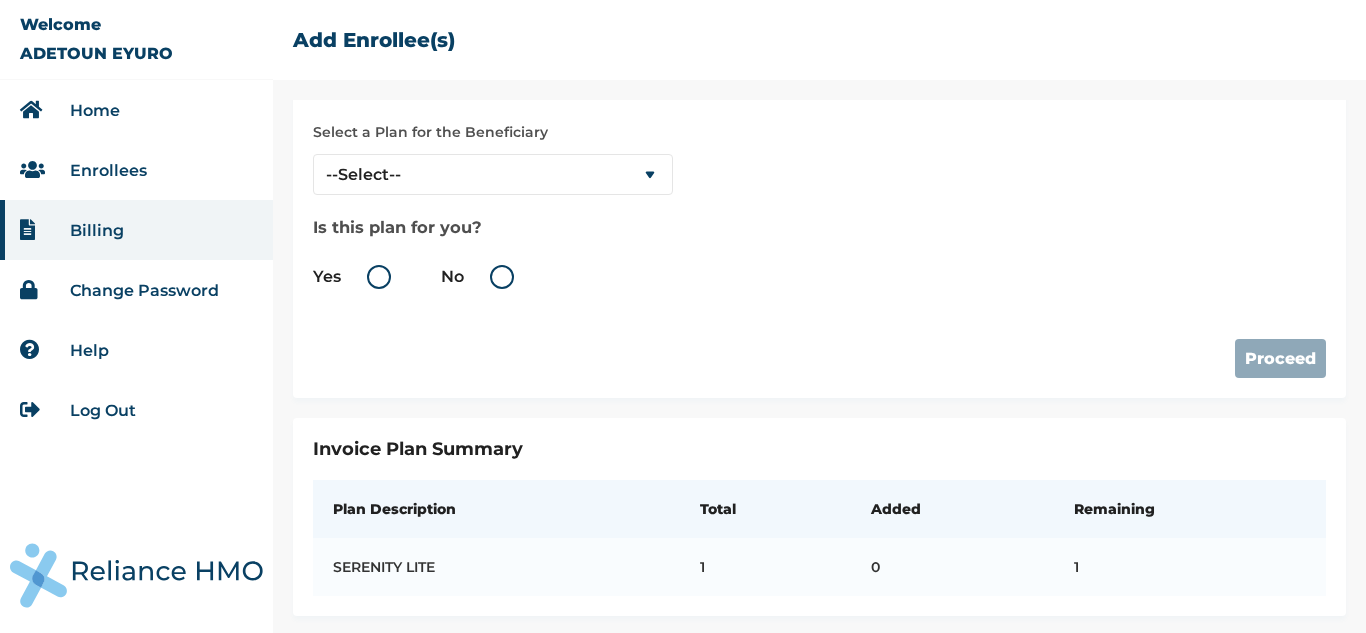 scroll, scrollTop: 120, scrollLeft: 0, axis: vertical 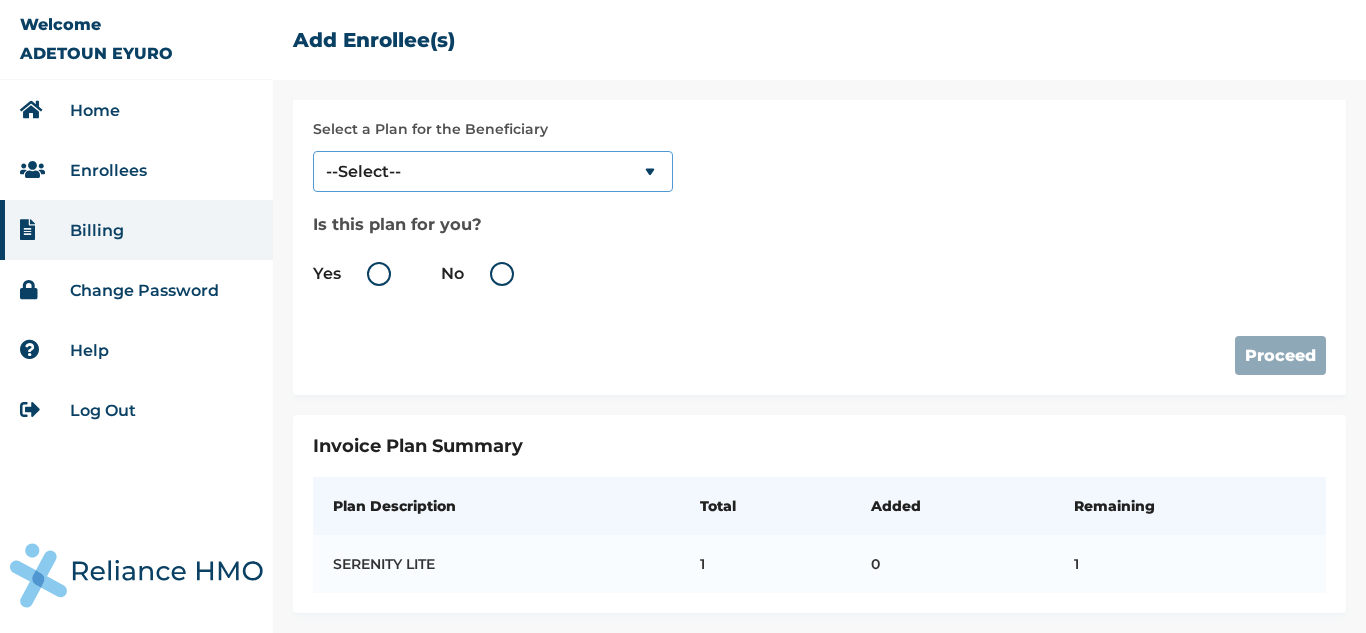 click on "--Select-- SERENITY LITE" at bounding box center [493, 171] 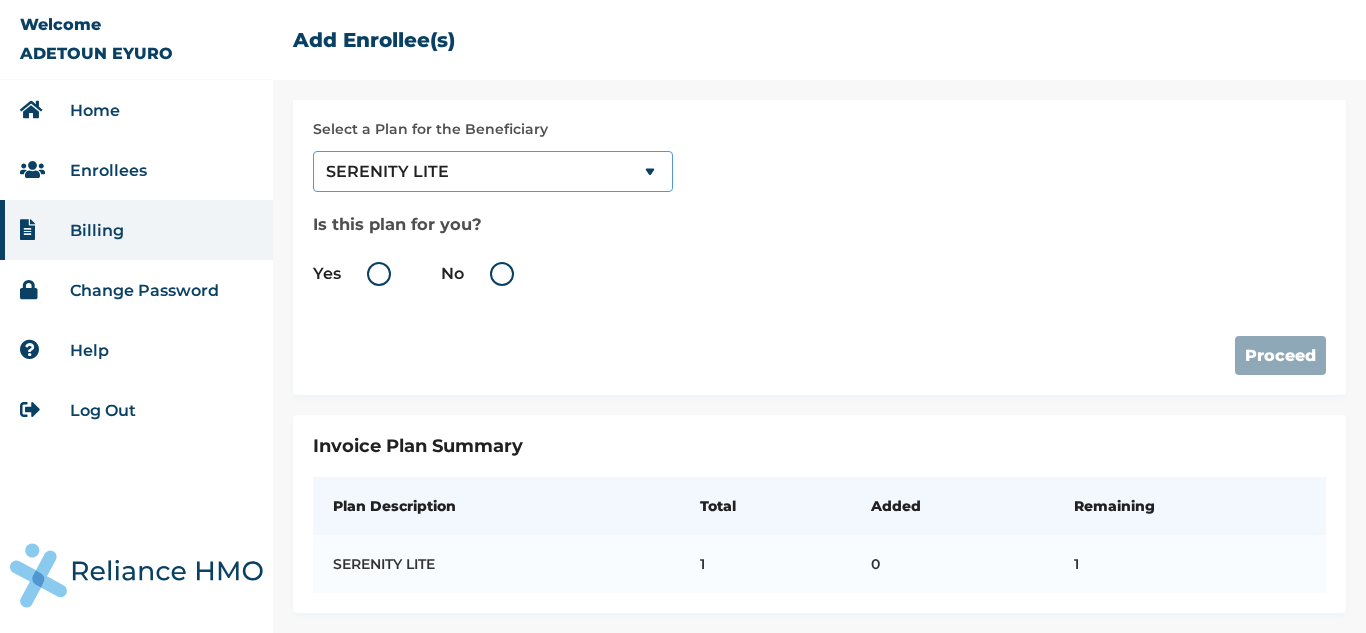 click on "--Select-- SERENITY LITE" at bounding box center (493, 171) 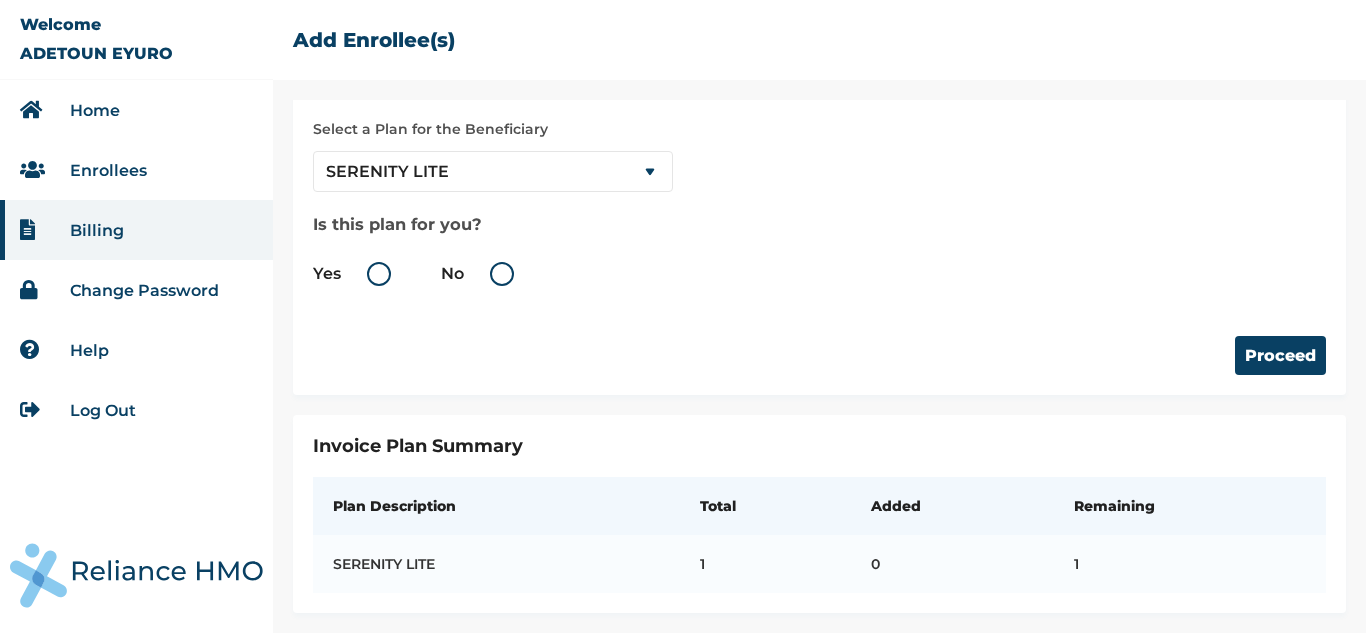 click on "No" at bounding box center [482, 274] 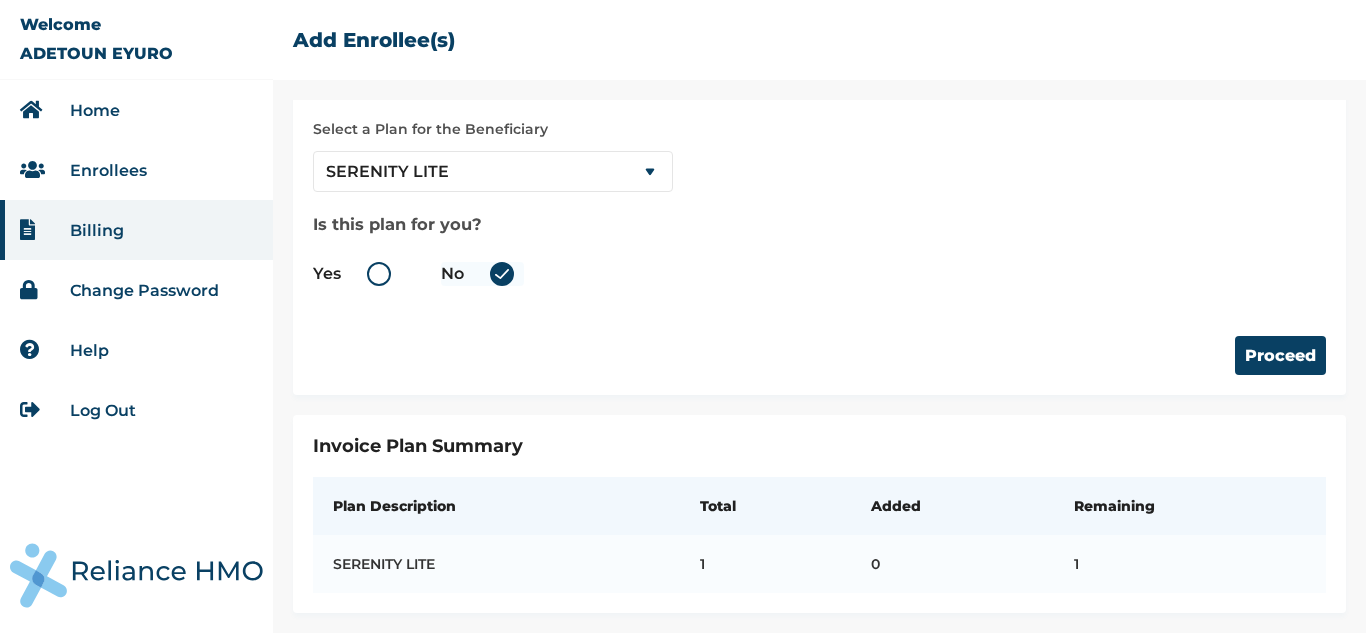 radio on "true" 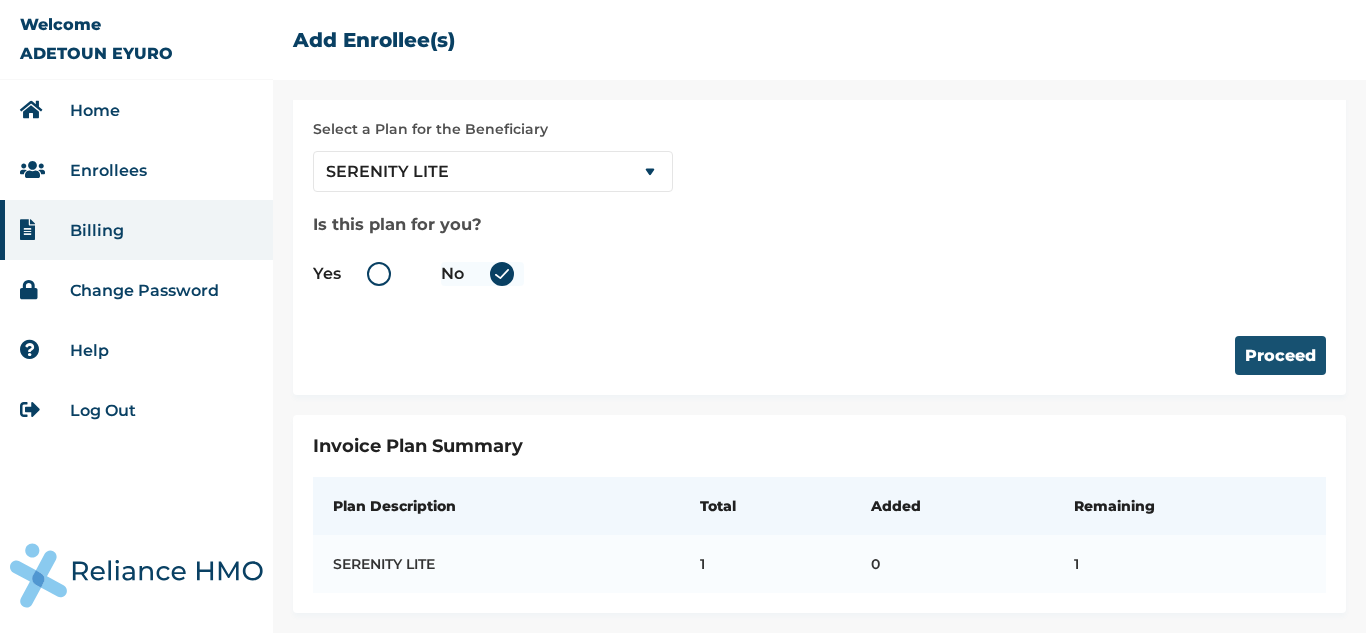 click on "Proceed" at bounding box center [1280, 355] 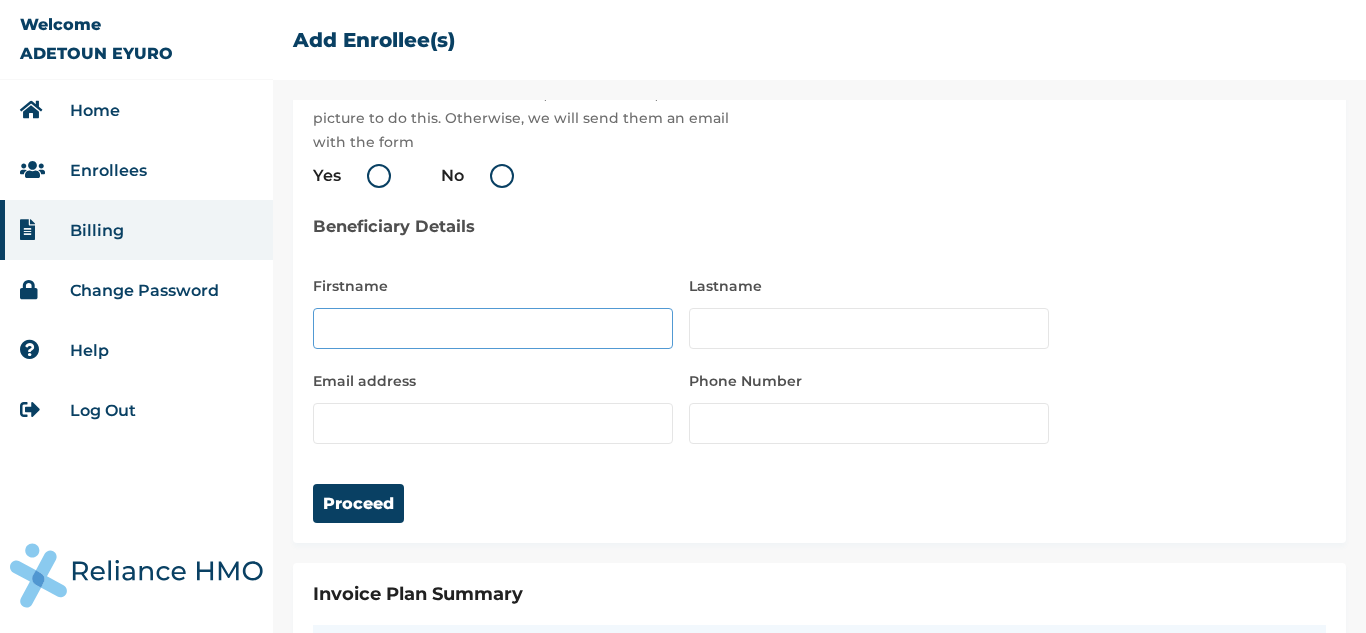click at bounding box center (493, 328) 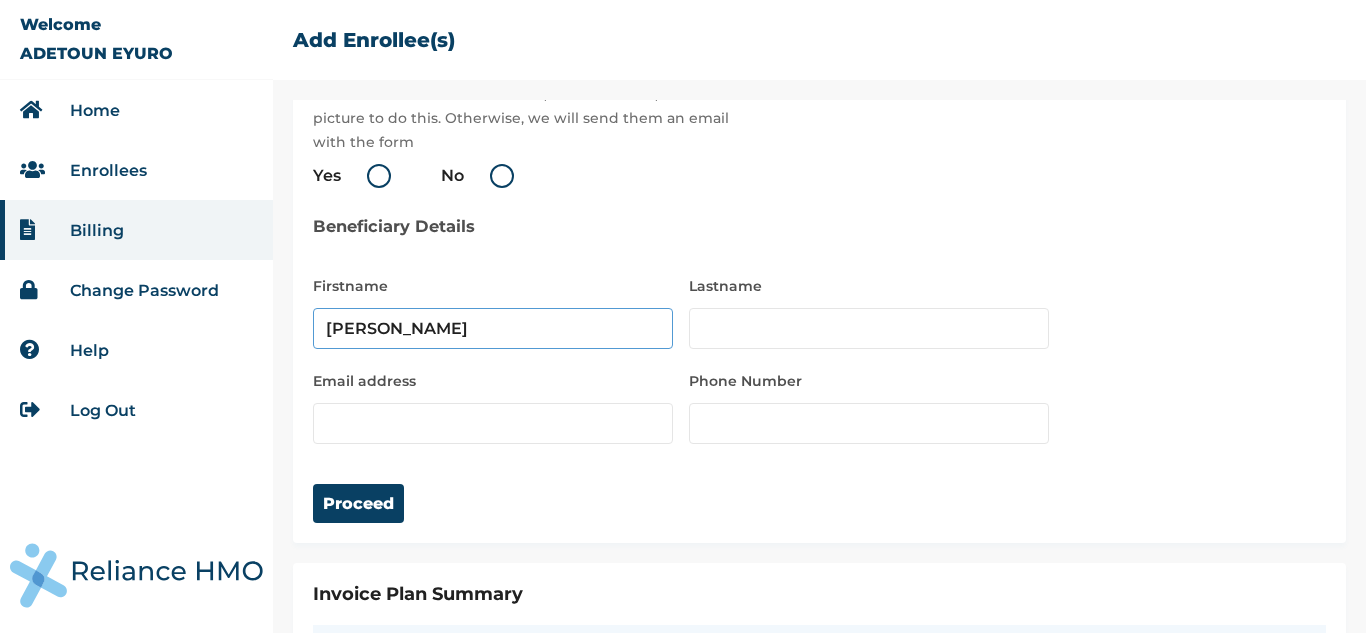 type on "[PERSON_NAME]" 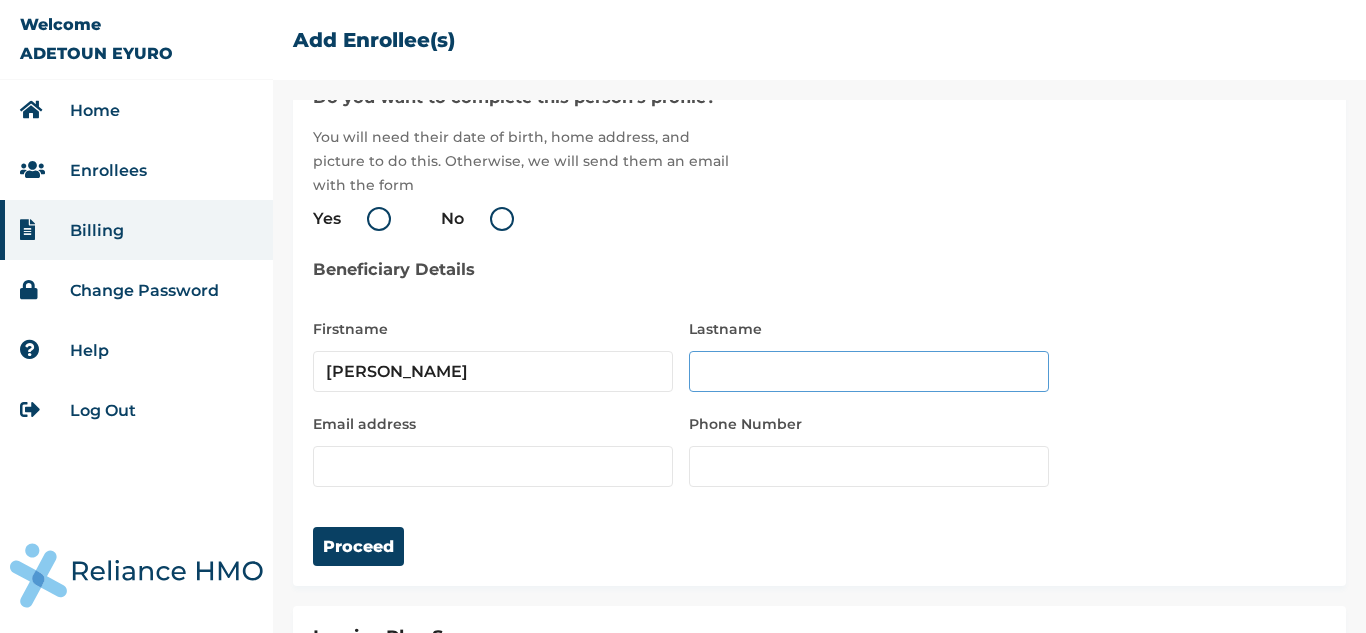 scroll, scrollTop: 87, scrollLeft: 0, axis: vertical 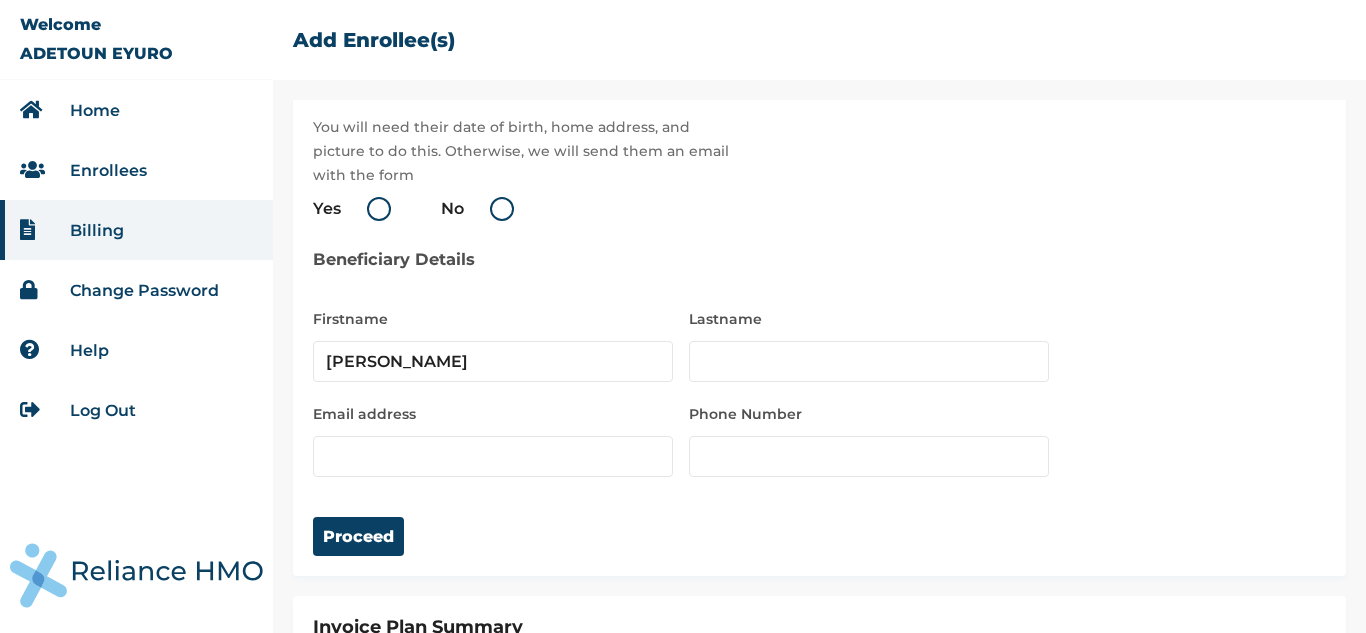 click on "No" at bounding box center (482, 209) 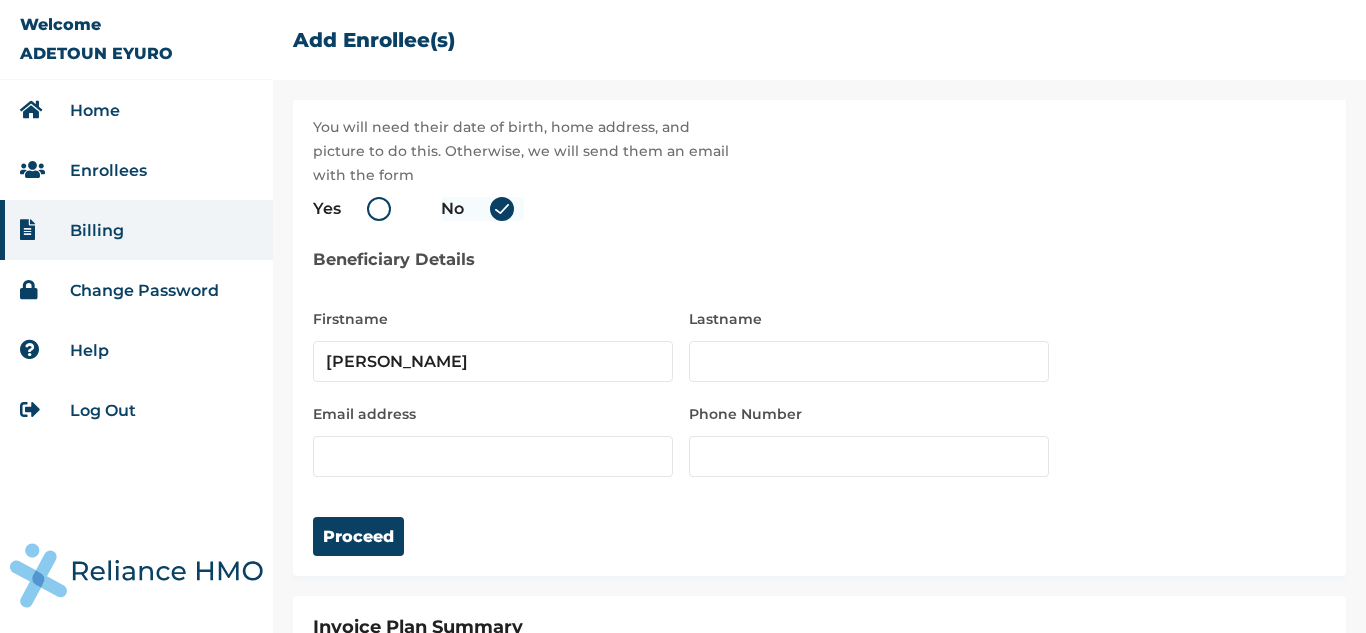radio on "true" 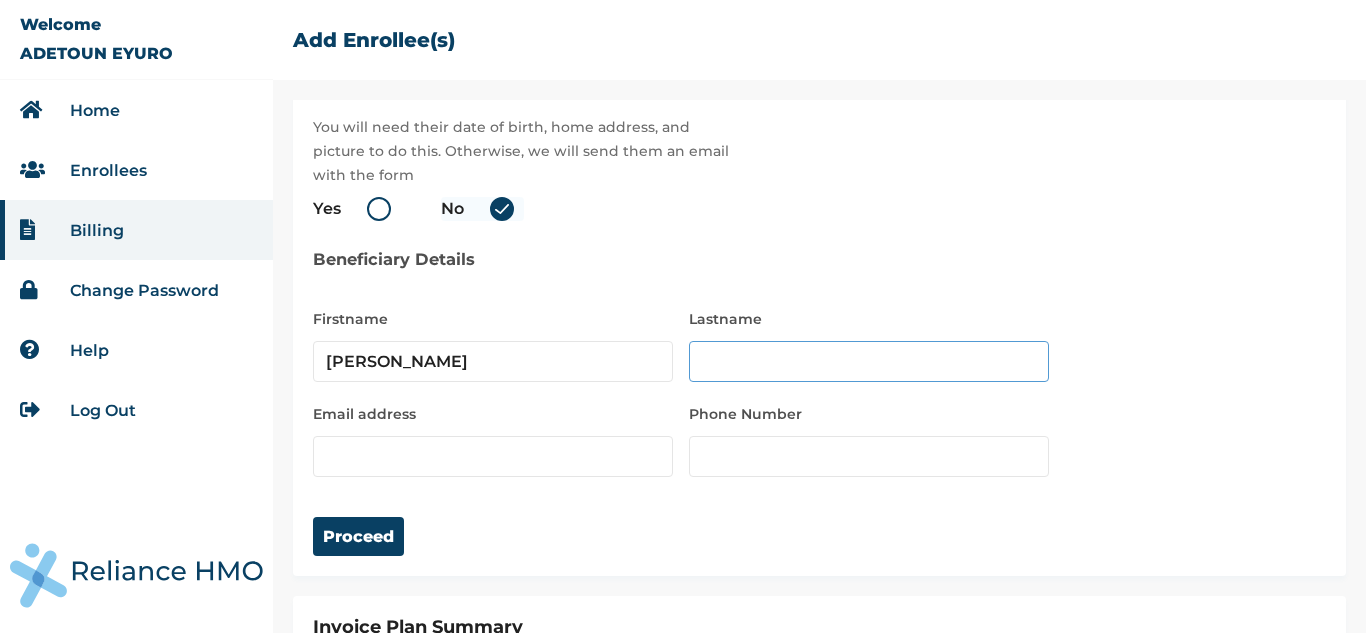 click at bounding box center (869, 361) 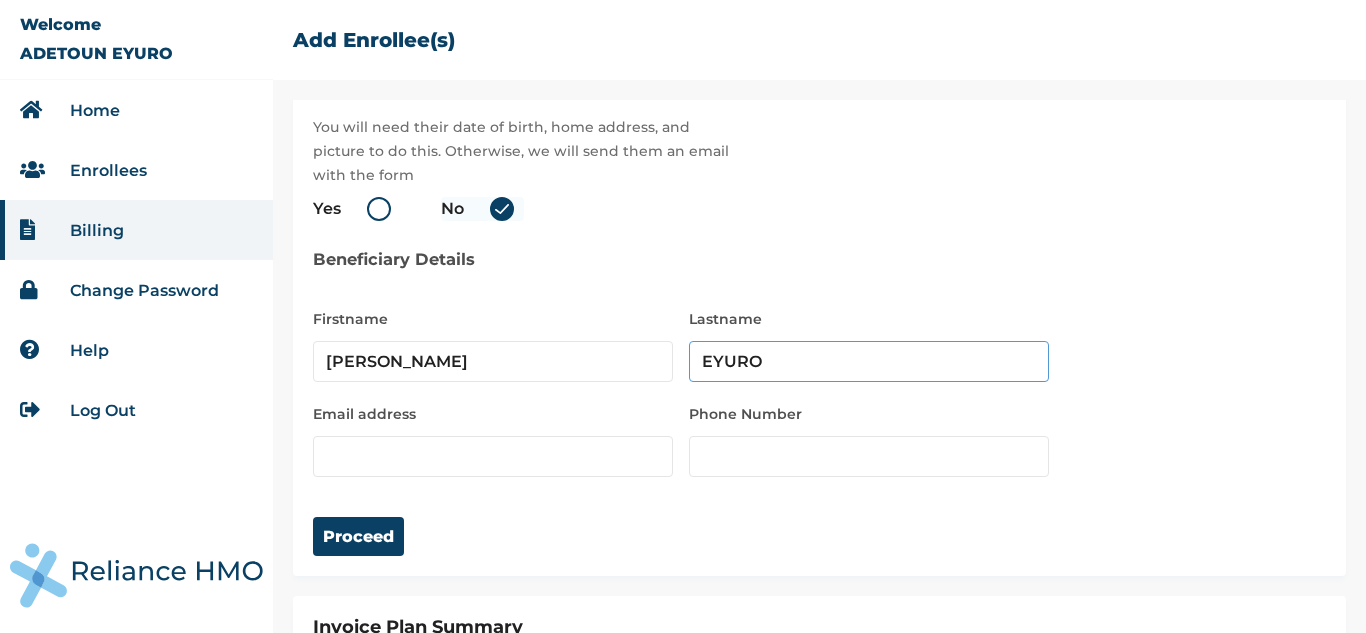 type on "EYURO" 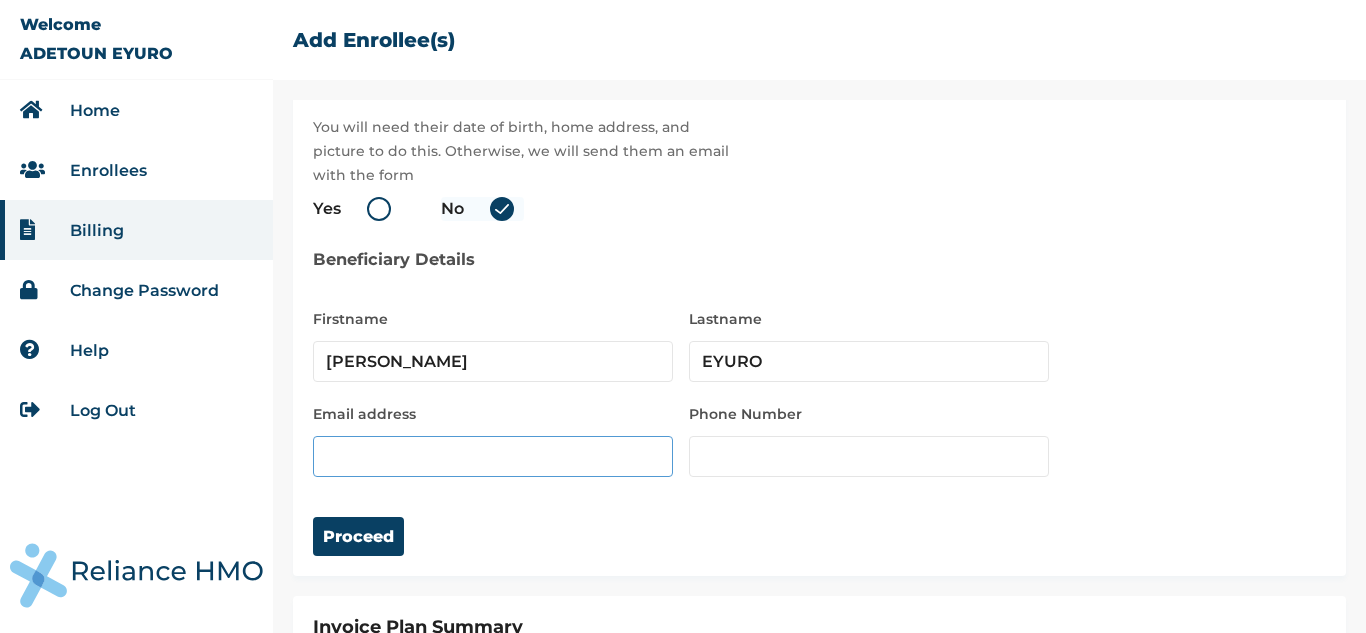 click at bounding box center [493, 456] 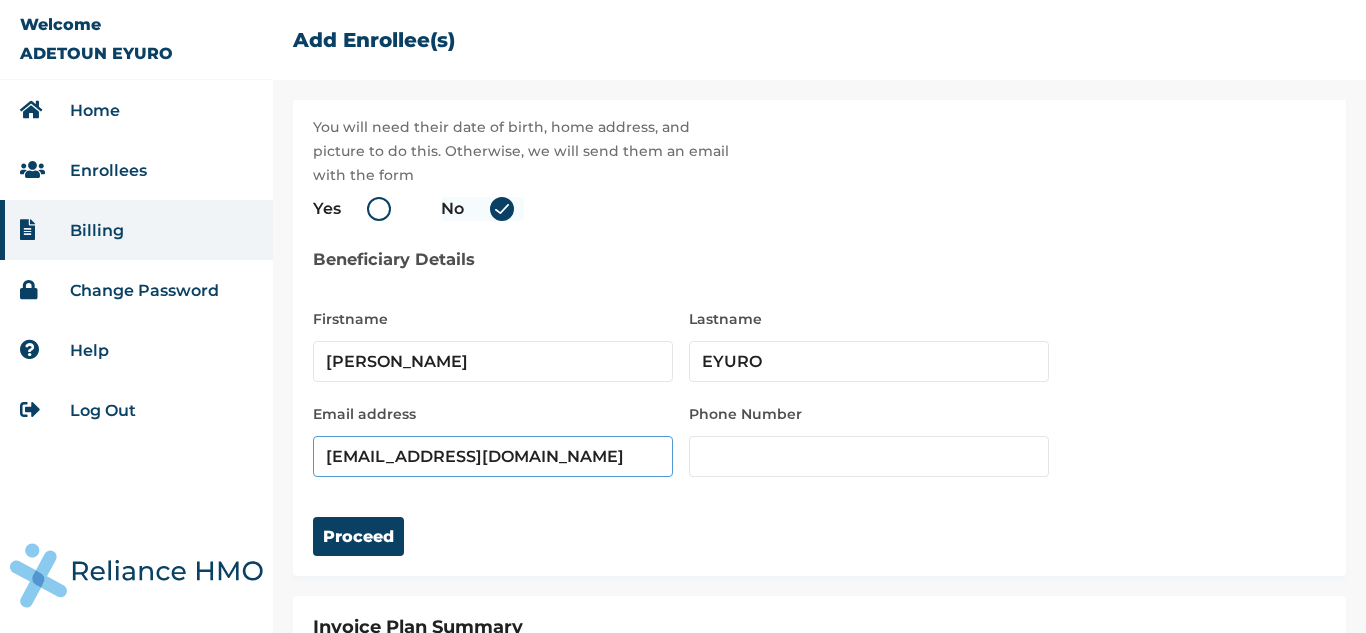 type on "[EMAIL_ADDRESS][DOMAIN_NAME]" 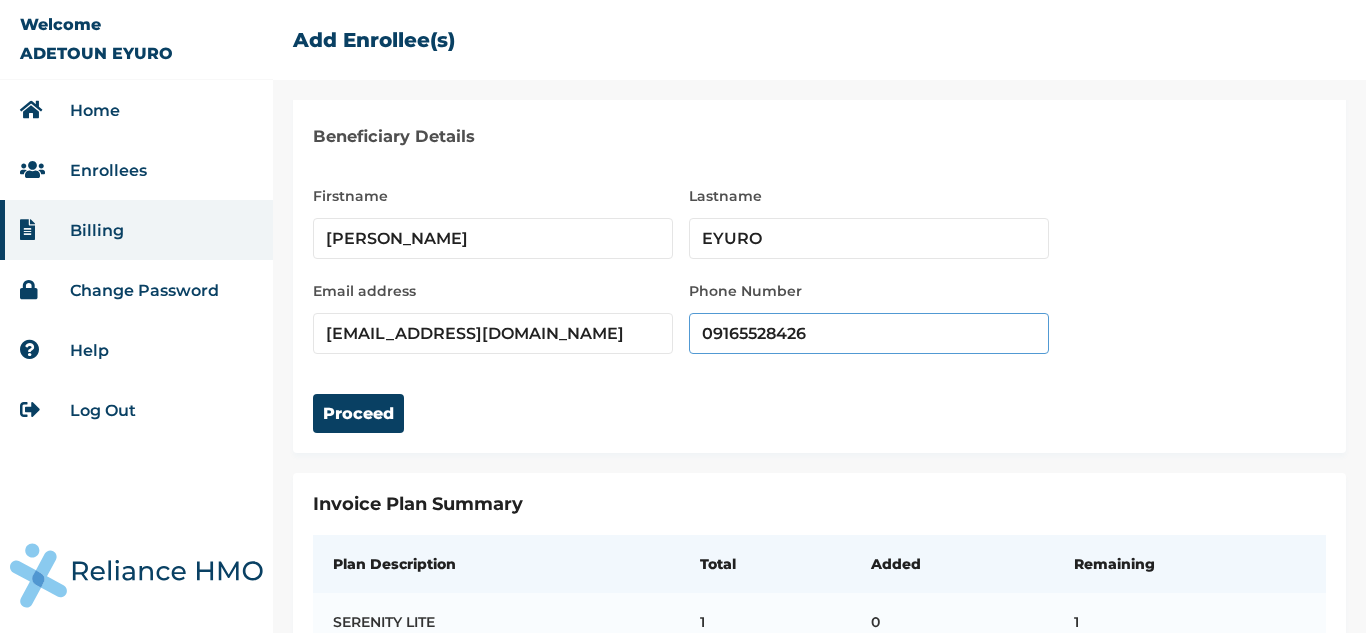 scroll, scrollTop: 283, scrollLeft: 0, axis: vertical 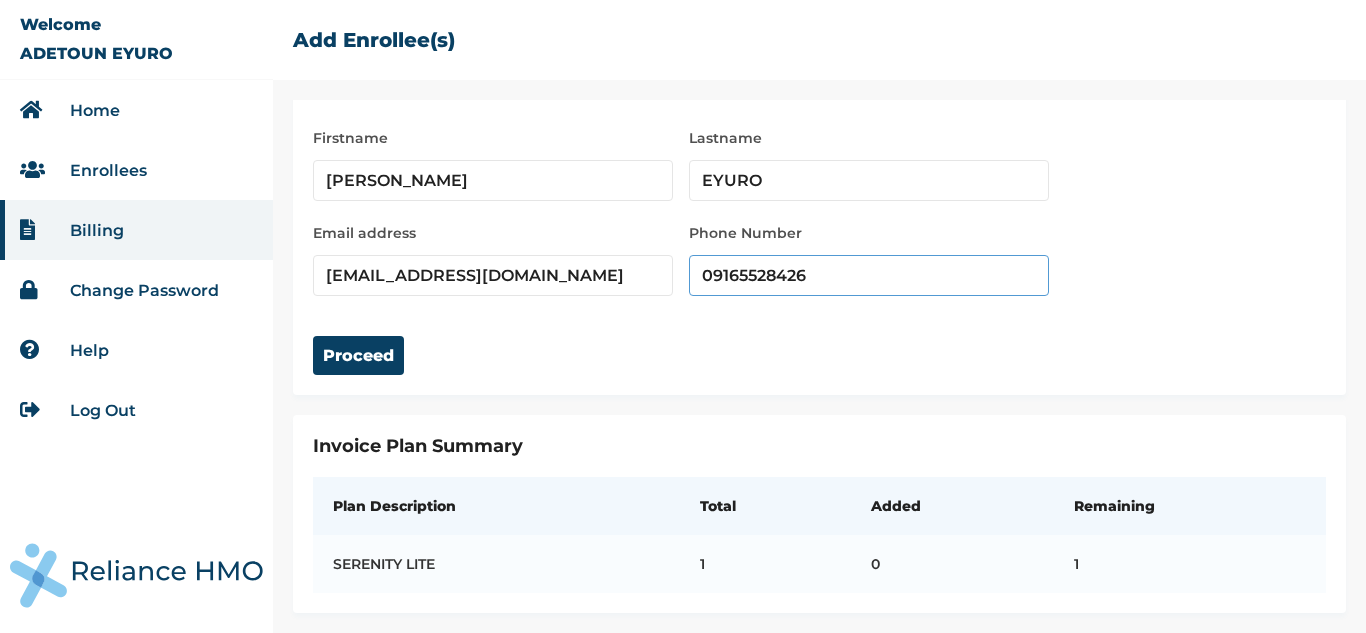 type on "09165528426" 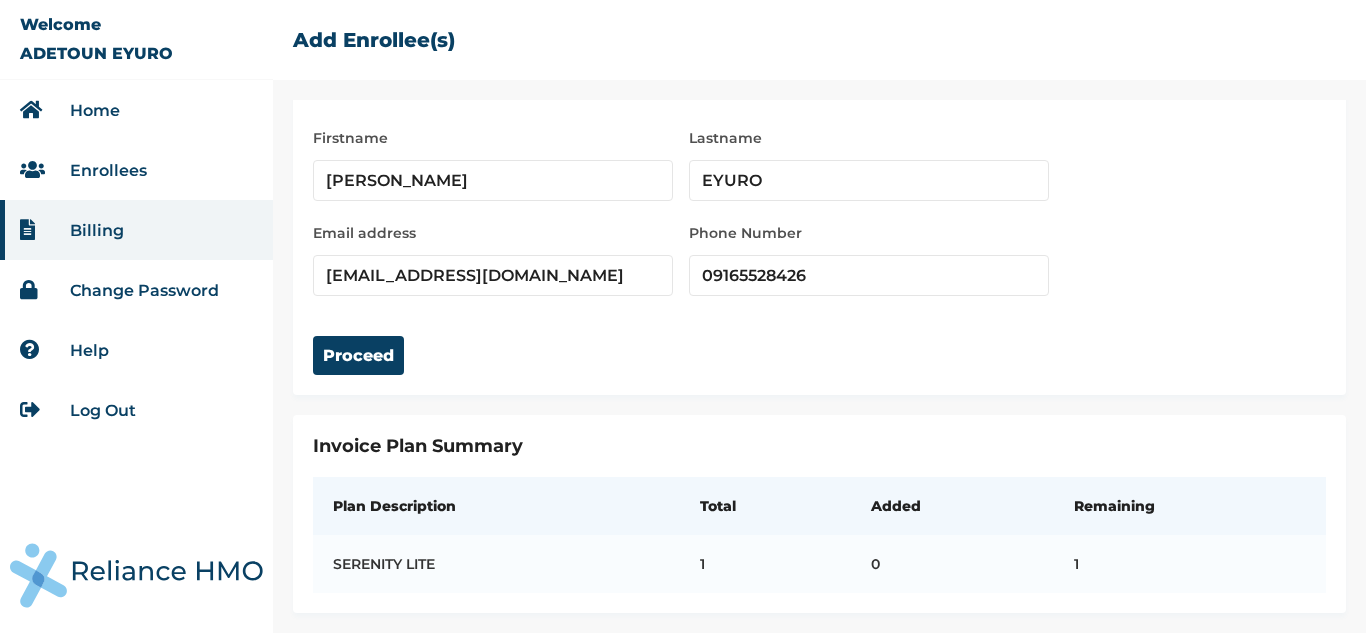 click on "Proceed" at bounding box center (819, 335) 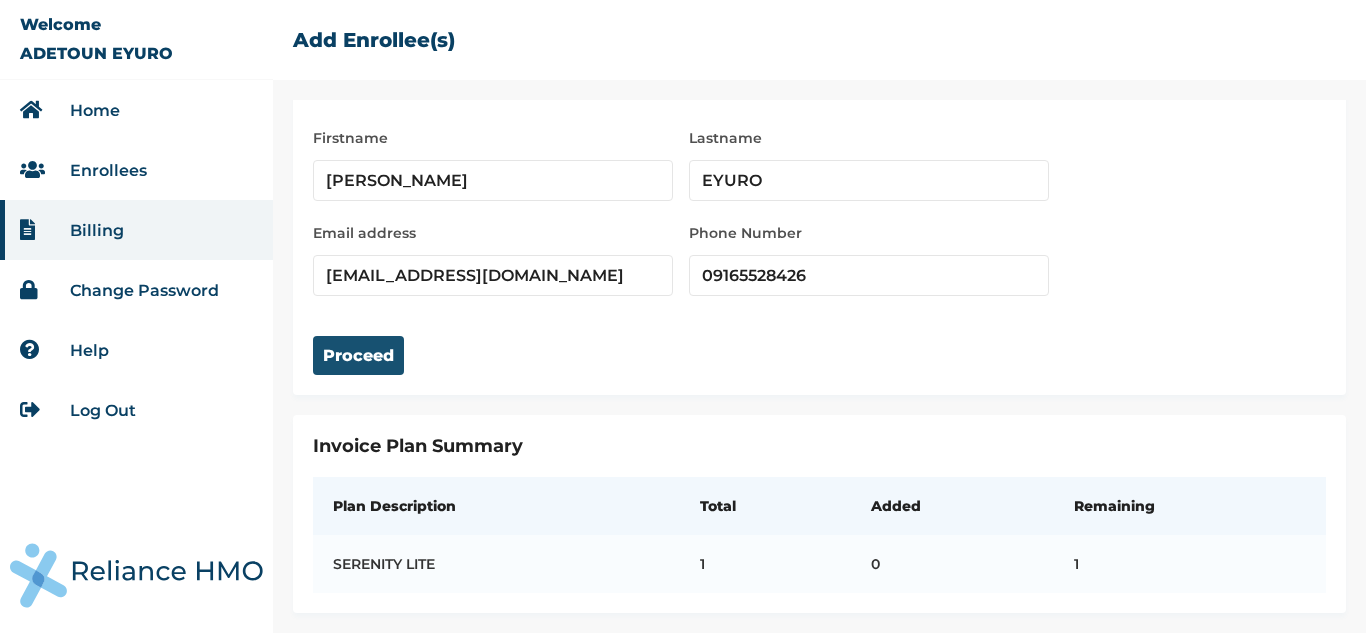 click on "Proceed" at bounding box center (358, 355) 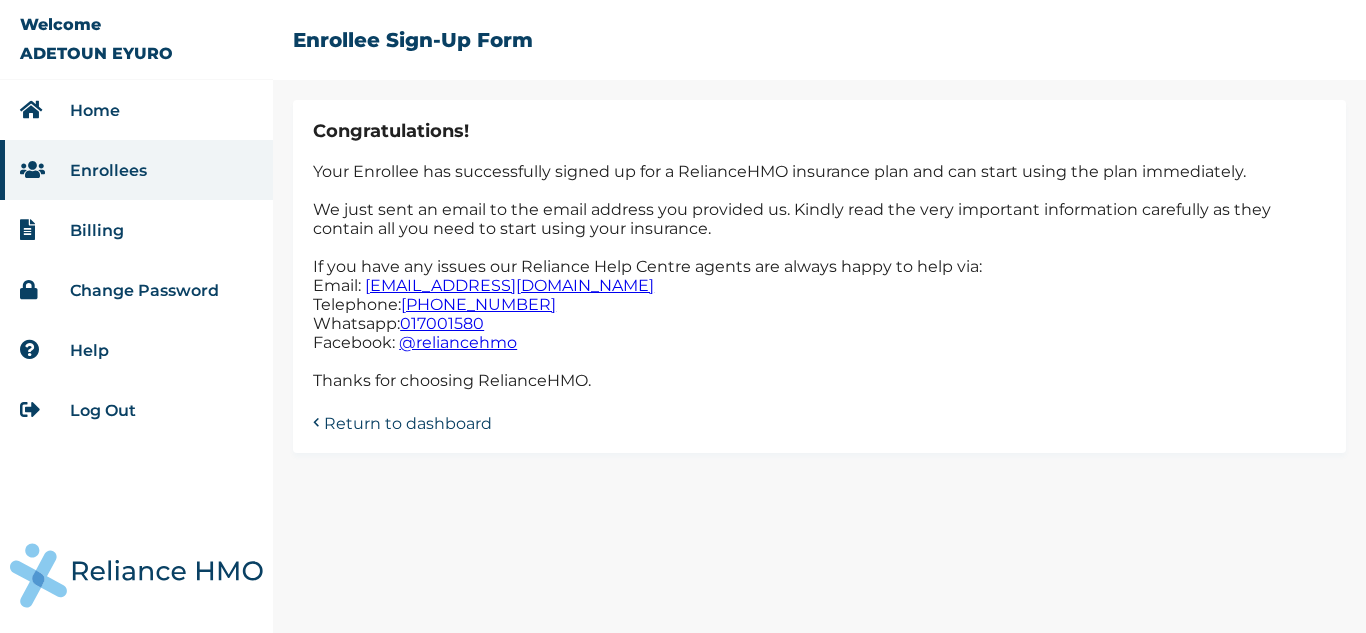 click on "Billing" at bounding box center (97, 230) 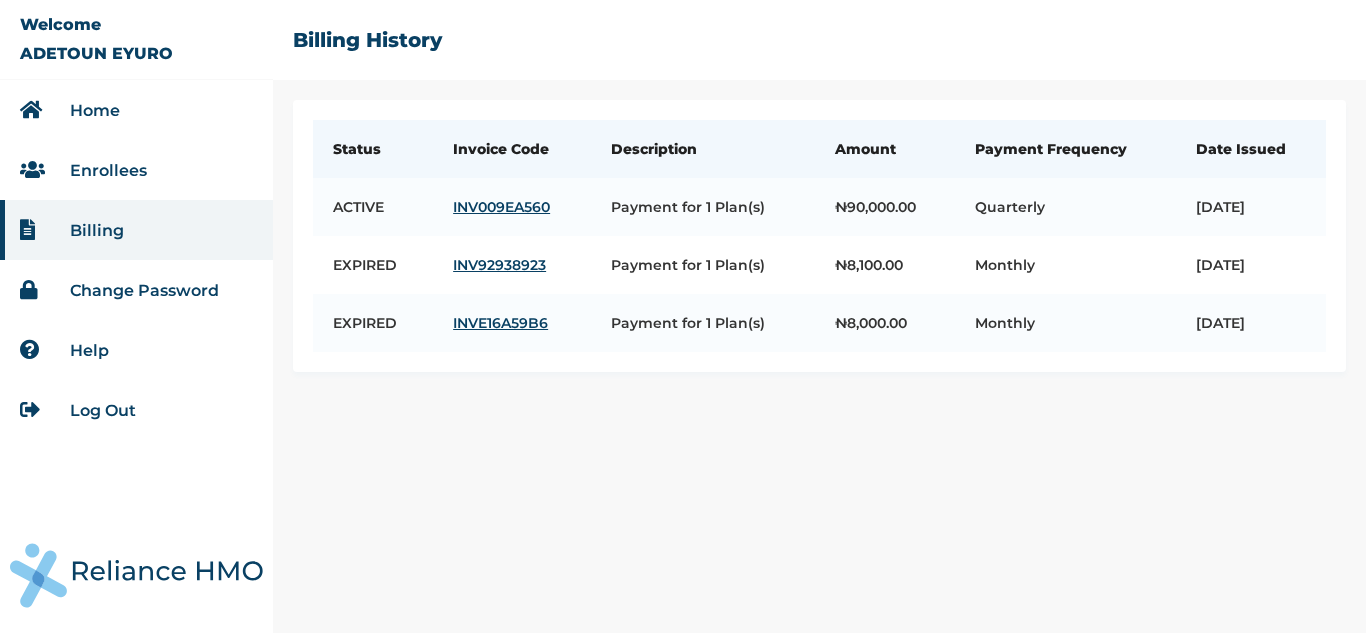 click on "Enrollees" at bounding box center (108, 170) 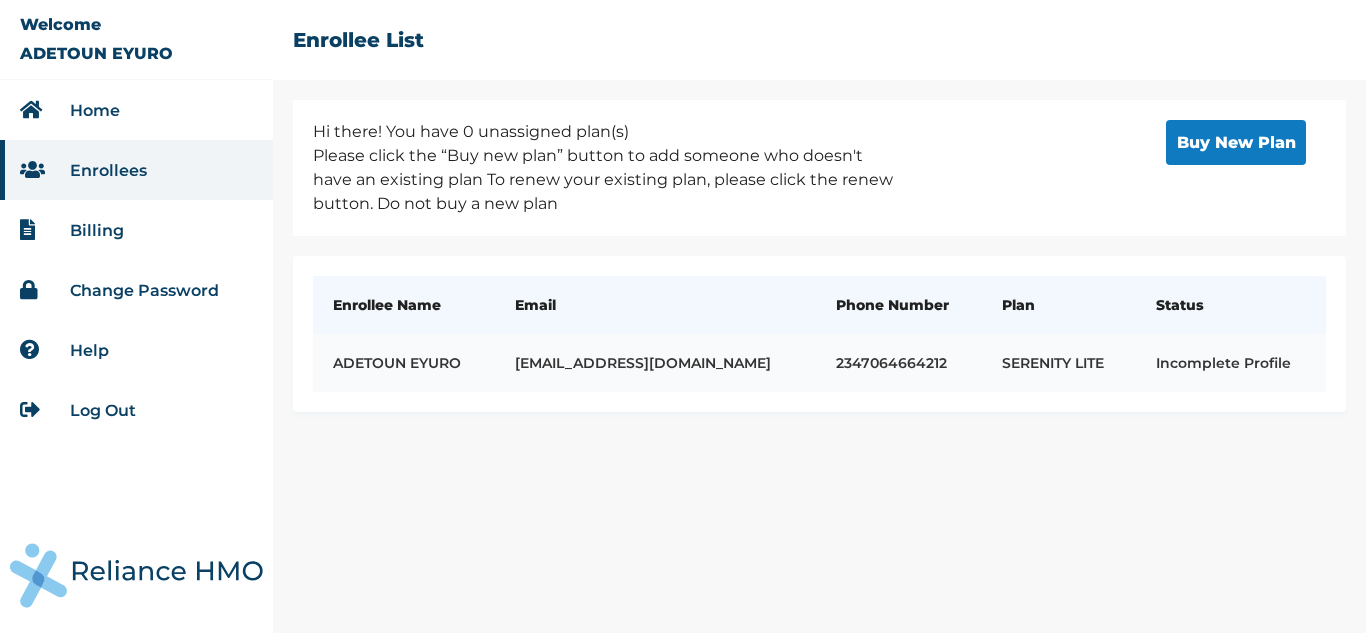 click on "detouneyuro@gmail.com" at bounding box center [655, 363] 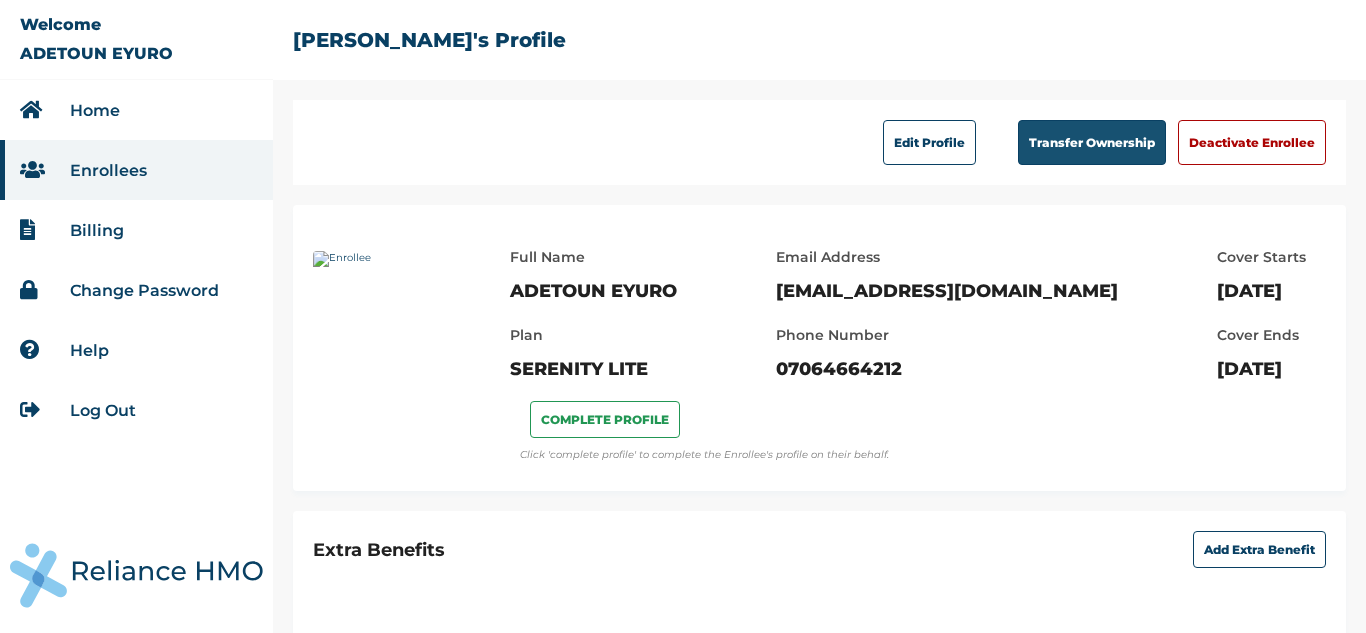 click on "Transfer Ownership" at bounding box center [1092, 142] 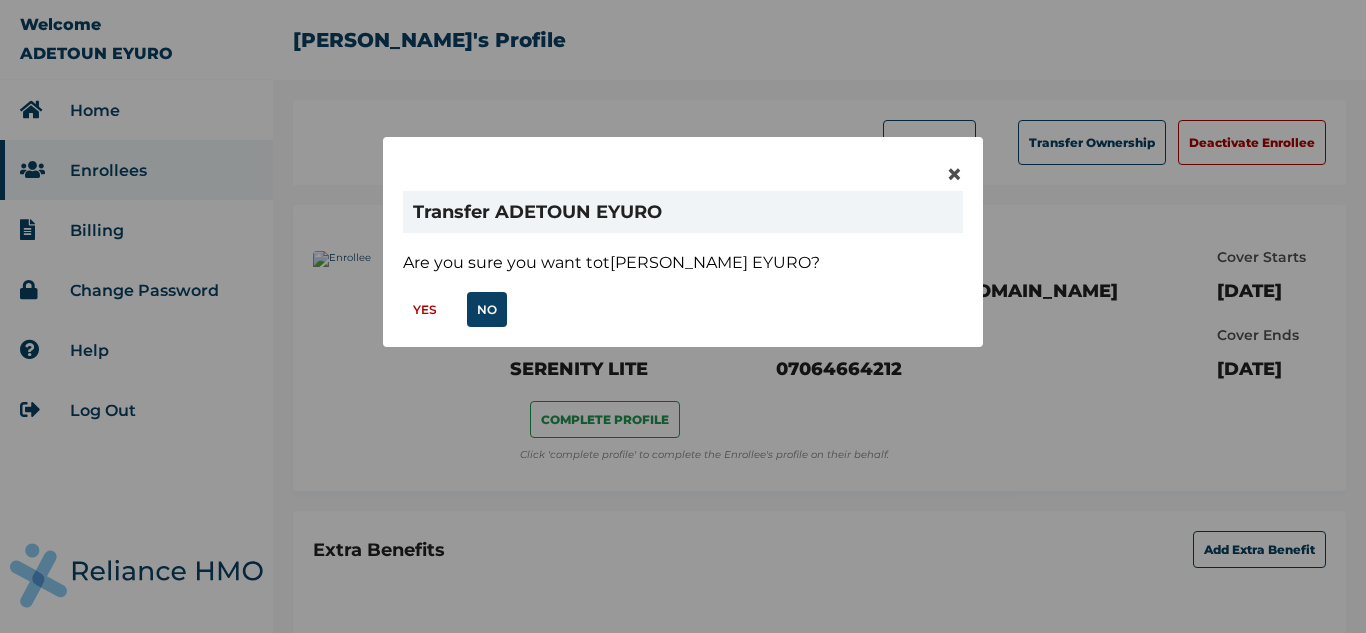 click on "YES" at bounding box center (425, 309) 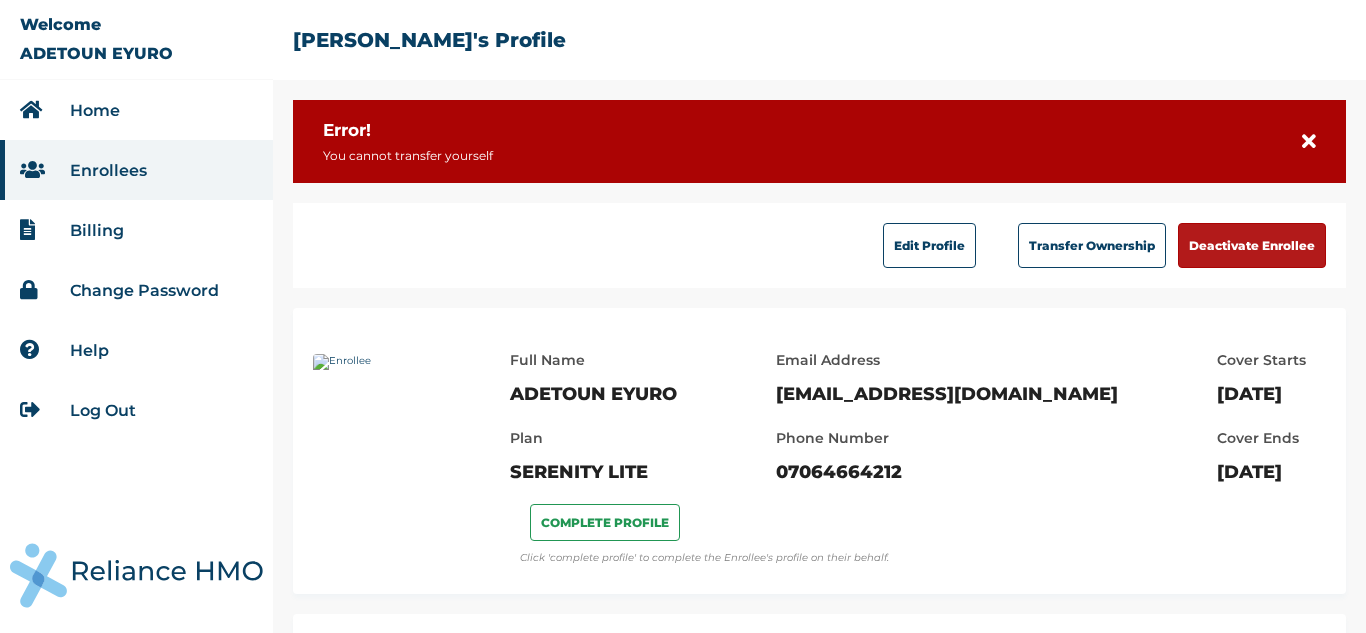 click on "Deactivate Enrollee" at bounding box center (1252, 245) 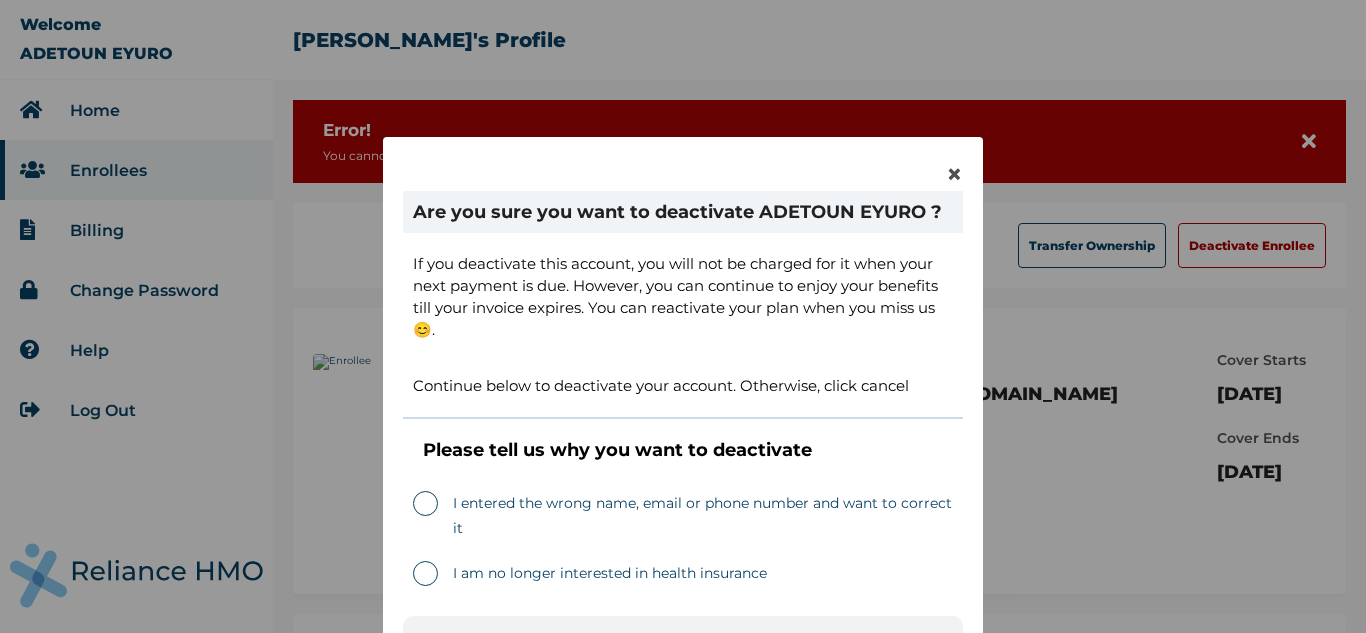 click on "I entered the wrong name, email or phone number and want to correct it" at bounding box center (683, 521) 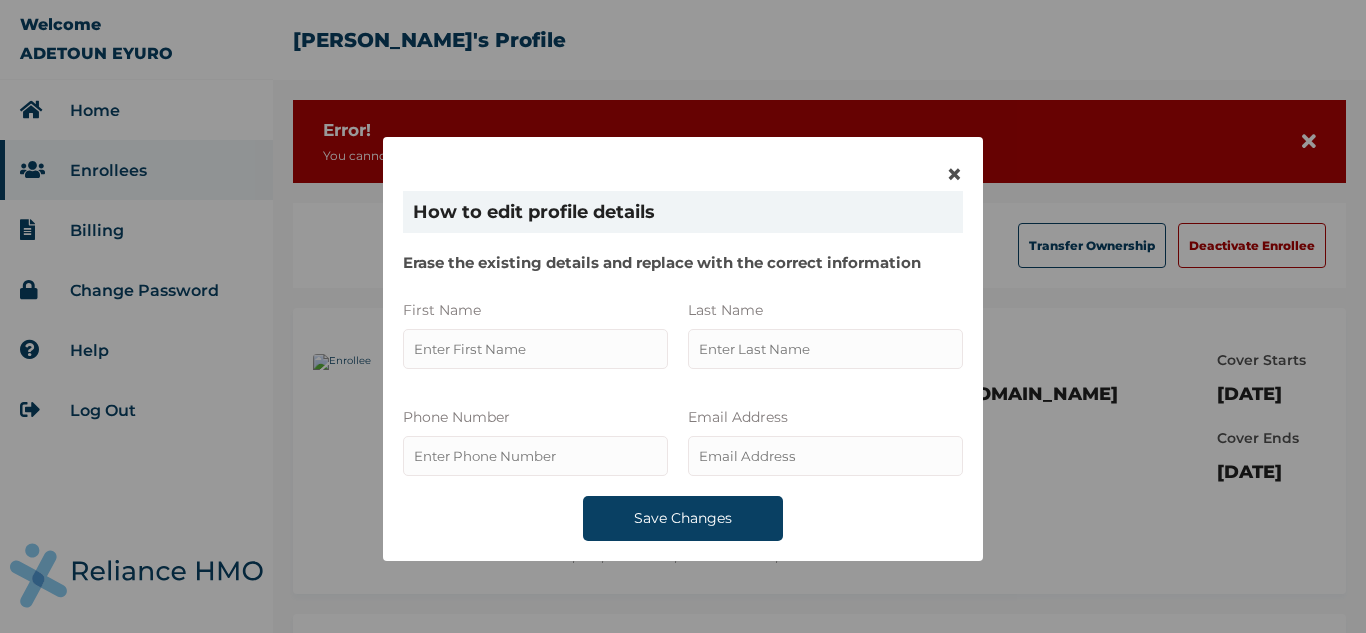type on "ADETOUN" 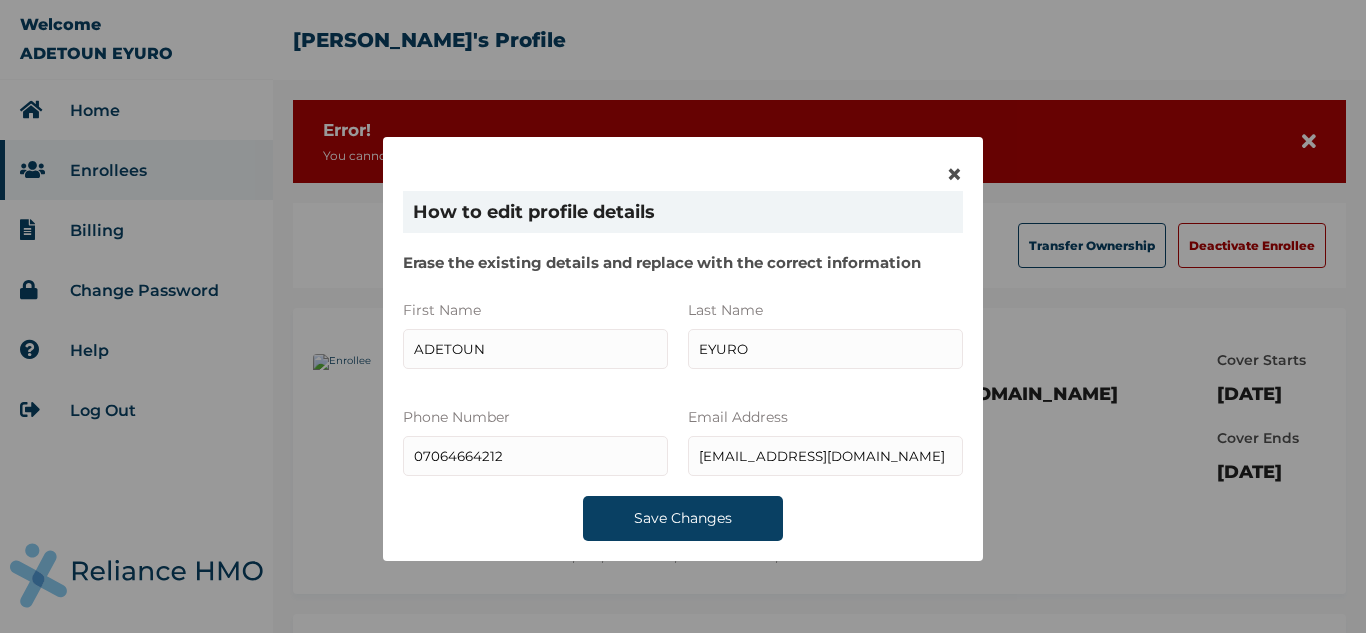 drag, startPoint x: 506, startPoint y: 358, endPoint x: 337, endPoint y: 349, distance: 169.23947 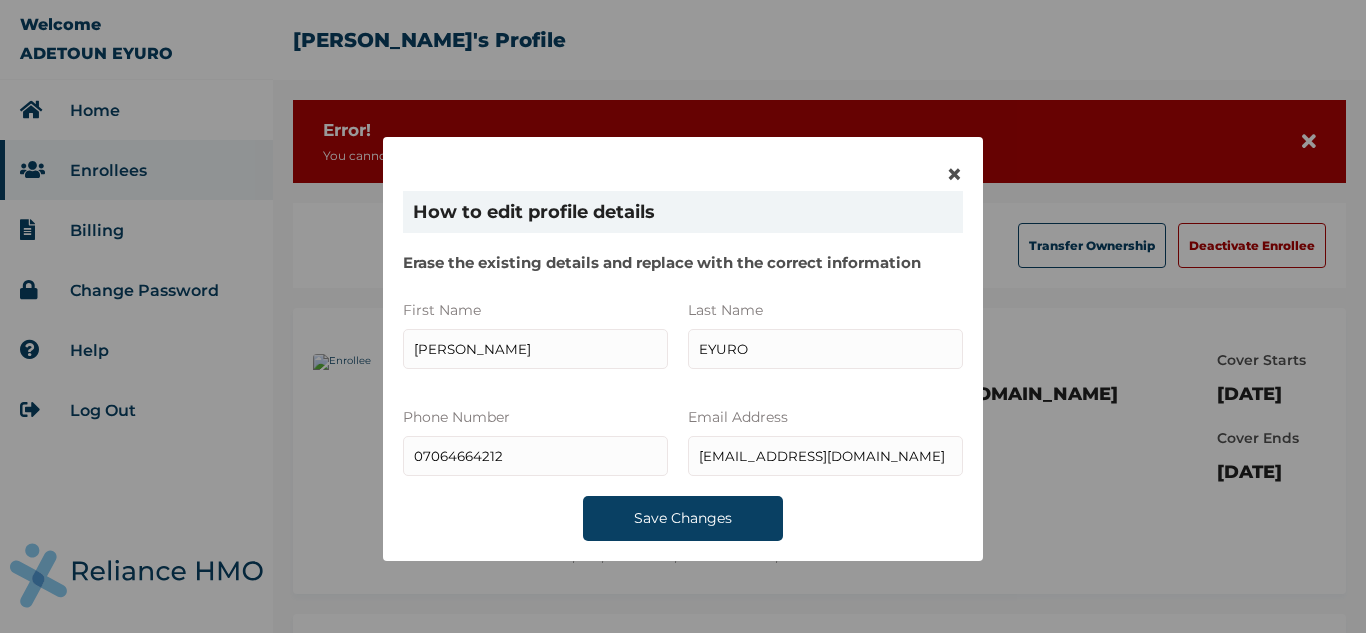type on "HELEN" 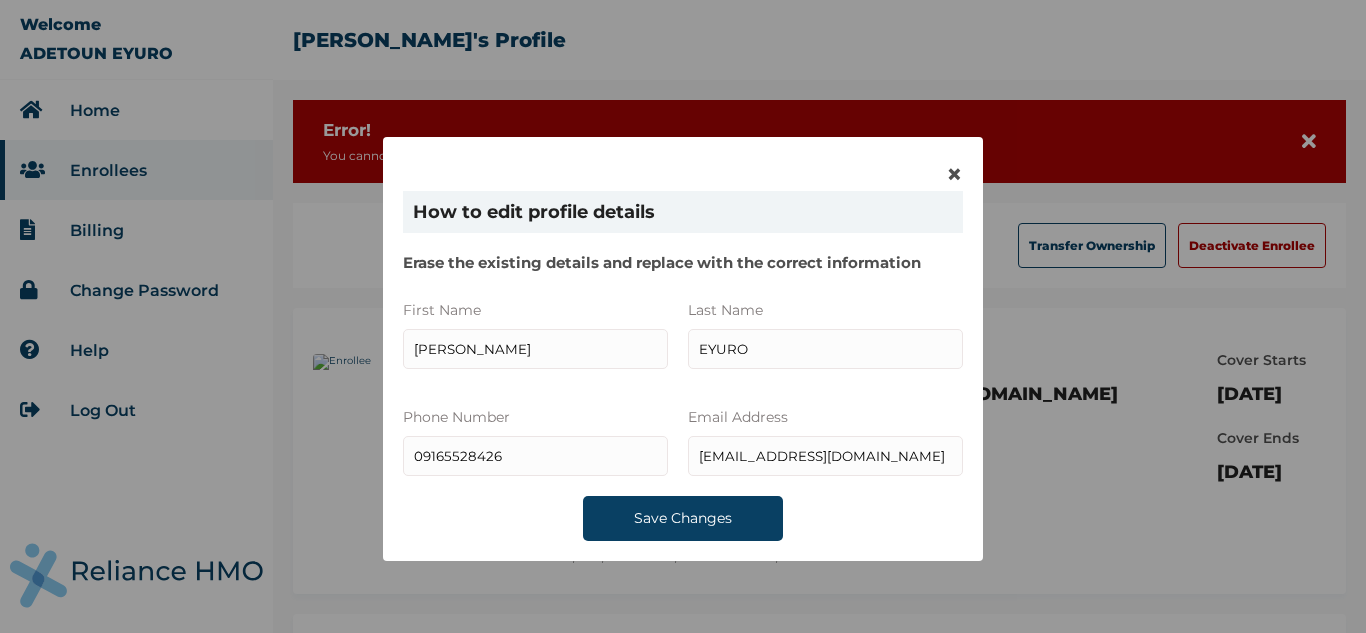 type on "09165528426" 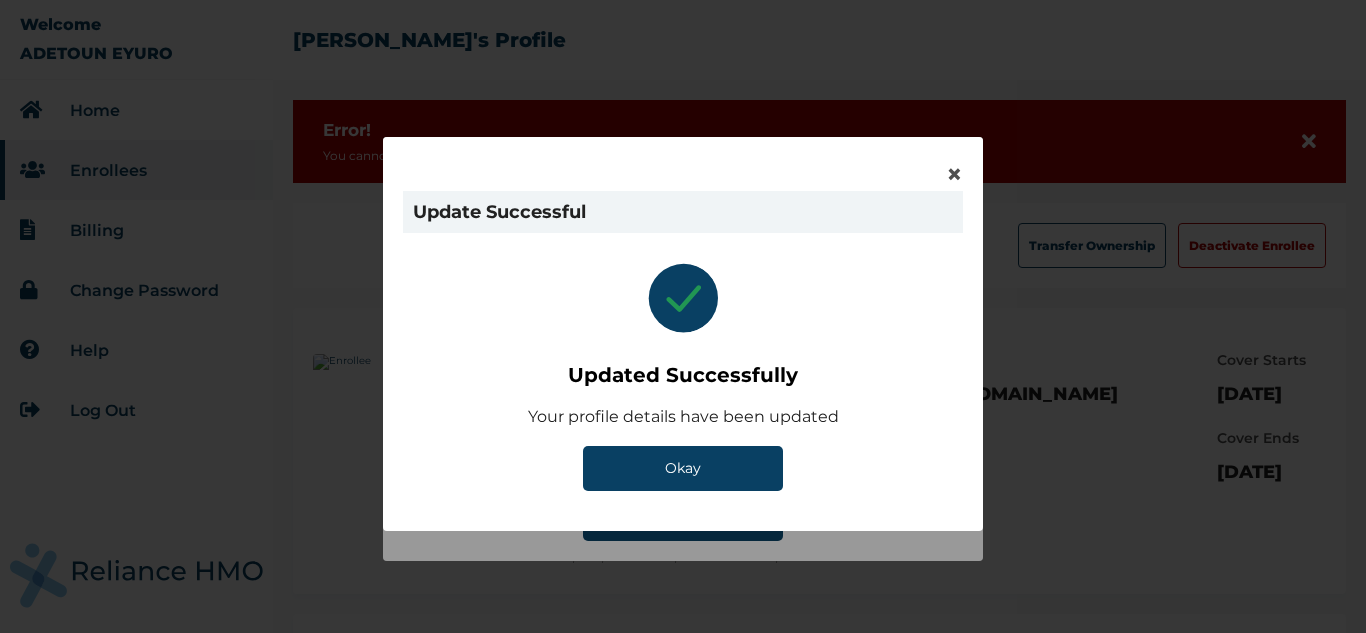 click on "Okay" at bounding box center [683, 468] 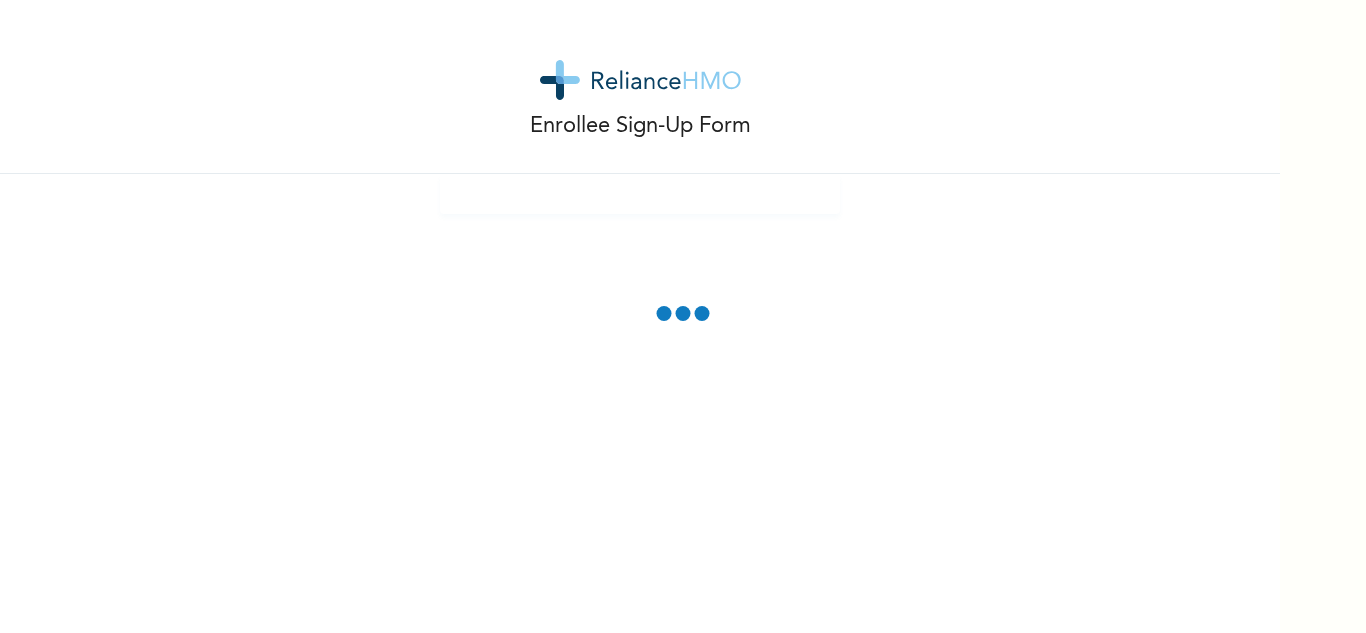 scroll, scrollTop: 0, scrollLeft: 0, axis: both 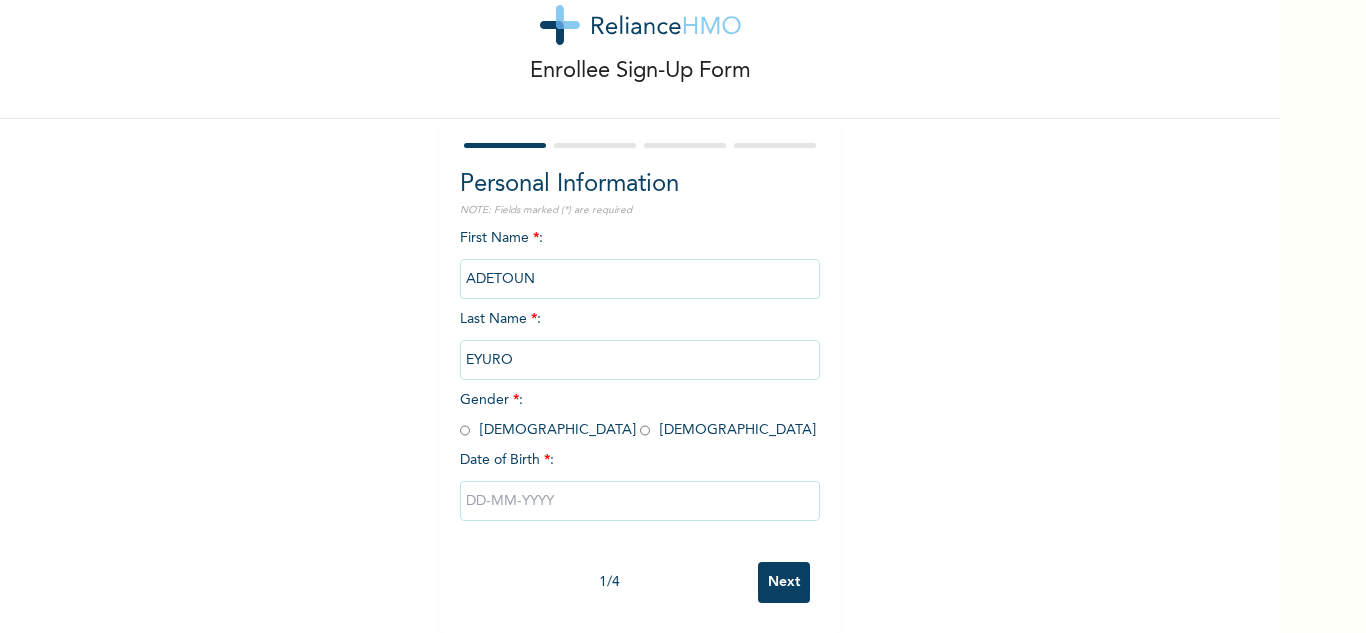 drag, startPoint x: 553, startPoint y: 261, endPoint x: 378, endPoint y: 255, distance: 175.10283 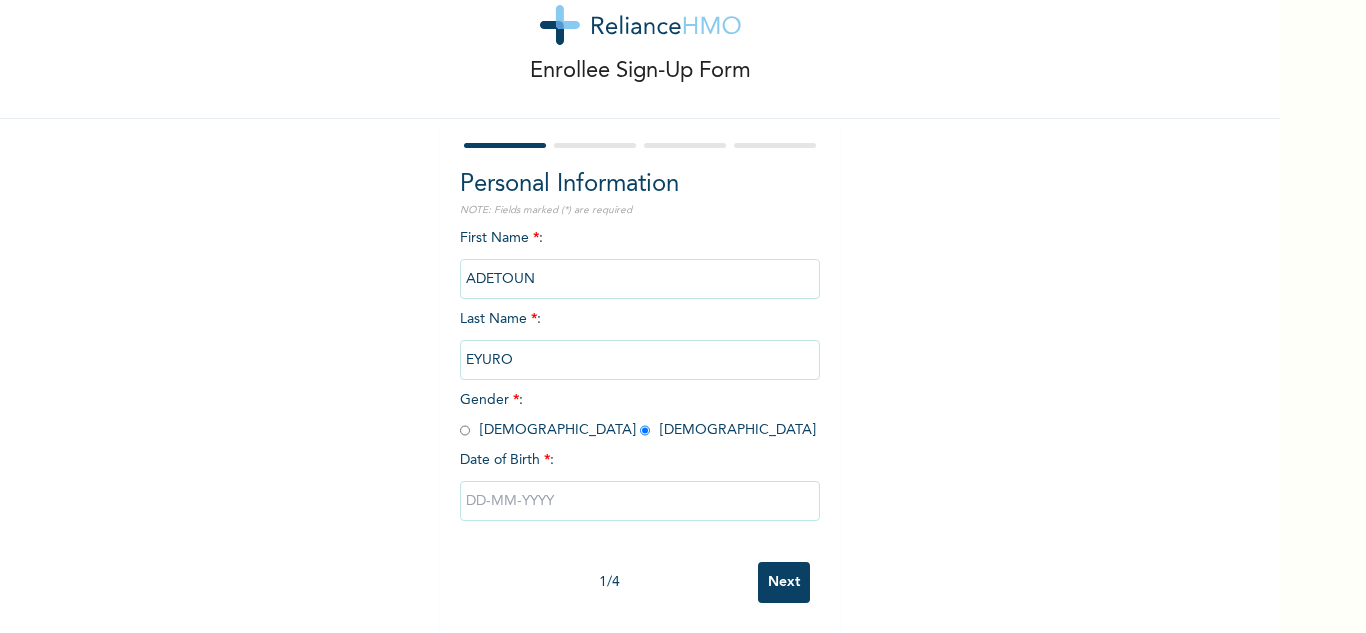 radio on "true" 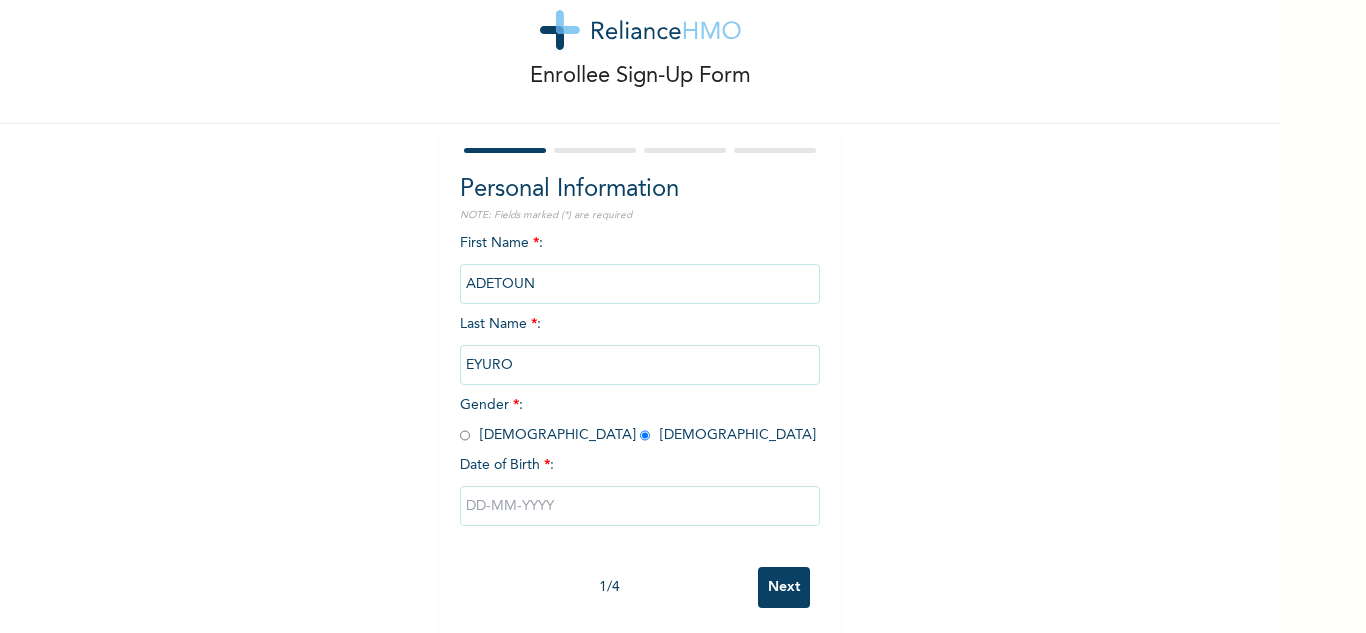 scroll, scrollTop: 70, scrollLeft: 0, axis: vertical 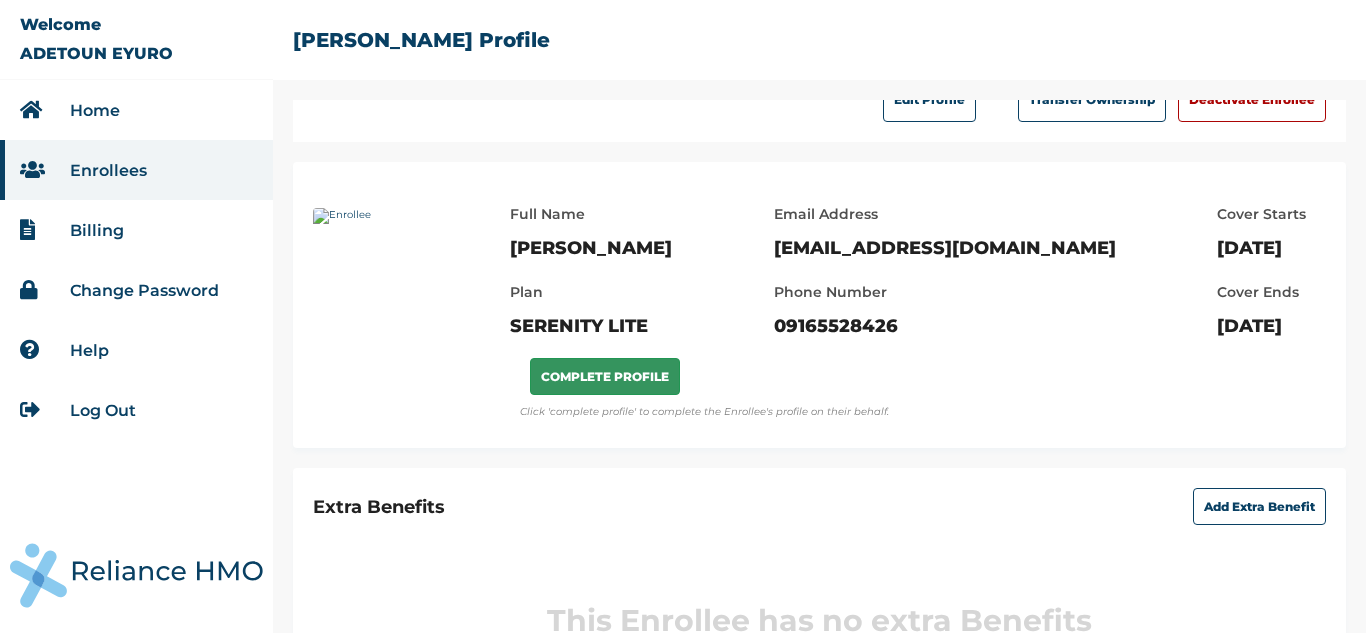 click on "COMPLETE PROFILE" at bounding box center (605, 376) 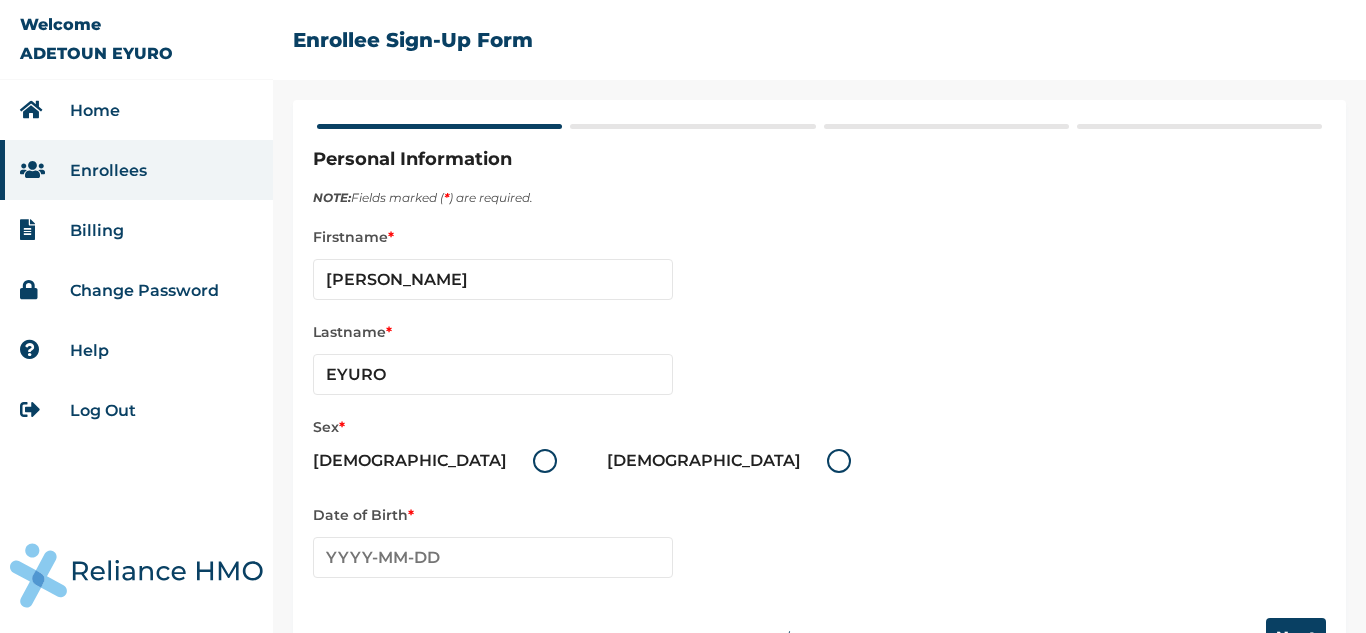 scroll, scrollTop: 64, scrollLeft: 0, axis: vertical 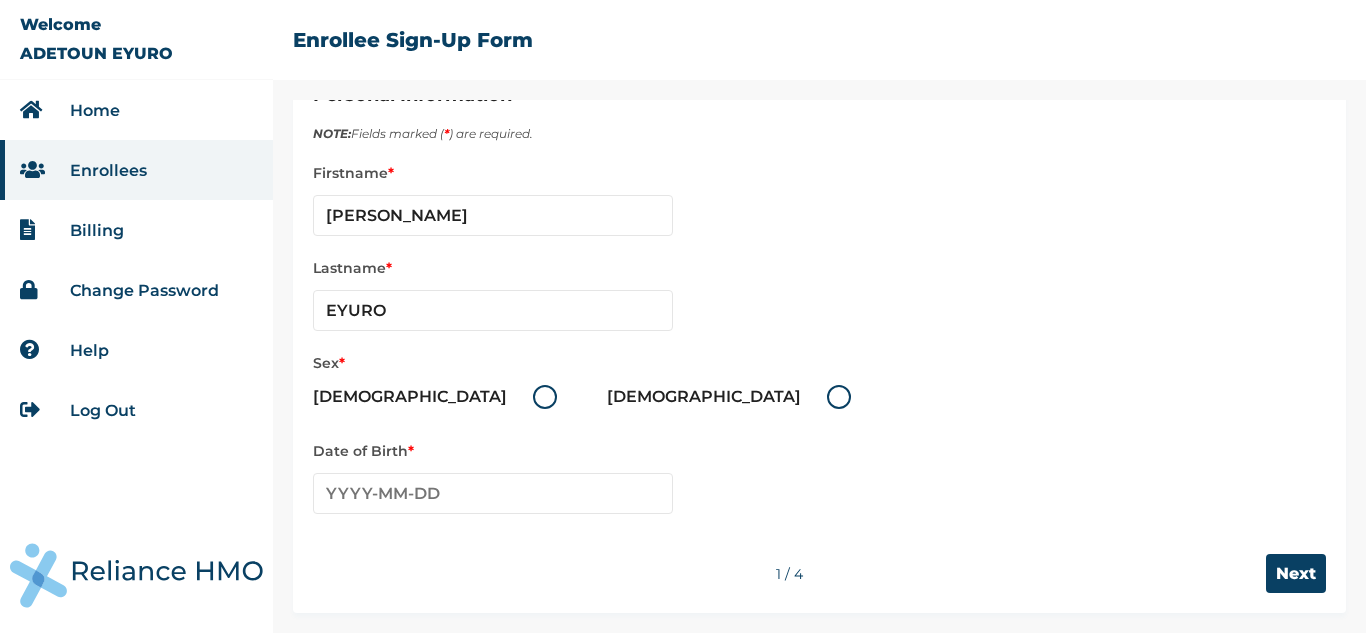 click on "[DEMOGRAPHIC_DATA]" at bounding box center (734, 397) 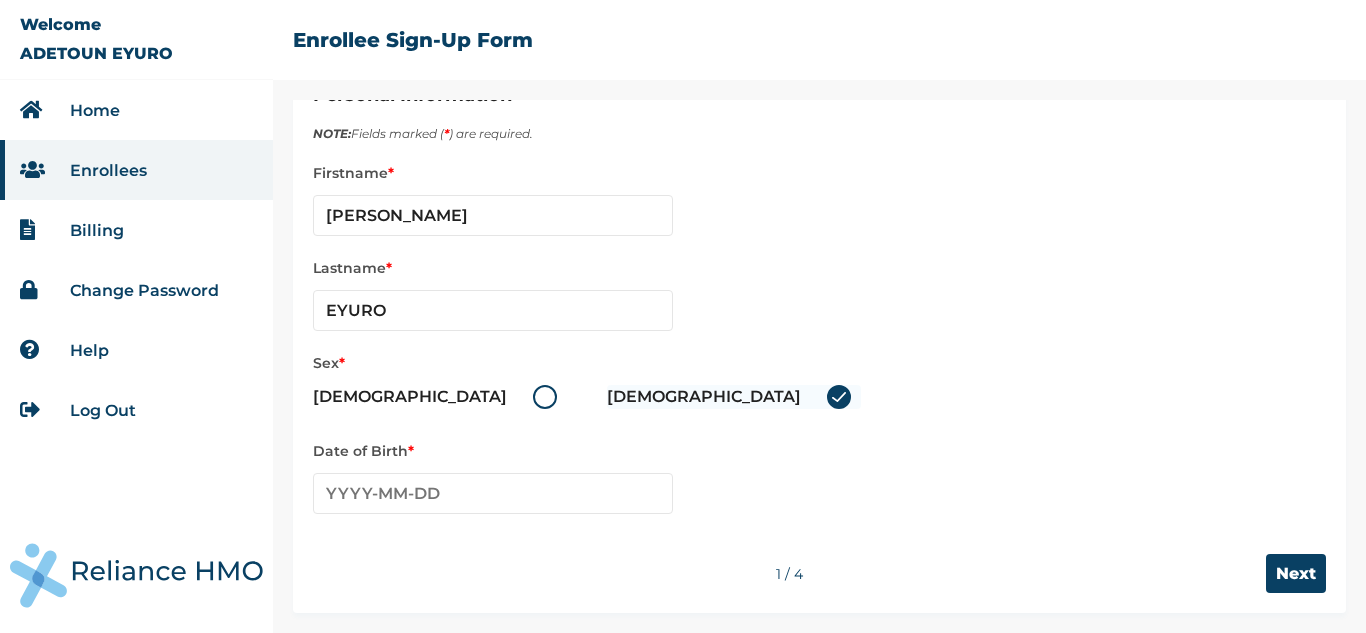 radio on "true" 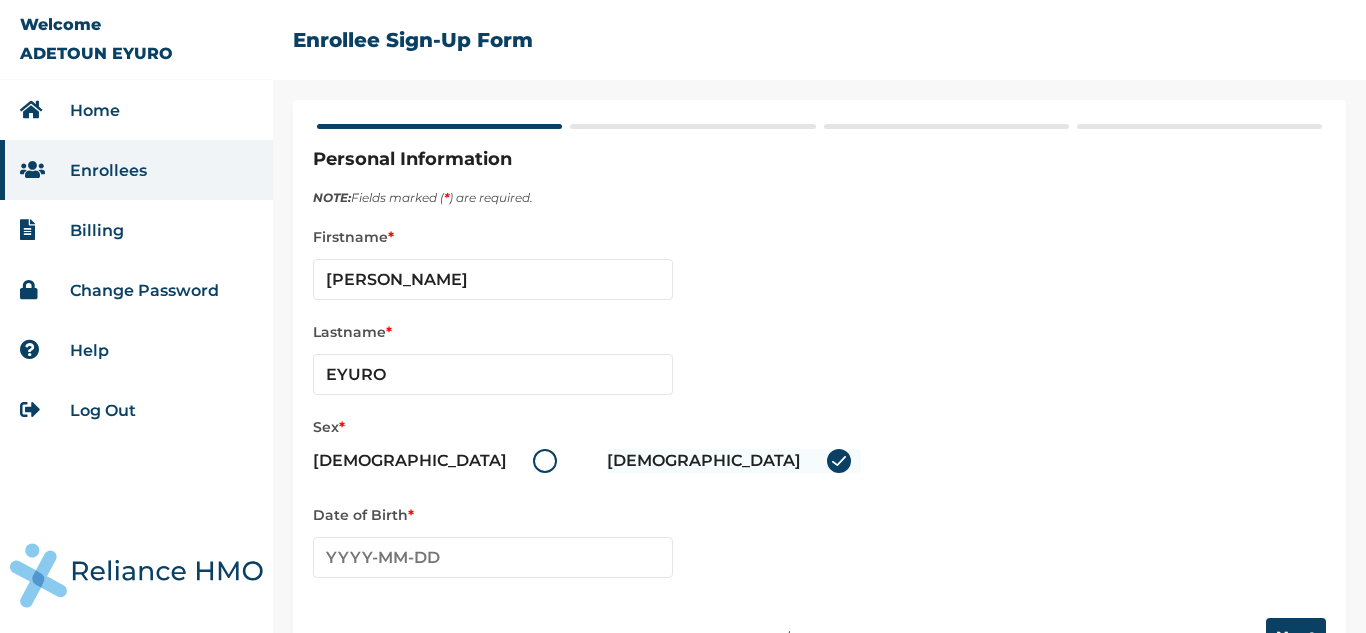 scroll, scrollTop: 64, scrollLeft: 0, axis: vertical 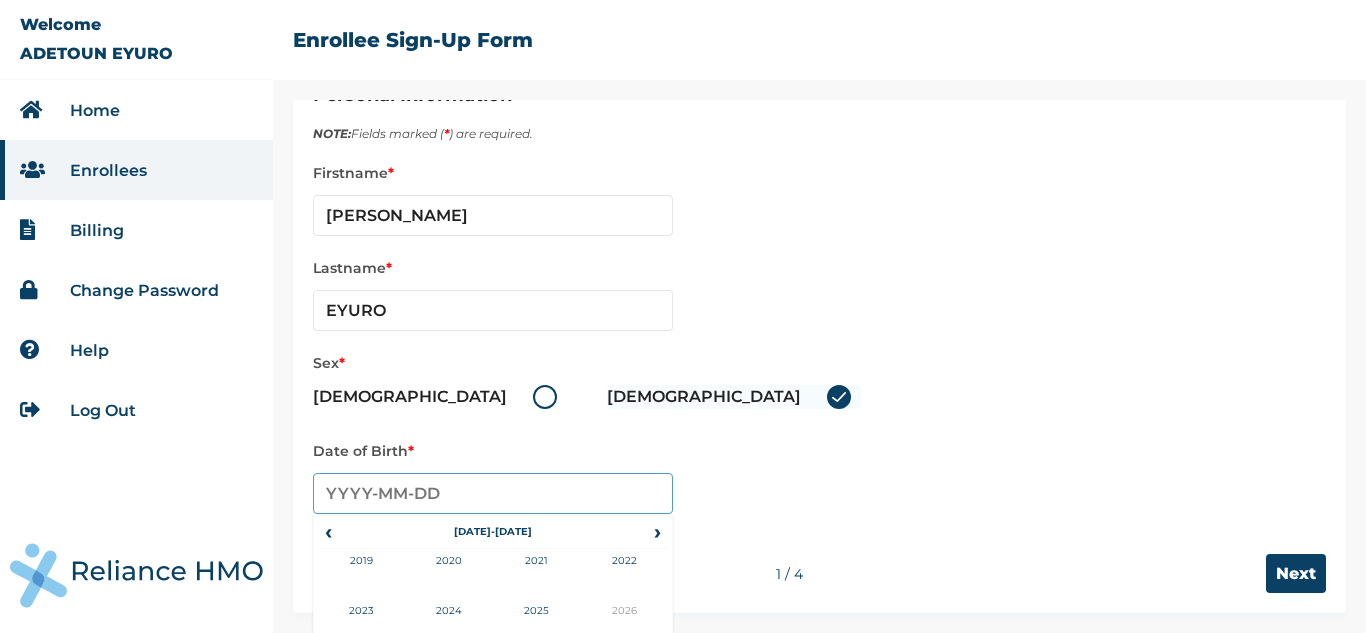 click at bounding box center (493, 493) 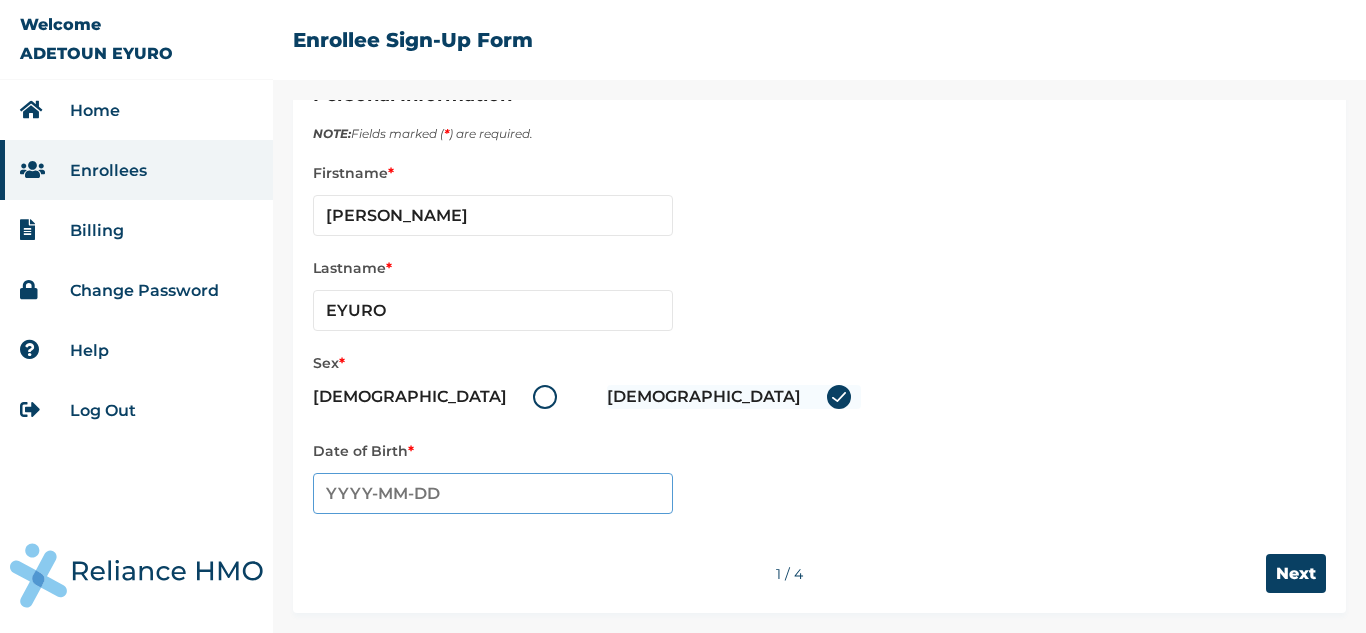 click at bounding box center [493, 493] 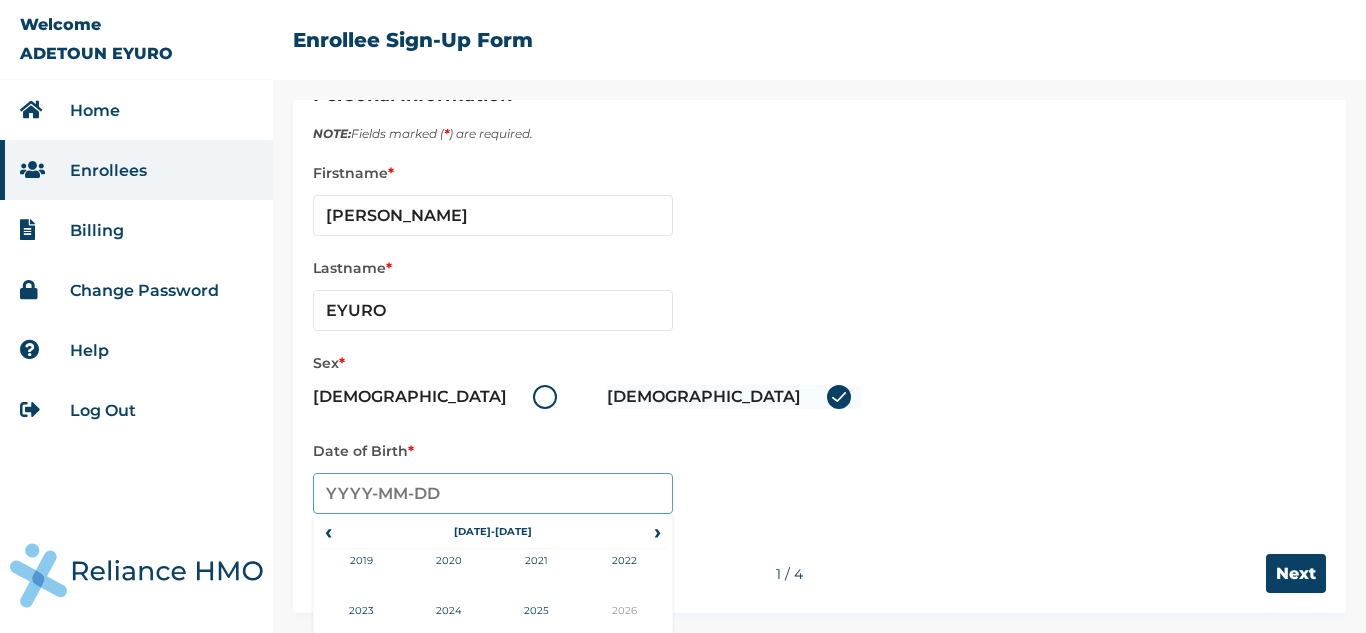 click at bounding box center [493, 493] 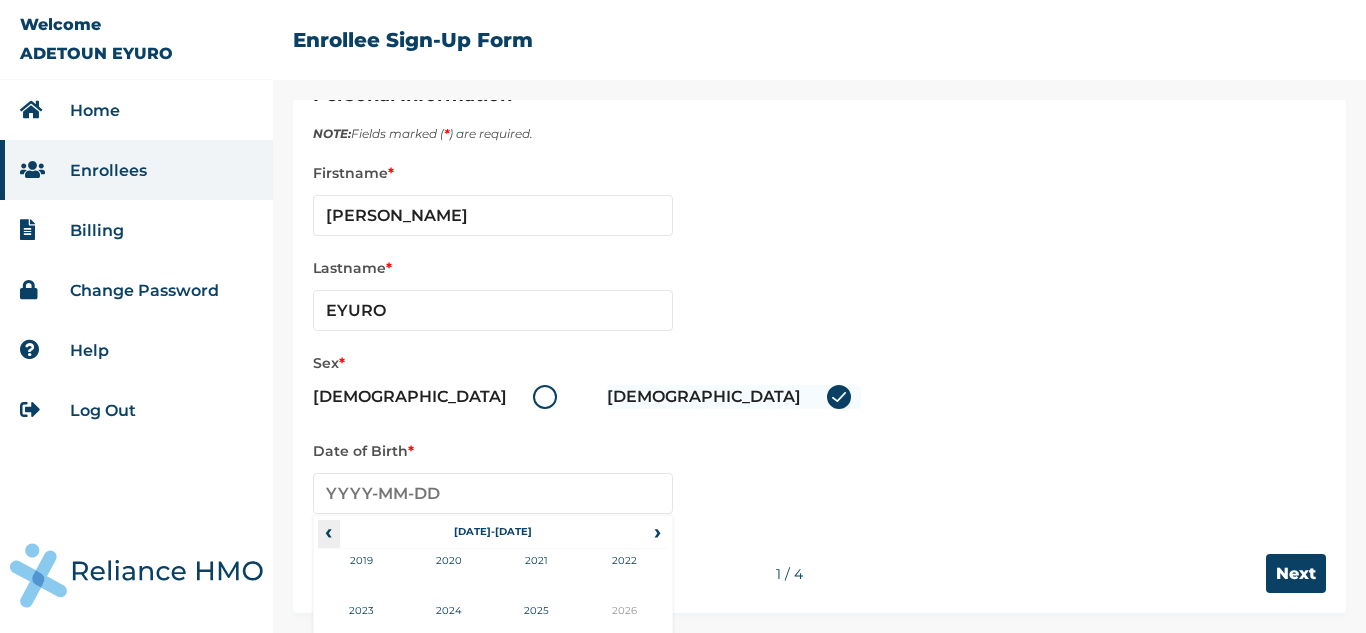 click on "‹" at bounding box center [328, 532] 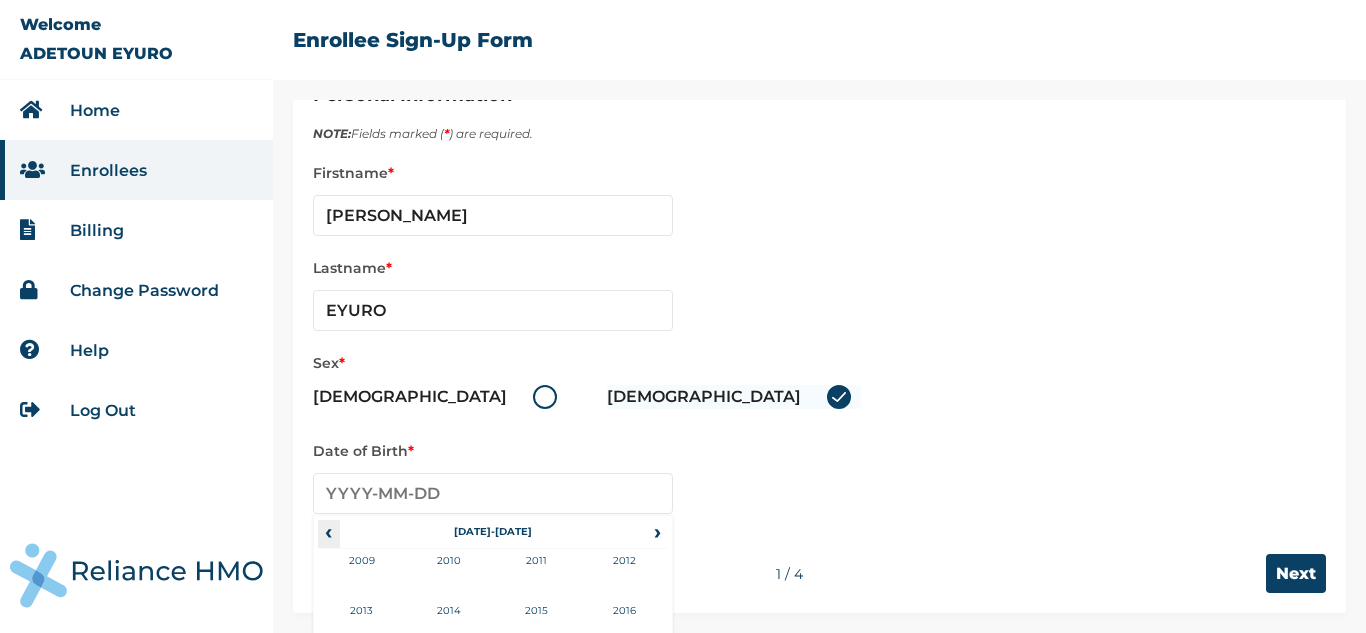 click on "‹" at bounding box center [328, 532] 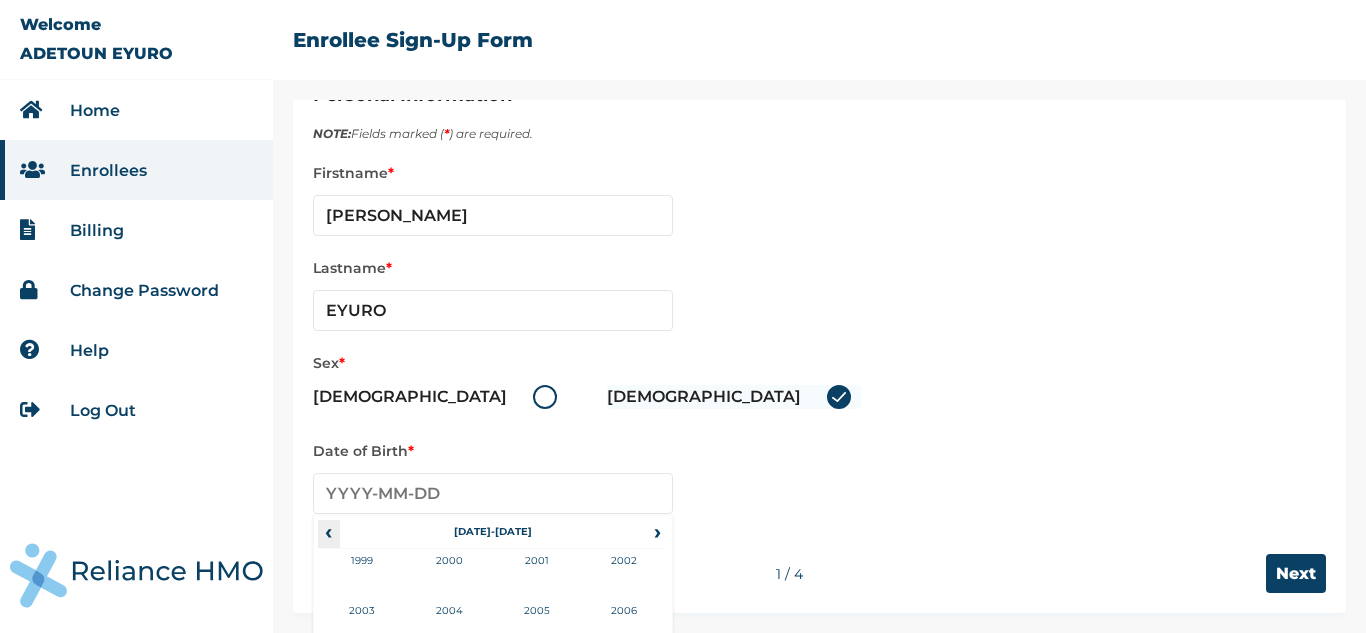 click on "‹" at bounding box center (328, 532) 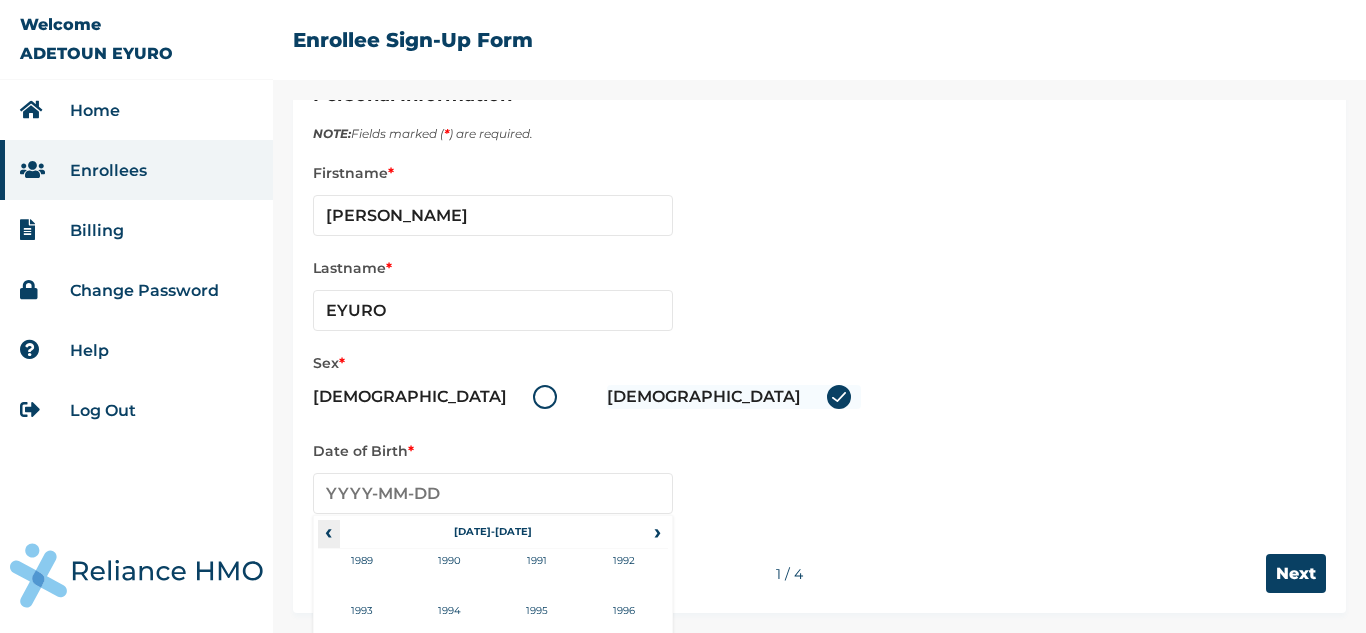 click on "‹" at bounding box center [328, 532] 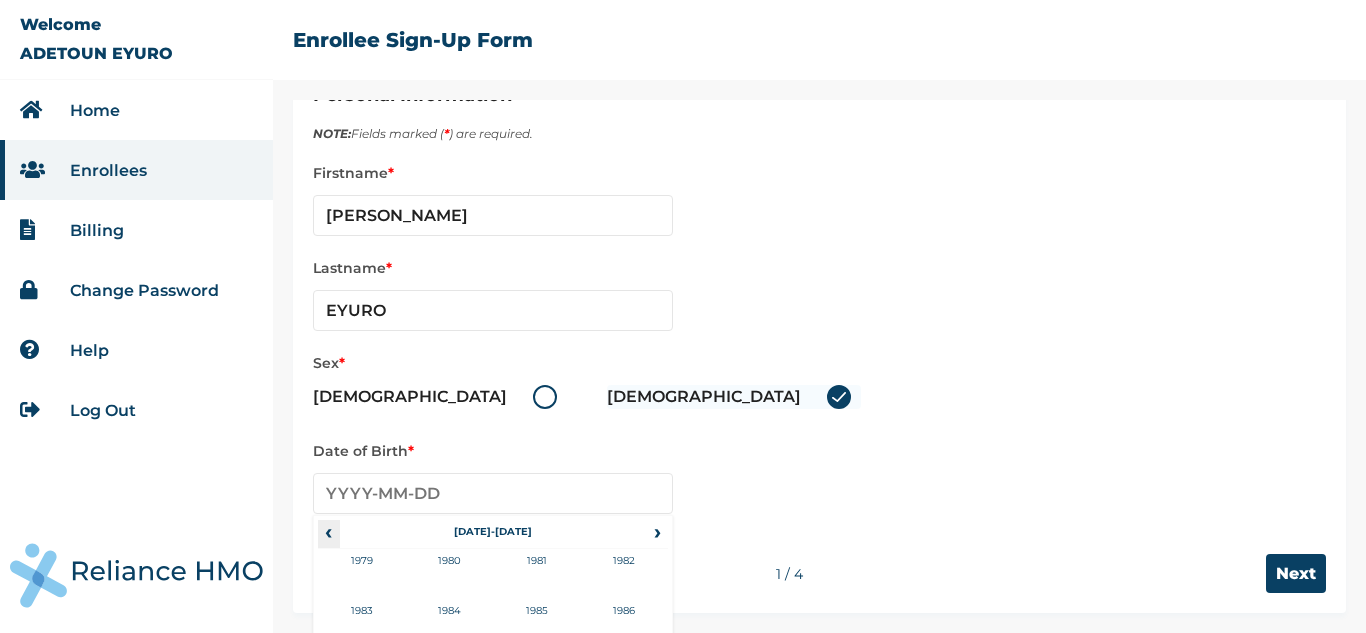 click on "‹" at bounding box center [328, 532] 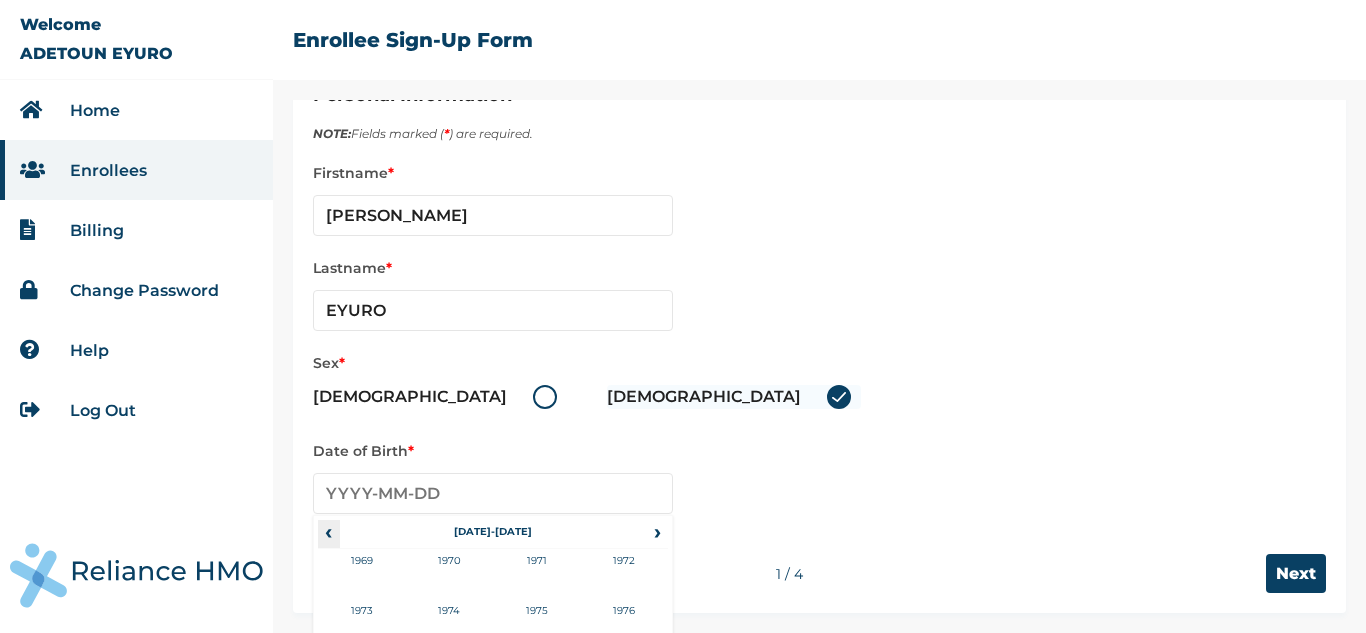 click on "‹" at bounding box center [328, 532] 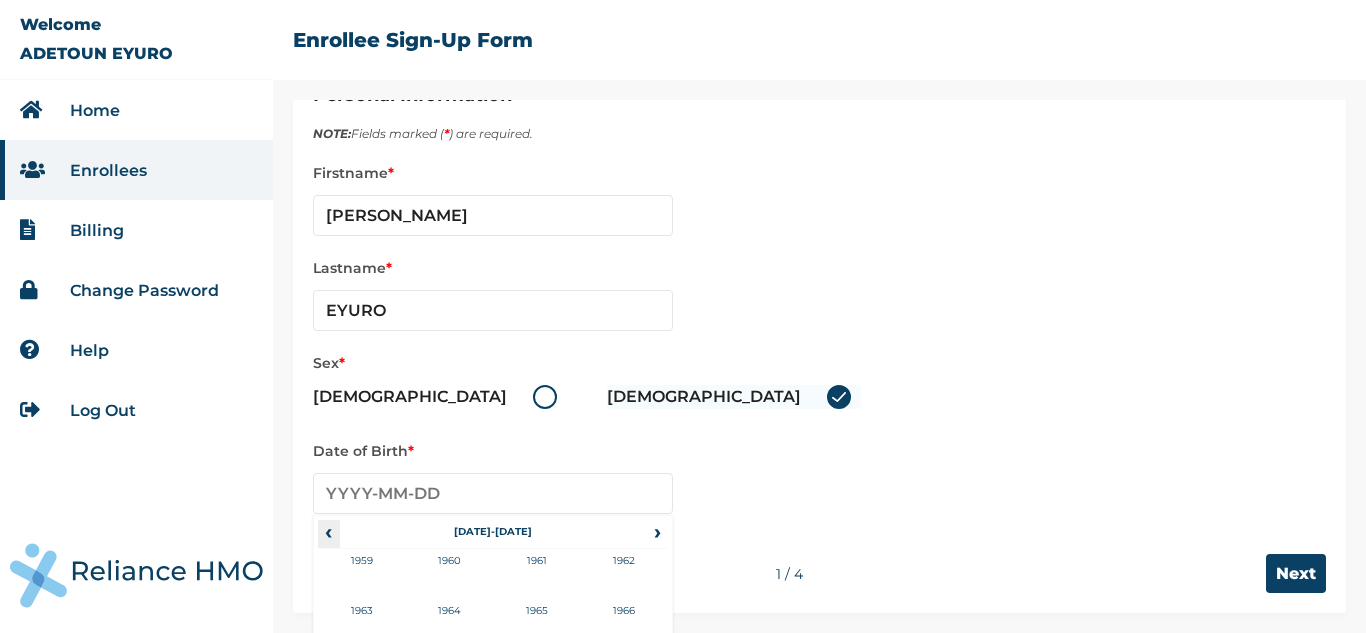 click on "‹" at bounding box center (328, 532) 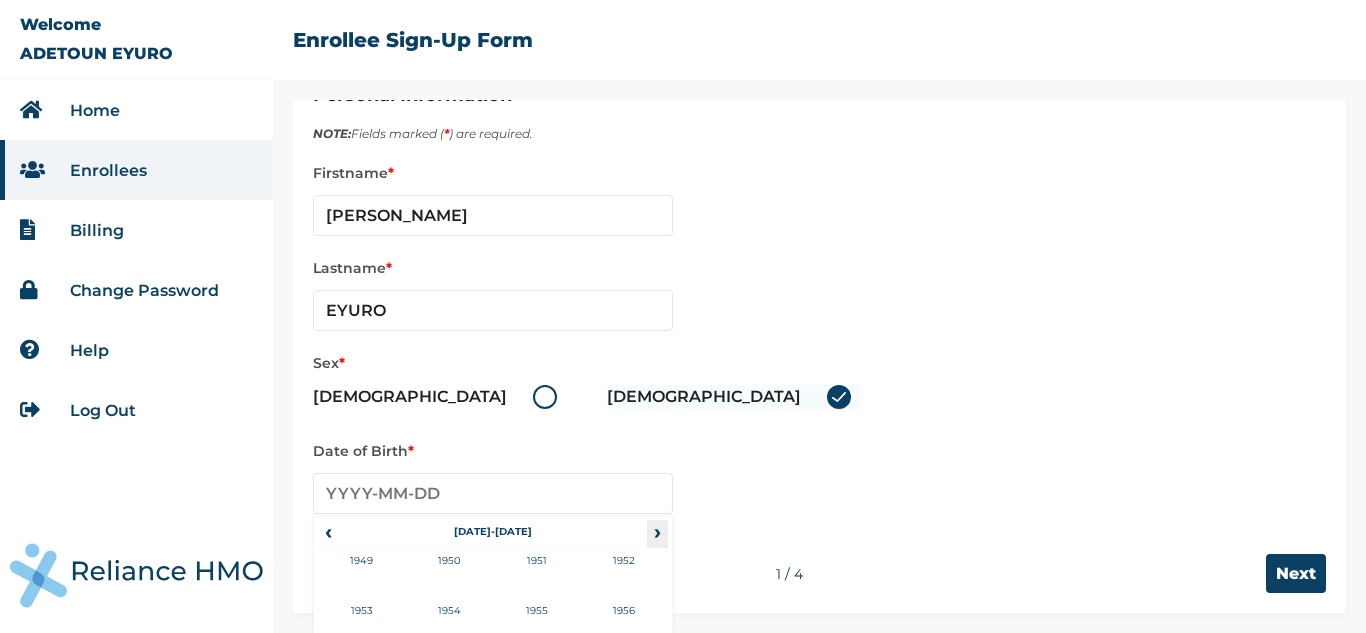 click on "›" at bounding box center [658, 532] 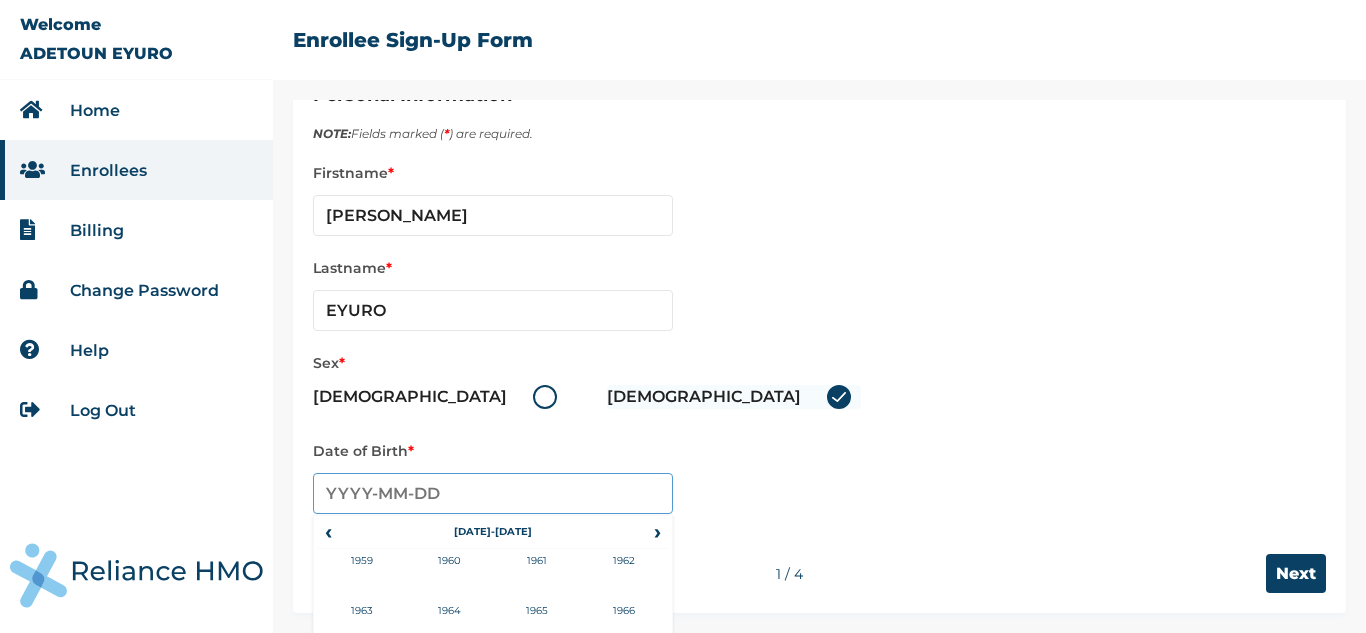 click at bounding box center (493, 493) 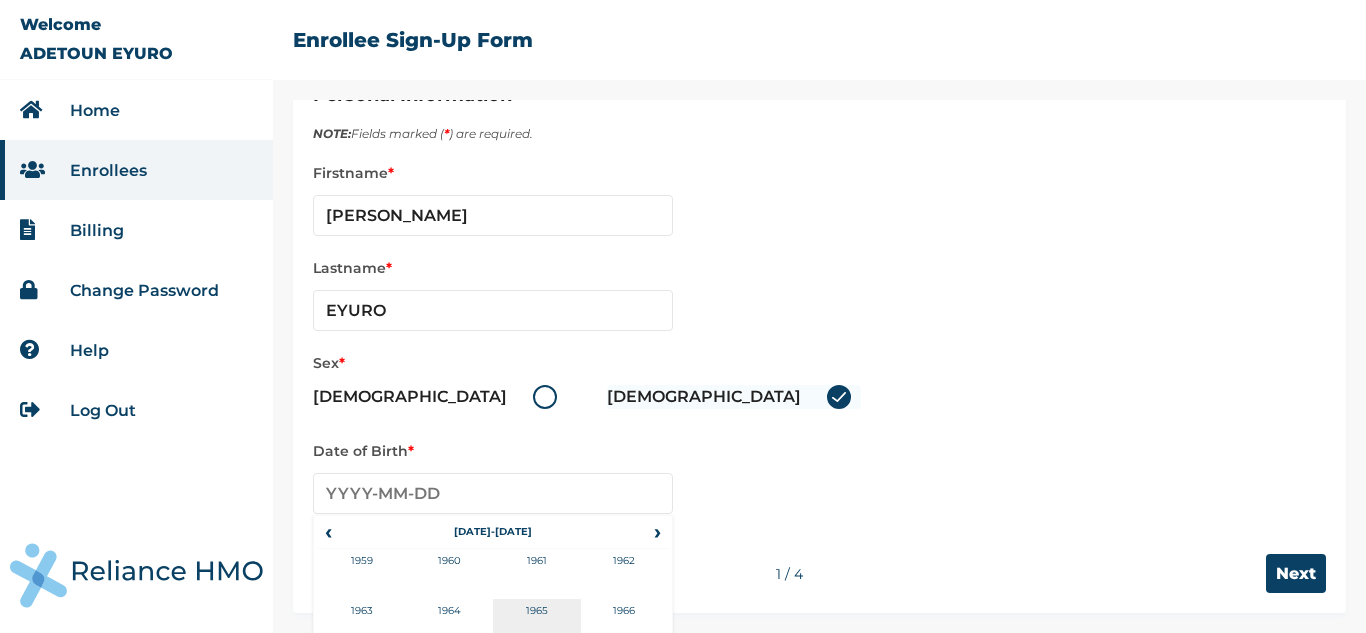 click on "1965" at bounding box center (537, 624) 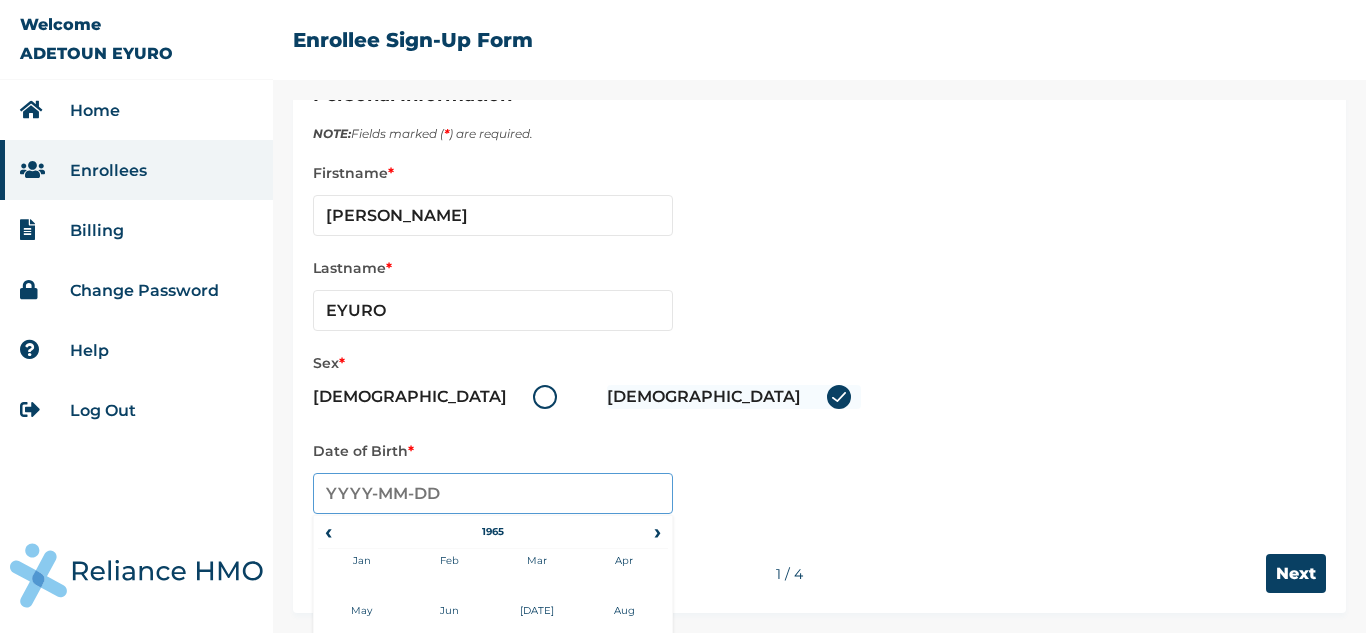 click at bounding box center (493, 493) 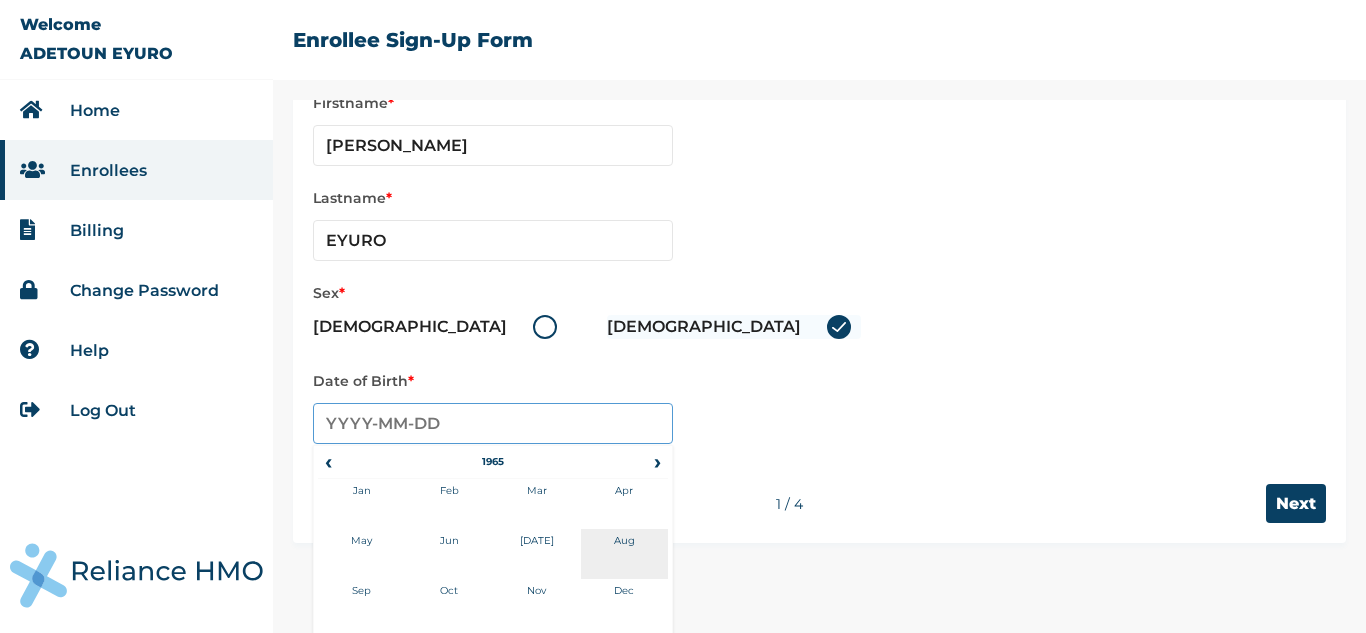 scroll, scrollTop: 135, scrollLeft: 0, axis: vertical 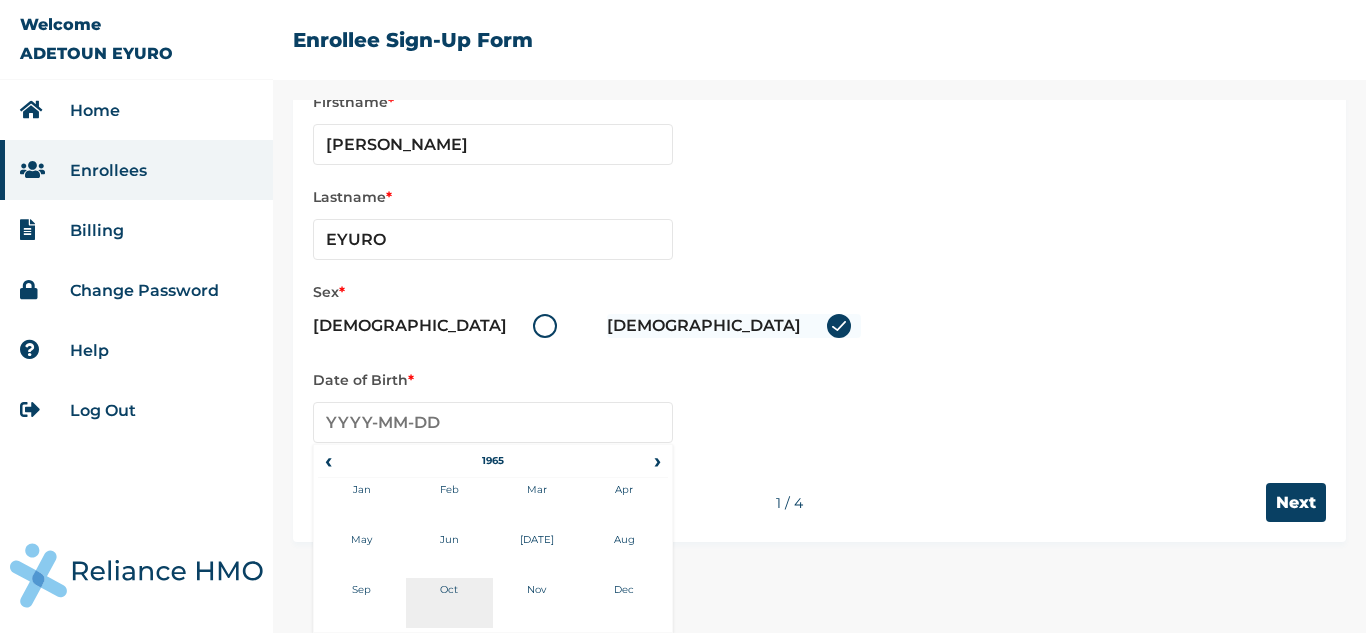 click on "Oct" at bounding box center (450, 603) 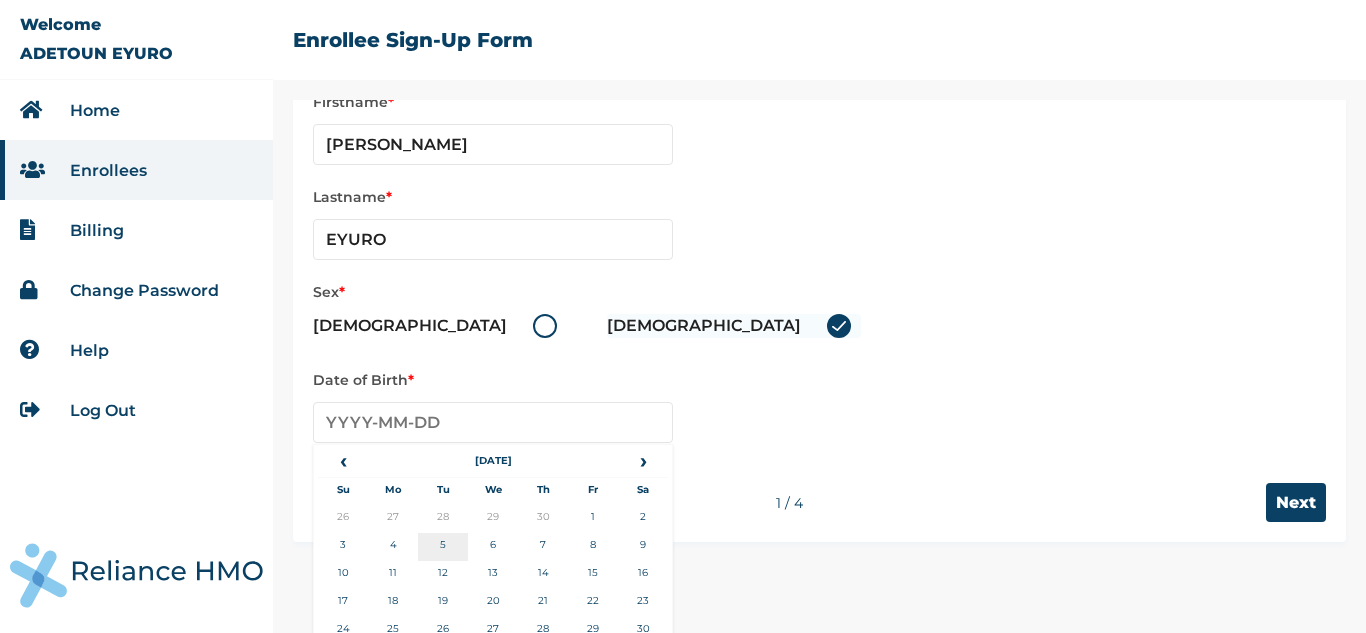 click on "5" at bounding box center [443, 547] 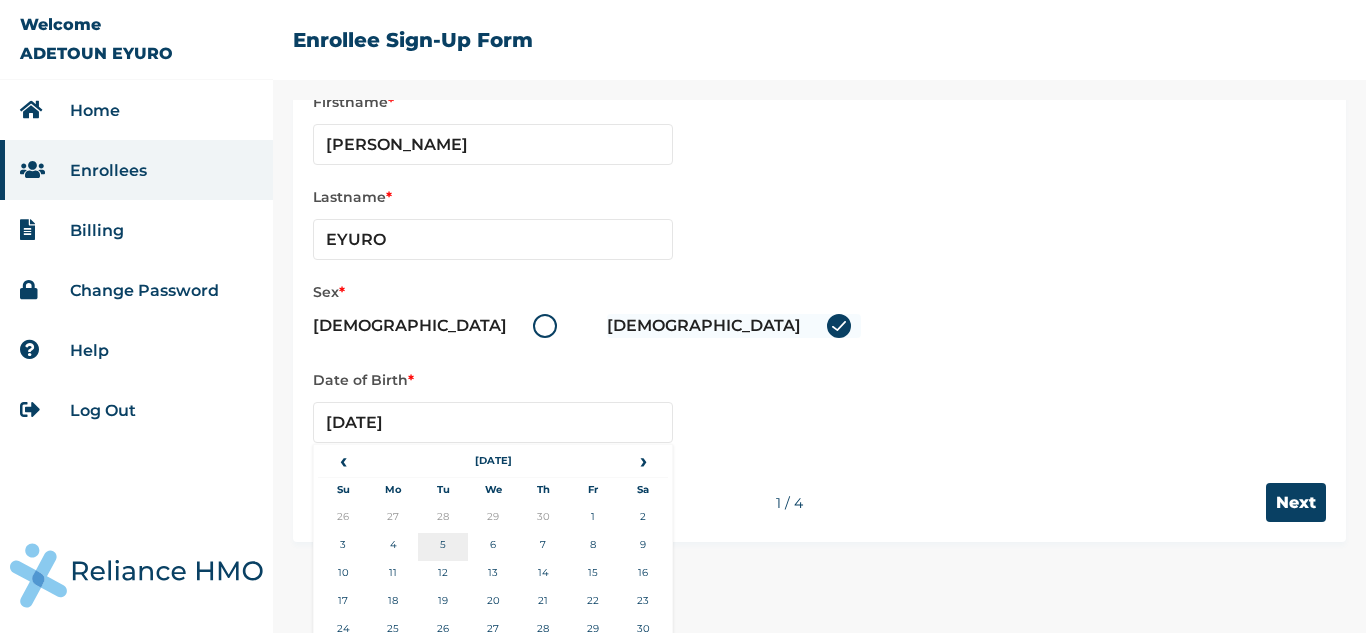 scroll, scrollTop: 64, scrollLeft: 0, axis: vertical 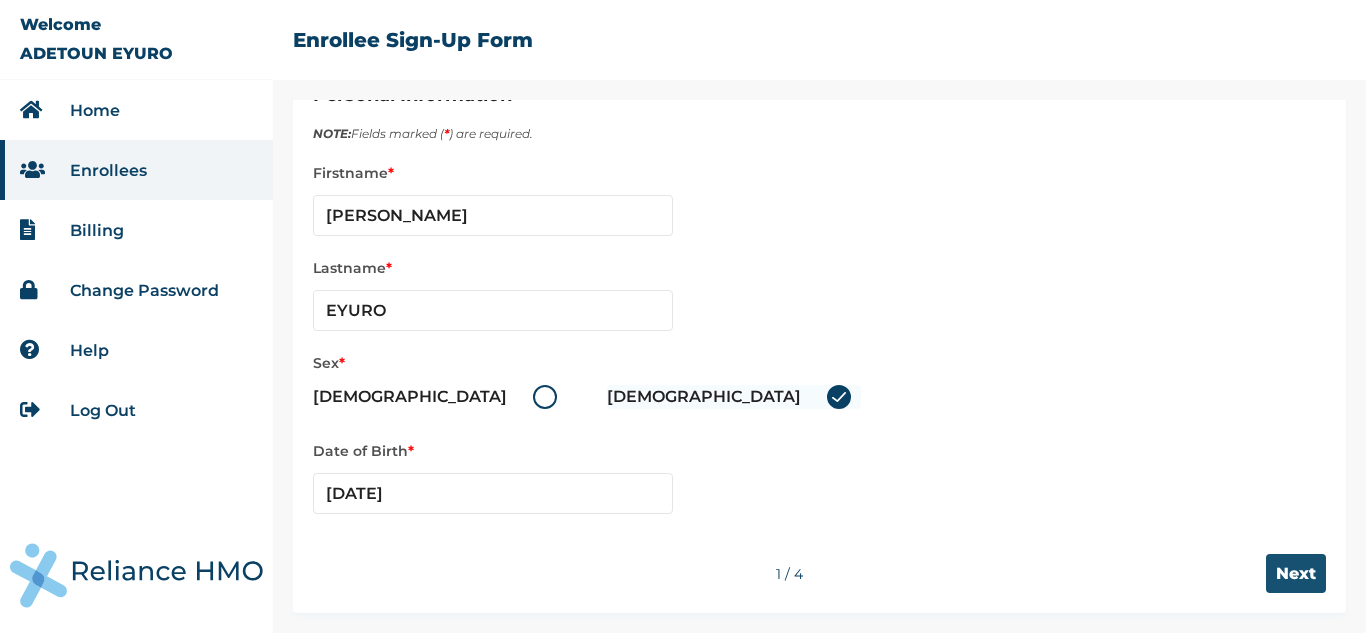 click on "Next" at bounding box center (1296, 573) 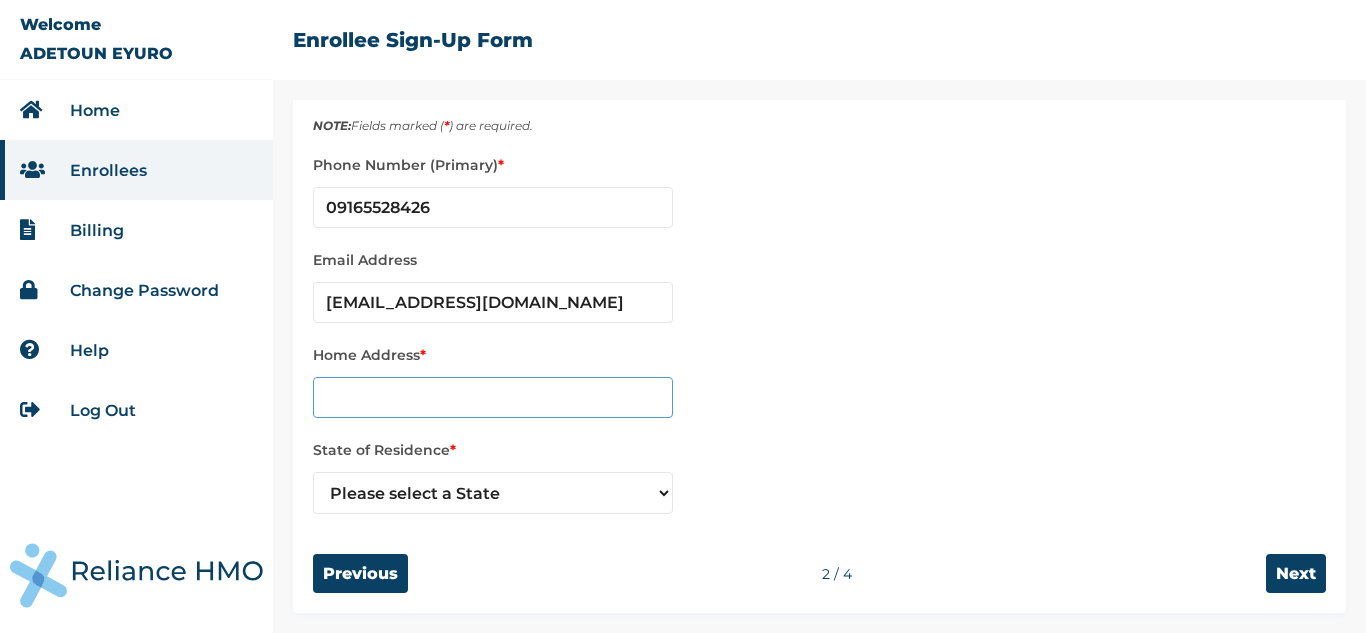 click at bounding box center [493, 397] 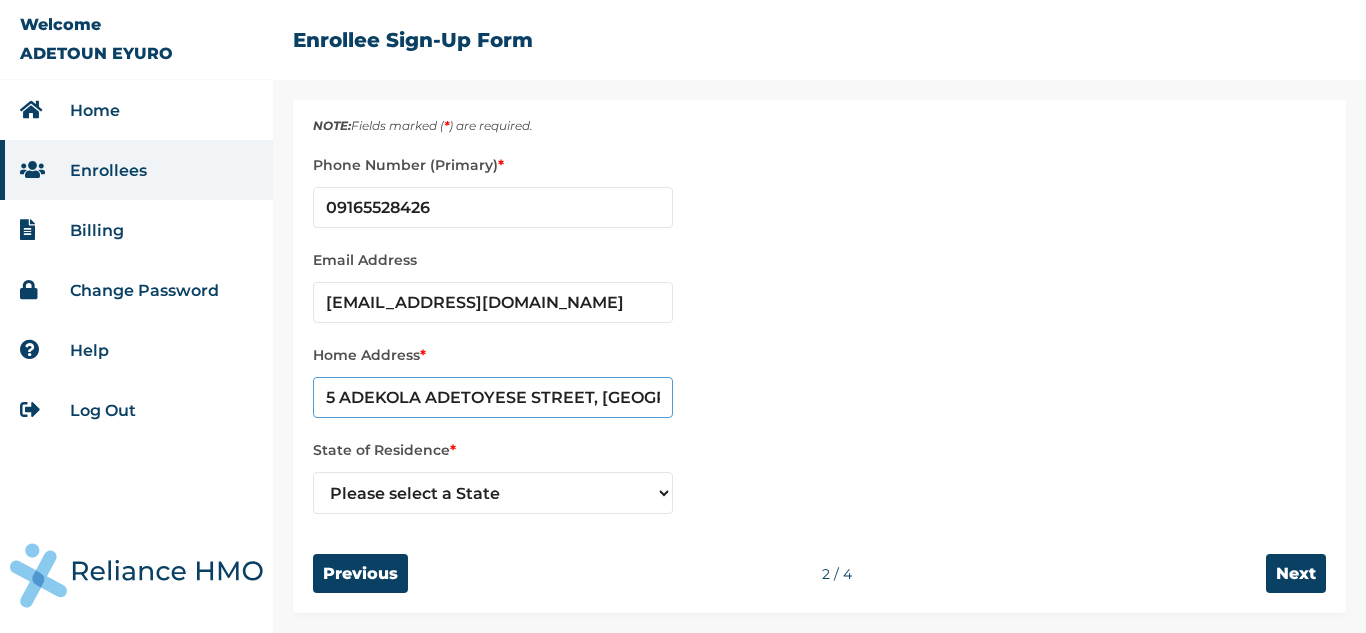 scroll, scrollTop: 0, scrollLeft: 6, axis: horizontal 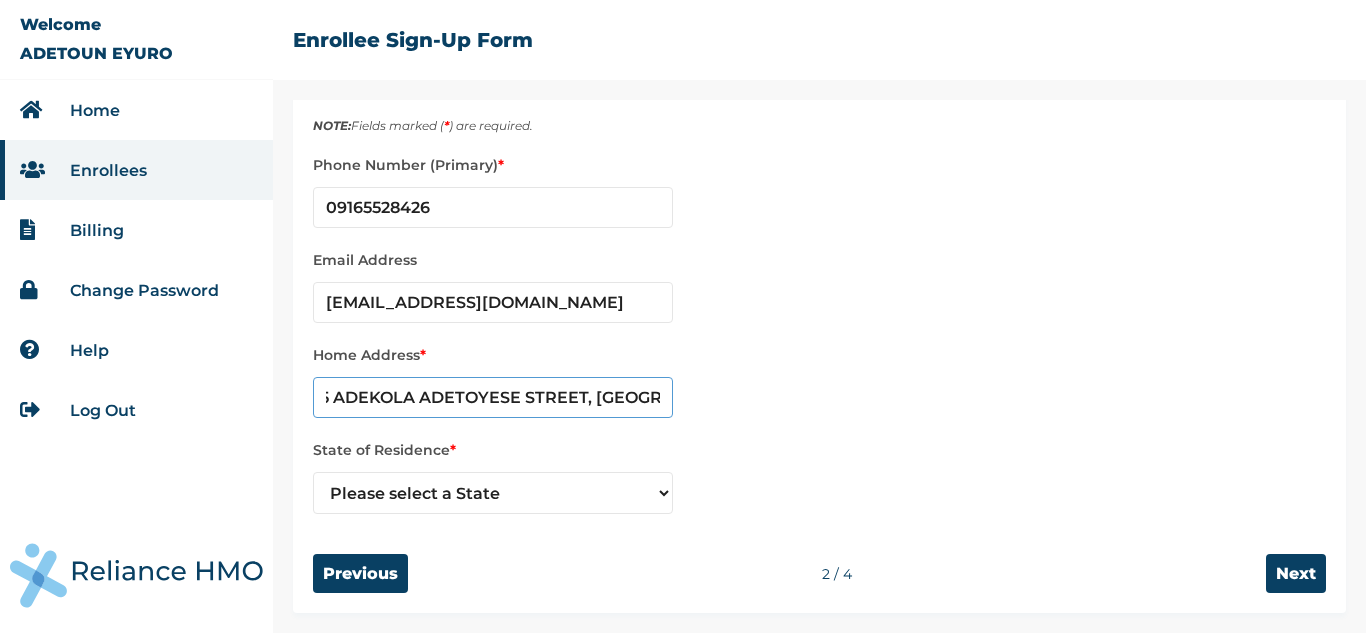 type on "5 ADEKOLA ADETOYESE STREET, IKOTUN" 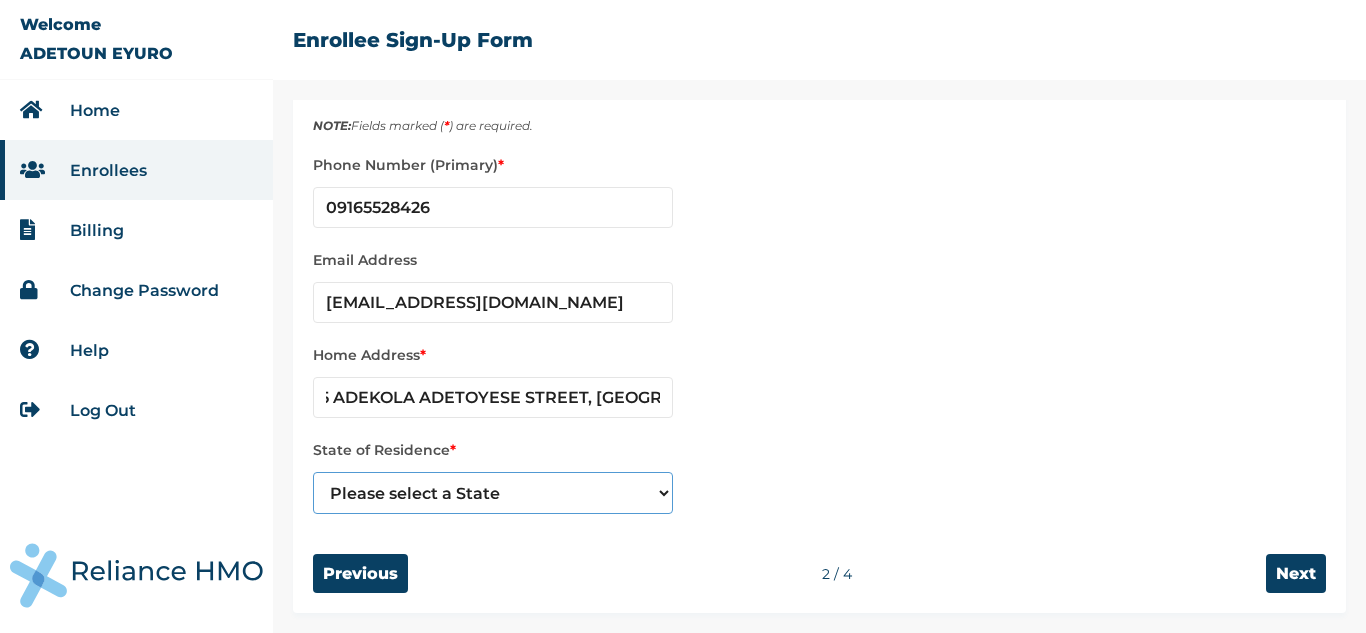 scroll, scrollTop: 0, scrollLeft: 0, axis: both 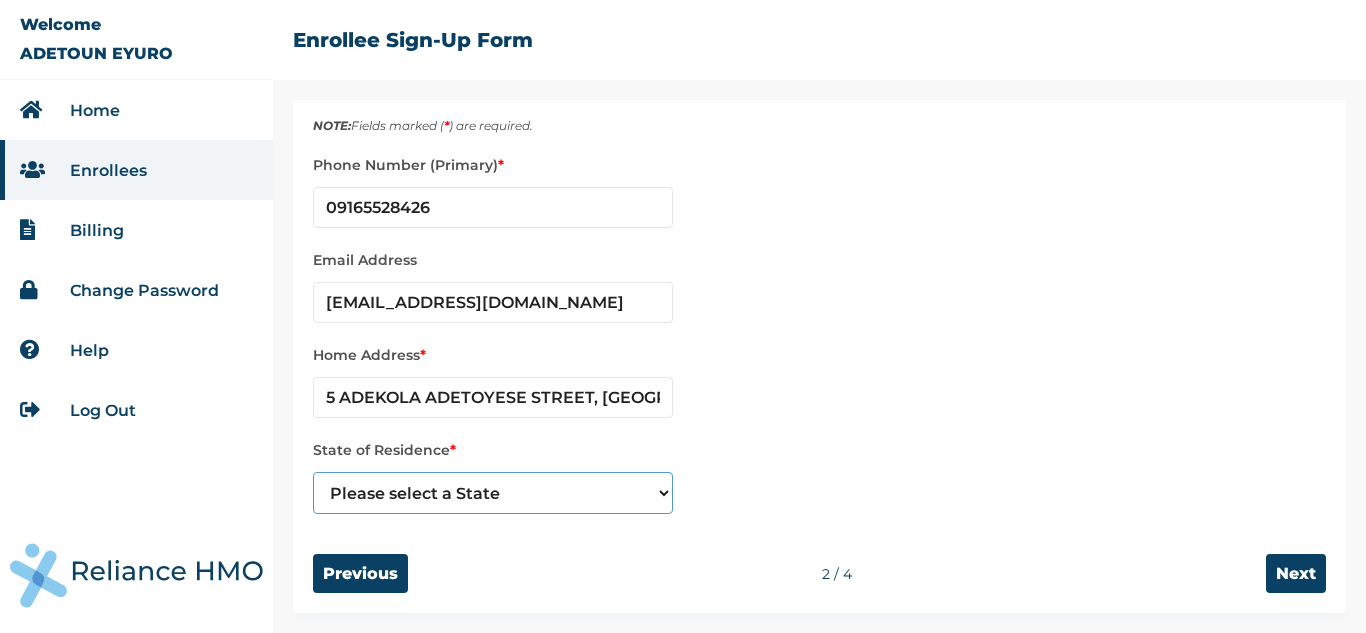 click on "Please select a State Abia Abuja (FCT) Adamawa Akwa Ibom Anambra Bauchi Bayelsa Benue Borno Cross River Delta Ebonyi Edo Ekiti Enugu Gombe Imo Jigawa Kaduna Kano Katsina Kebbi Kogi Kwara Lagos Nasarawa Niger Ogun Ondo Osun Oyo Plateau Rivers Sokoto Taraba Yobe Zamfara" at bounding box center [493, 493] 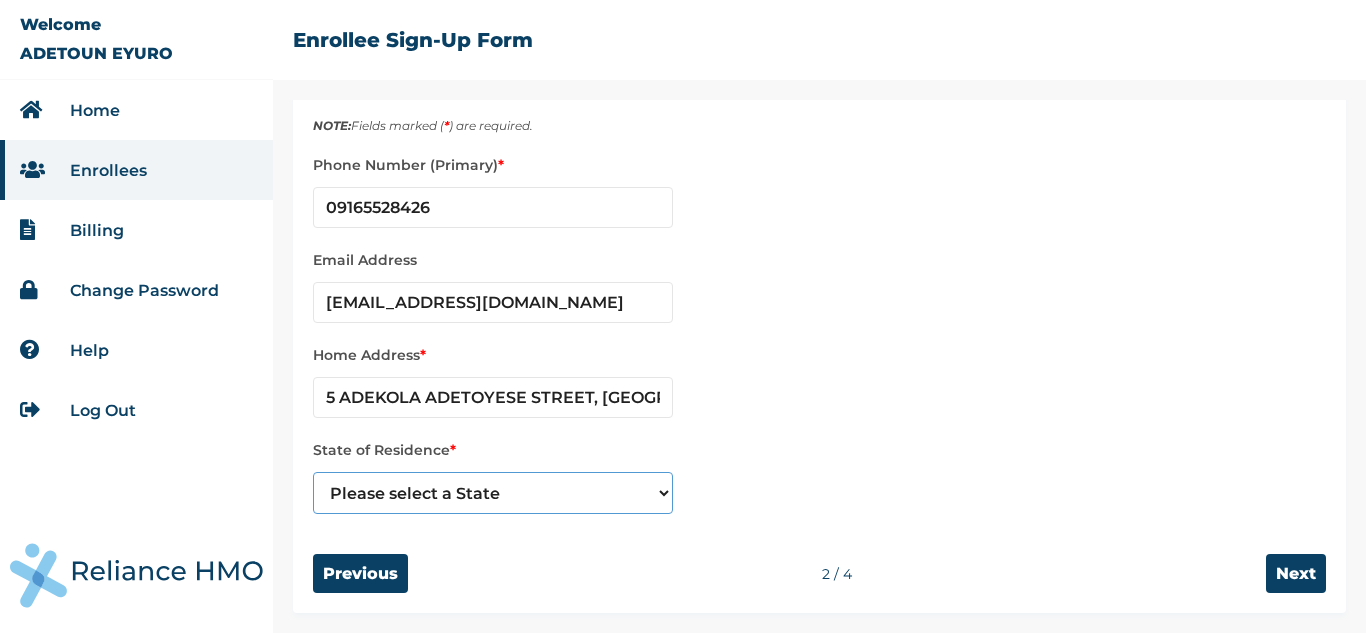 select on "25" 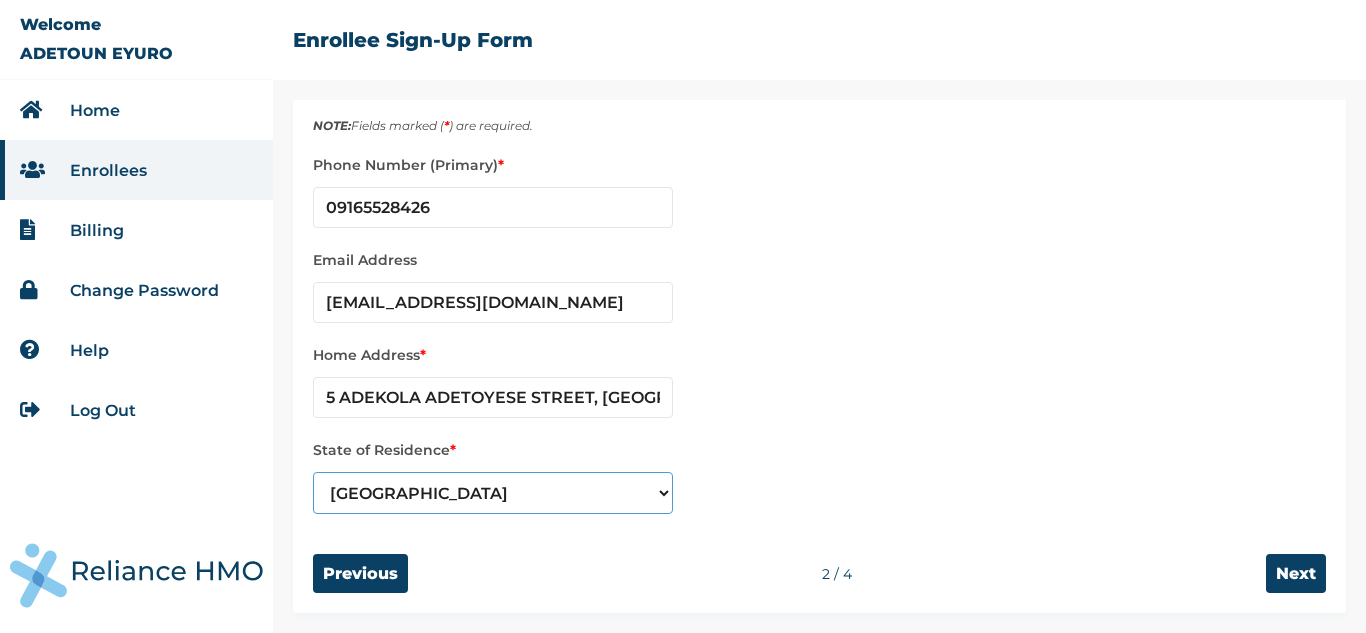 click on "Please select a State Abia Abuja (FCT) Adamawa Akwa Ibom Anambra Bauchi Bayelsa Benue Borno Cross River Delta Ebonyi Edo Ekiti Enugu Gombe Imo Jigawa Kaduna Kano Katsina Kebbi Kogi Kwara Lagos Nasarawa Niger Ogun Ondo Osun Oyo Plateau Rivers Sokoto Taraba Yobe Zamfara" at bounding box center (493, 493) 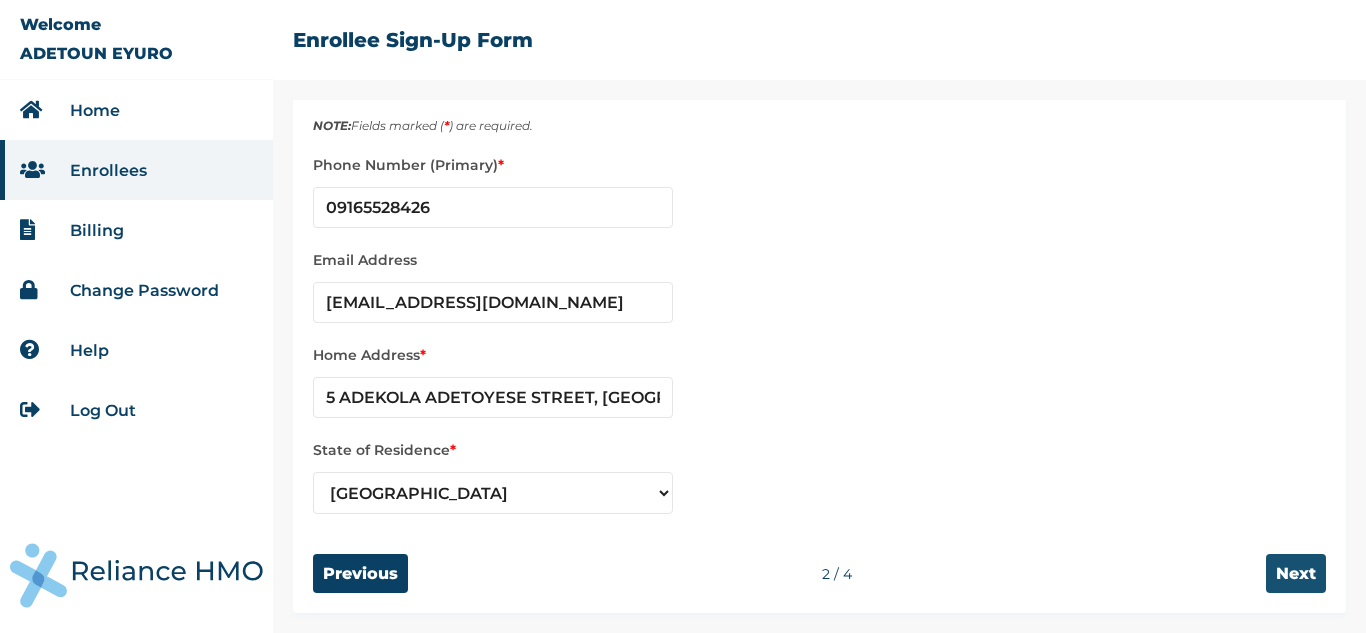 click on "Next" at bounding box center [1296, 573] 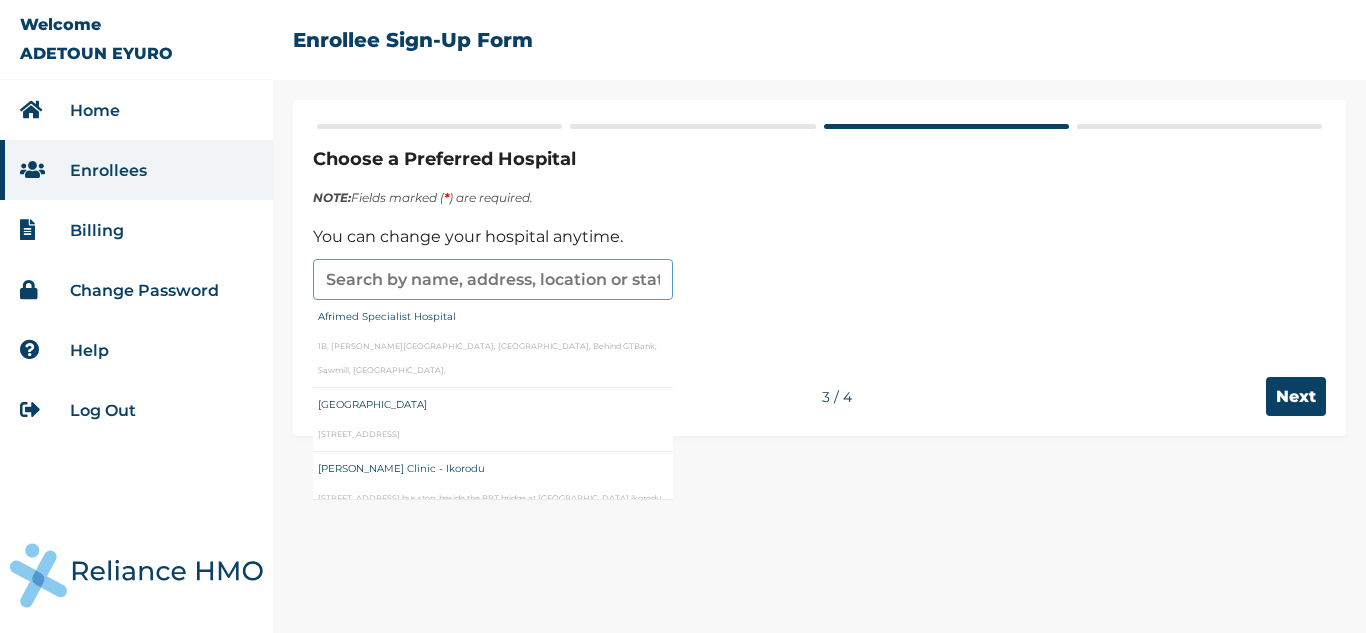 click at bounding box center [493, 279] 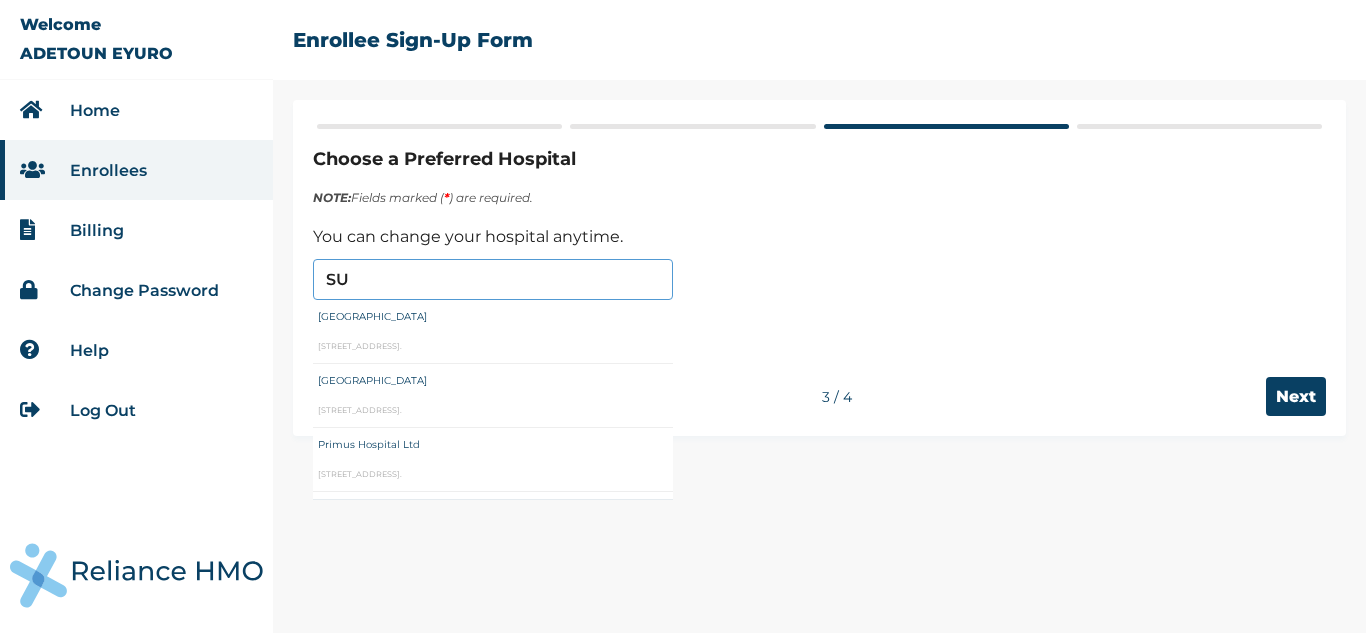 type on "S" 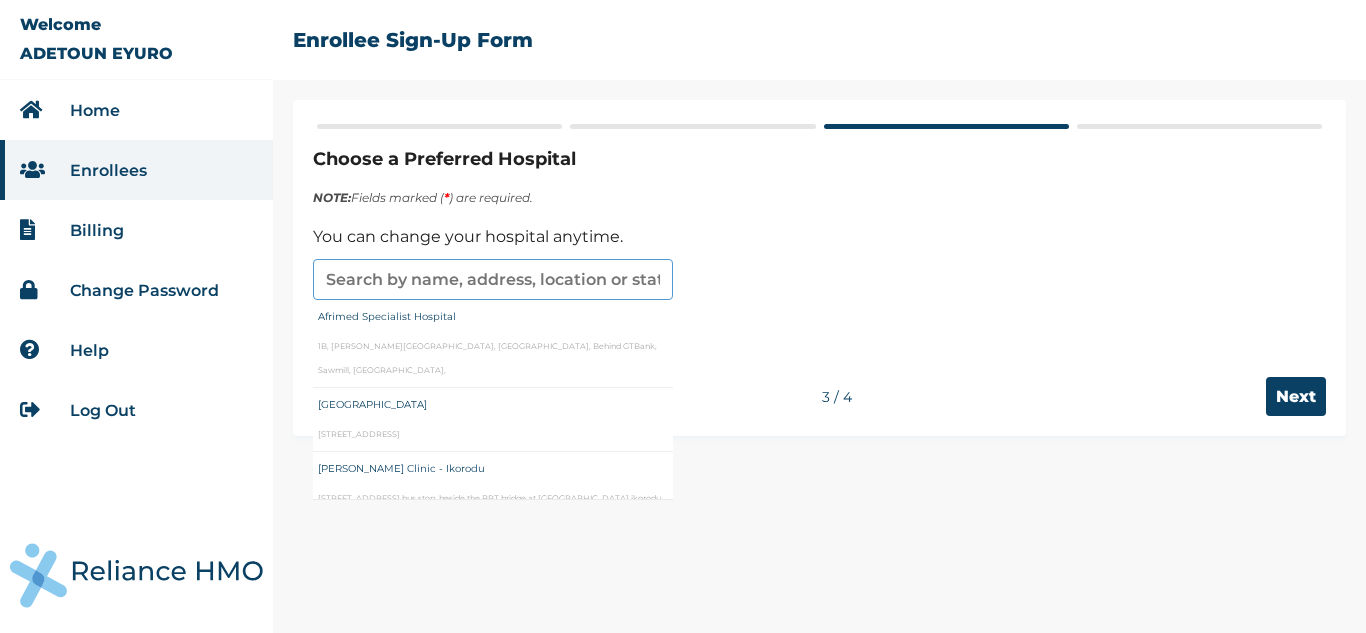 click at bounding box center (493, 279) 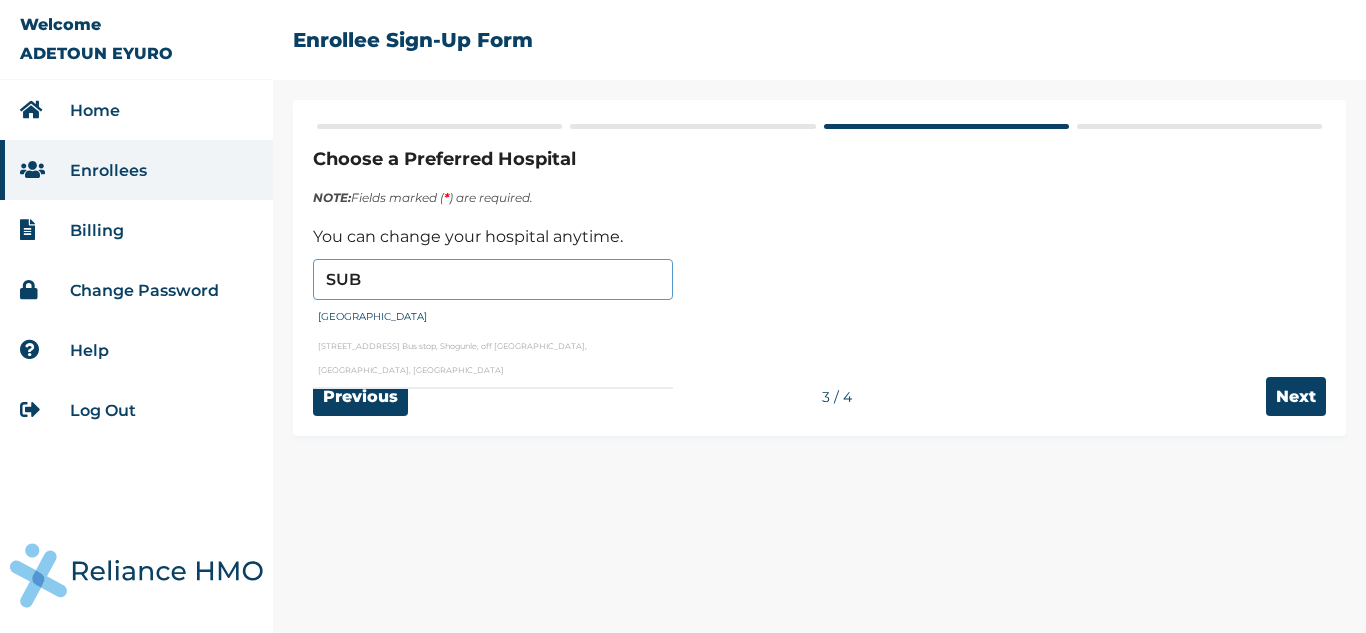 click on "SUB" at bounding box center [493, 279] 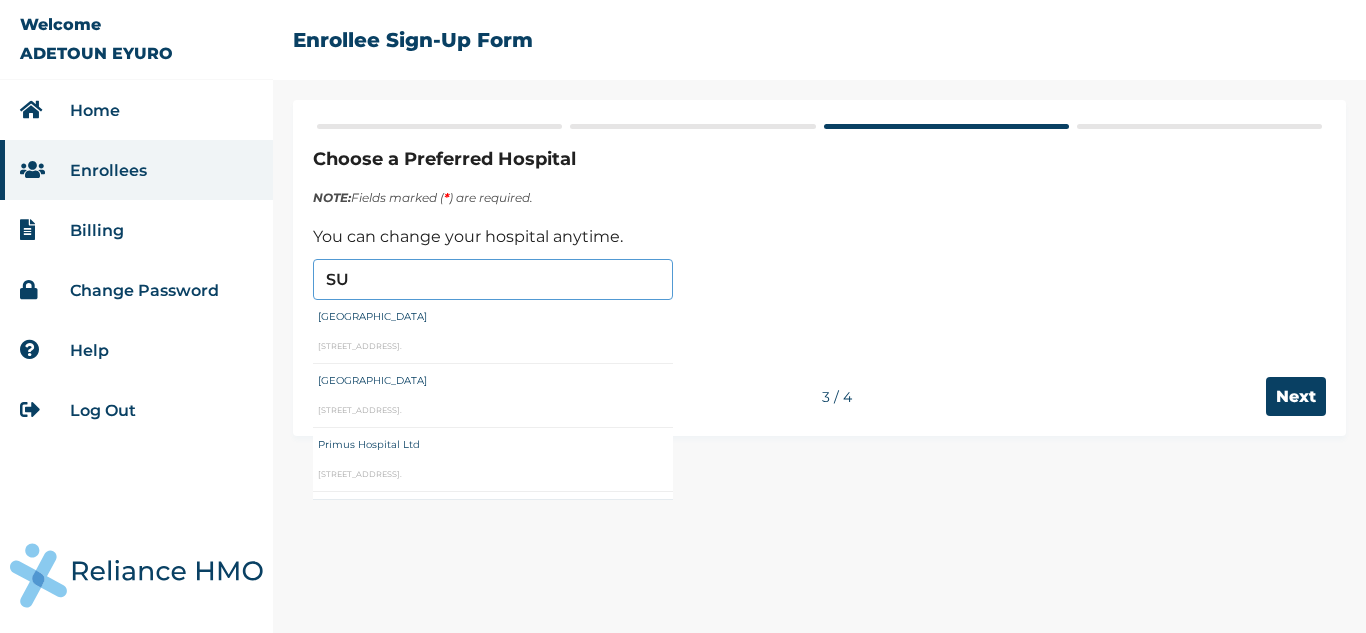 type on "S" 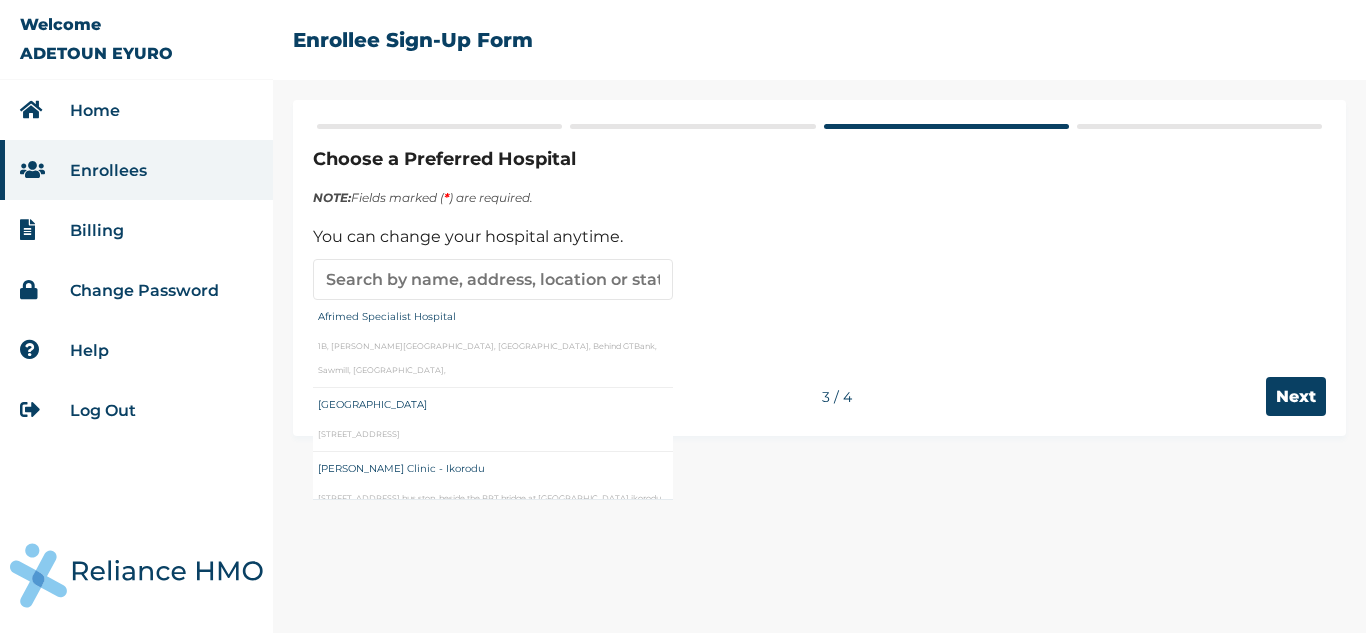 click on "Choose a Preferred Hospital NOTE: Fields marked ( * ) are required. You can change your hospital anytime. Afrimed Specialist Hospital 1B, Williams Street, Off Diya street, Behind GTBank, Sawmill, Gbagada, First City Hospital 17, Bamidele Street, Osapa London, Lekki, Ibeju-Lekki Bernice Clinic - Ikorodu 318, Lagos Road, Ogolonto bus stop, beside the BRT bridge at Ogolonto ikorodu Bernice Clinic - Mile 12 5, Fadare Street, Mile 12, Lagos. Araba Medical Centre 122, Ekoro-Agbelekale Road, Big Joy B/stop, Abule Egba, Lagos. Blue Cross Hospital 48, Ijaiye road, Ogba, (Beside UBA, Ikeja) BRONK PREMIERE HOSPITAL Oshota b/stop, After Elepe b/stop, Ijede Road, Ikorodu, Lagos. Crystal Specialist Hospital 148/150, Akowonjo Road, Dopemu, Egbeda Divine Medical Centre 53, Norman Williams Street, Off Ribadu Road, South West, Ikoyi, Lagos. Faith Care Hospital 32 Road House 29, Festac Town, Lagos. Faleti Medical Centre 98, Bale Street, New Road, b/stop, Olodi Apapa, Lagos First Cross Hospital First Dominican Hospital" at bounding box center [819, 366] 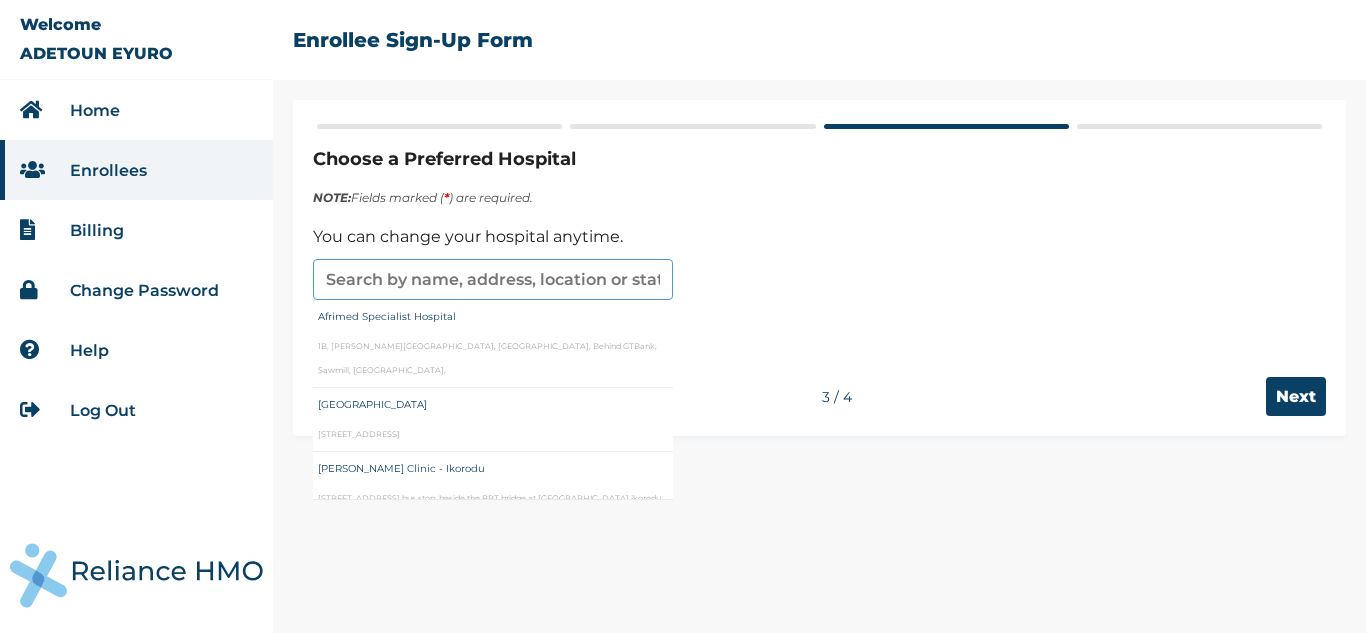 click at bounding box center [493, 279] 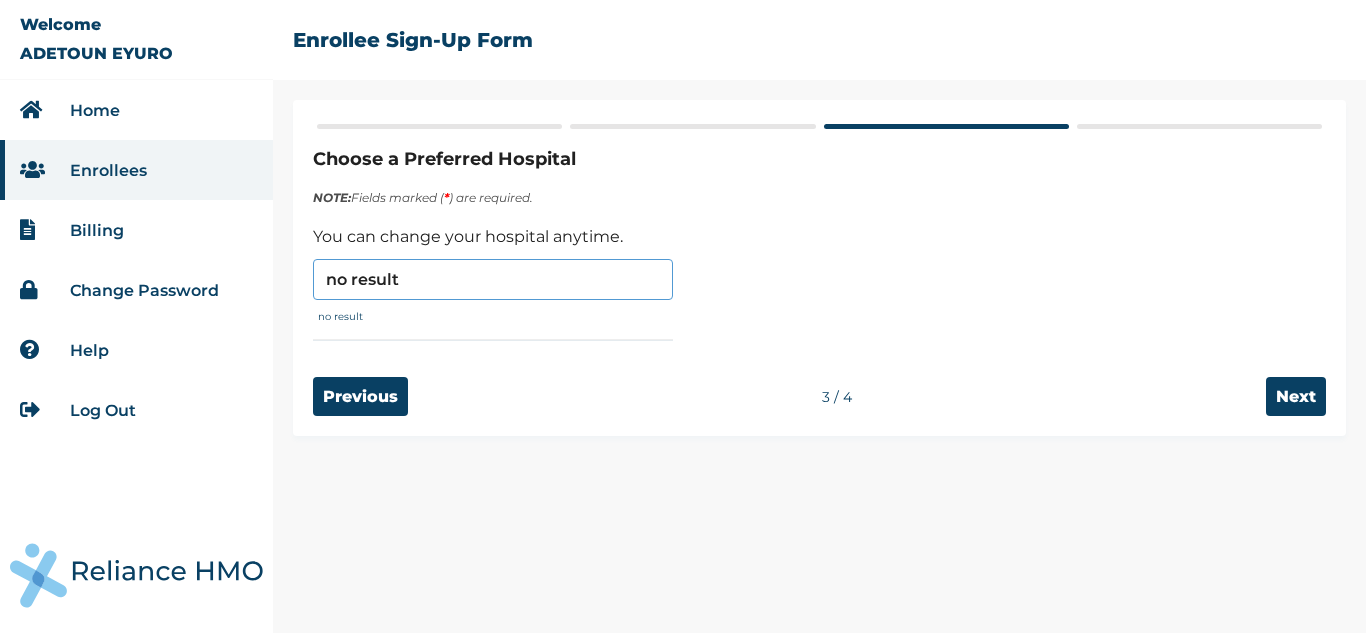 click on "no result" at bounding box center (493, 279) 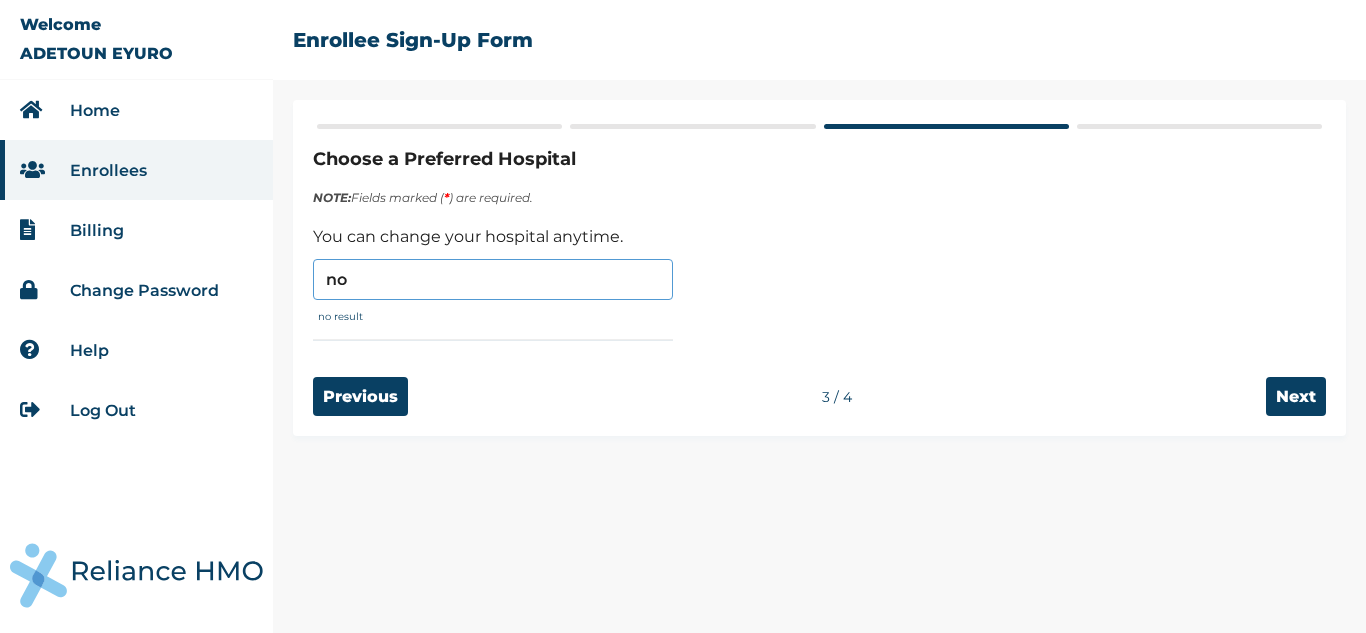 type on "n" 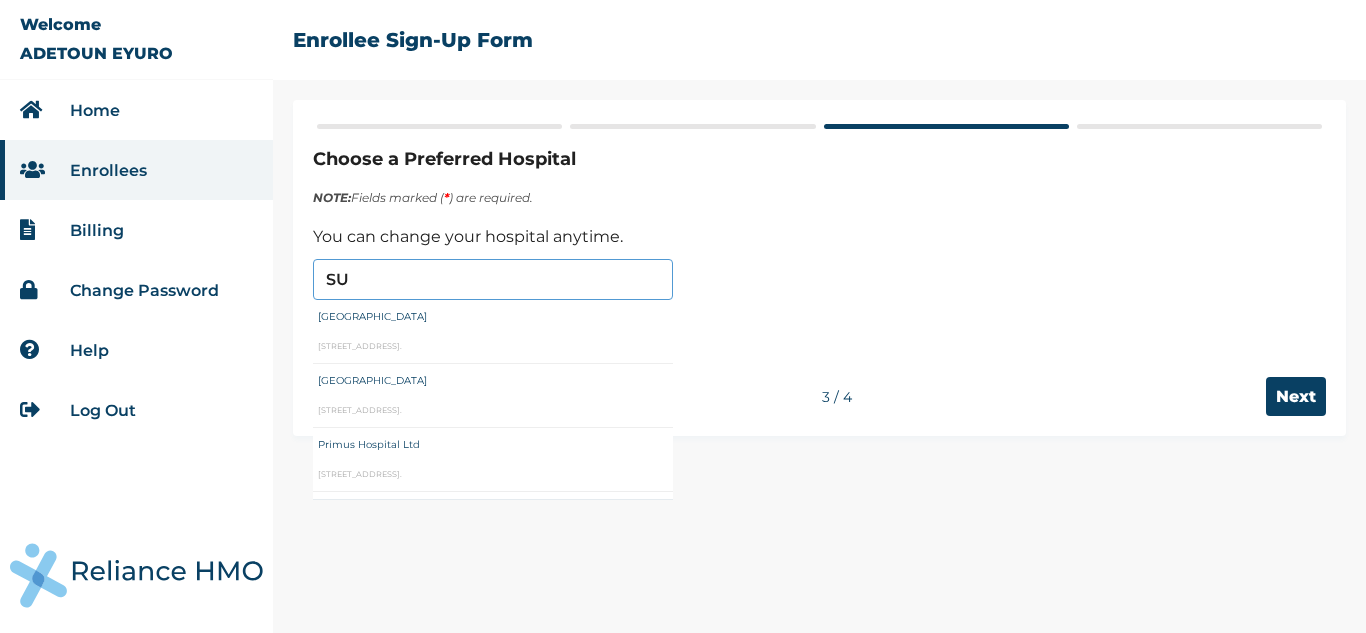 type on "S" 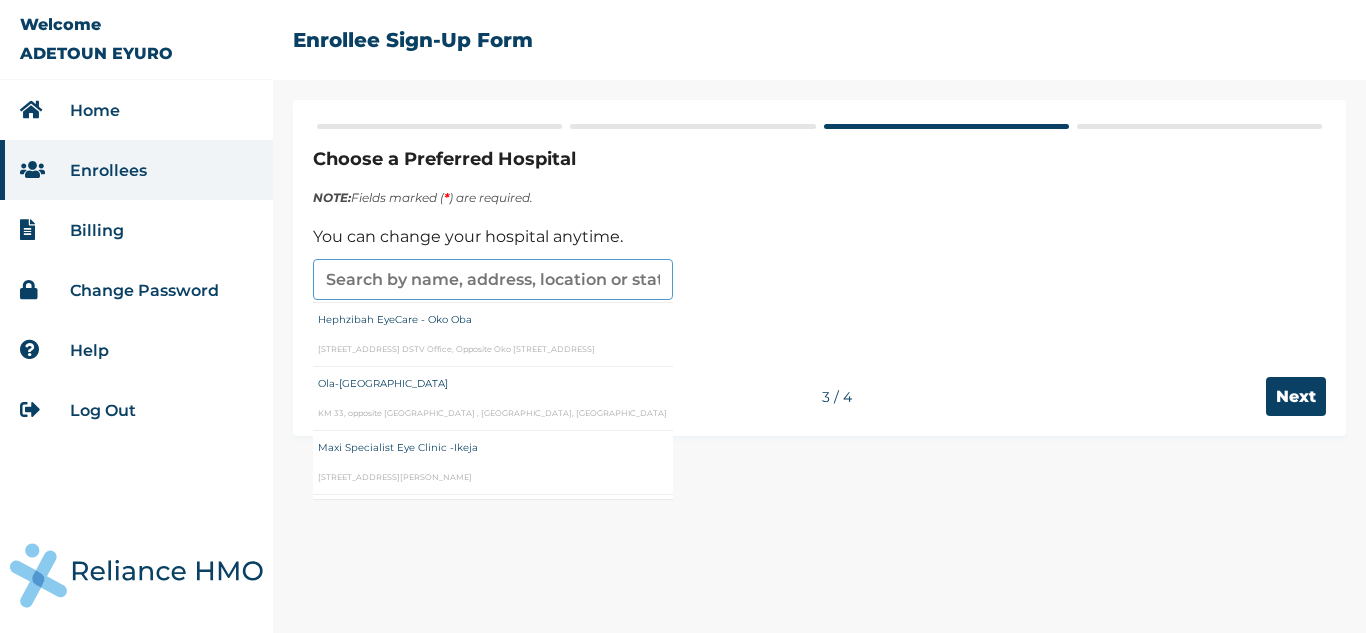 scroll, scrollTop: 10014, scrollLeft: 0, axis: vertical 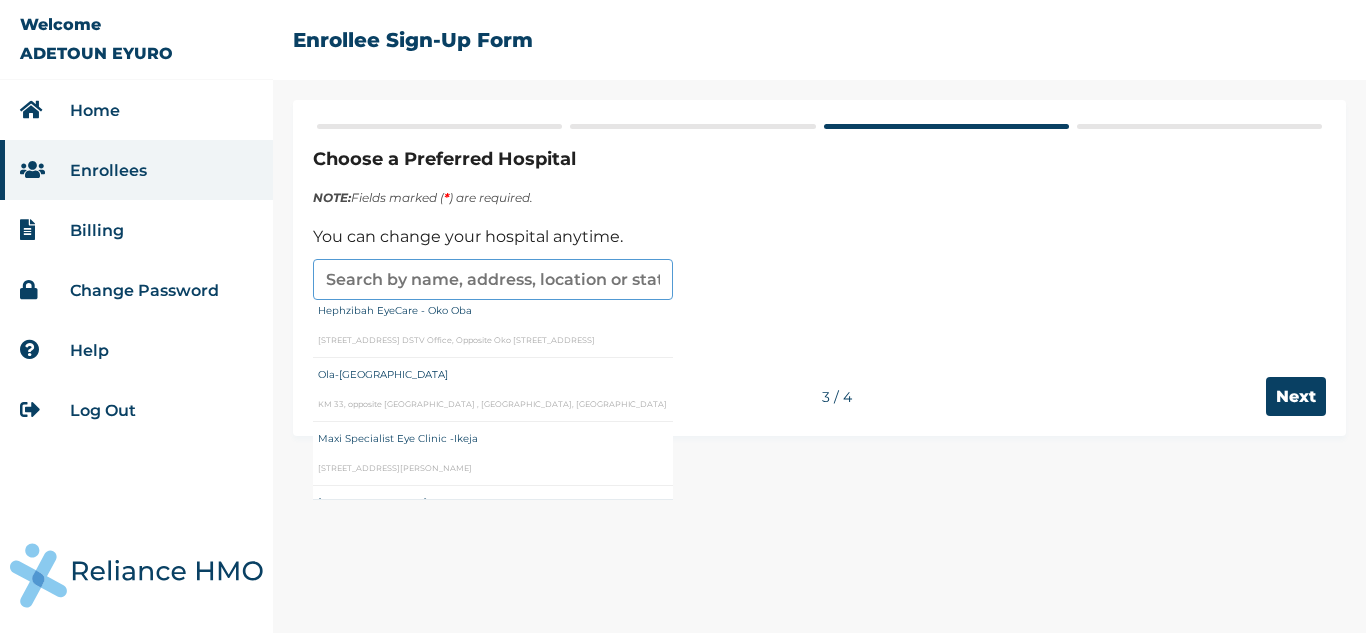 type 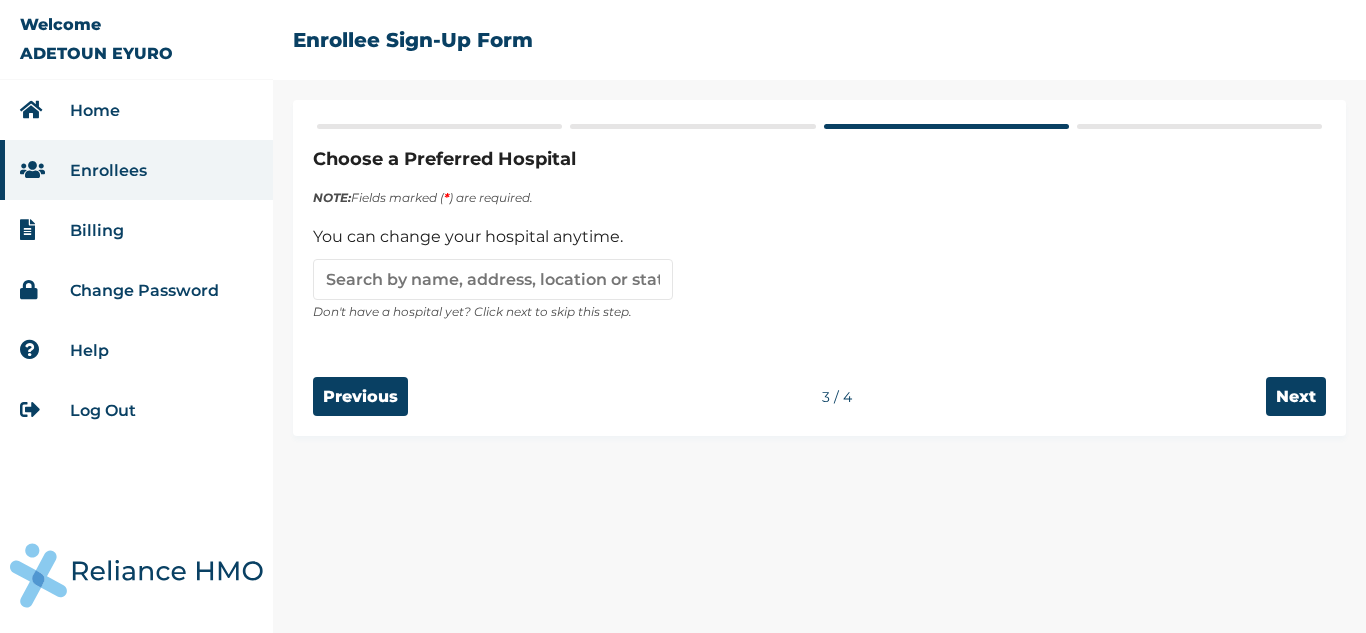 click on "Enrollees" at bounding box center [136, 170] 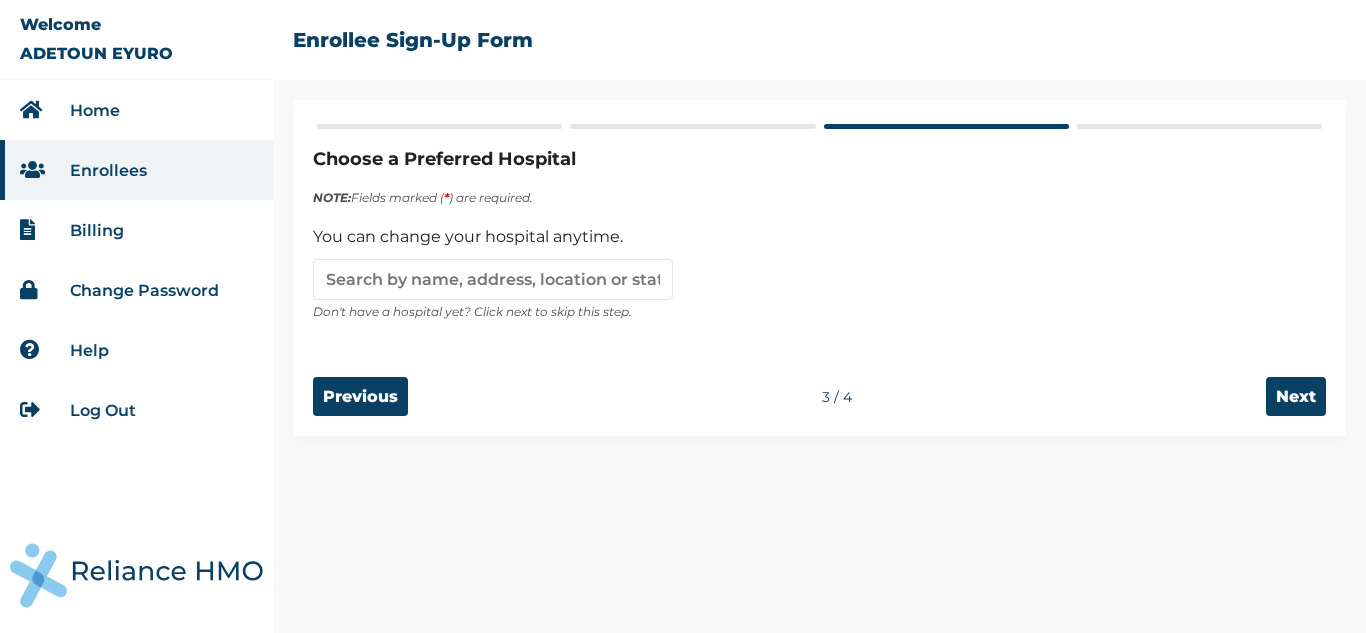 click on "Change Password" at bounding box center (136, 290) 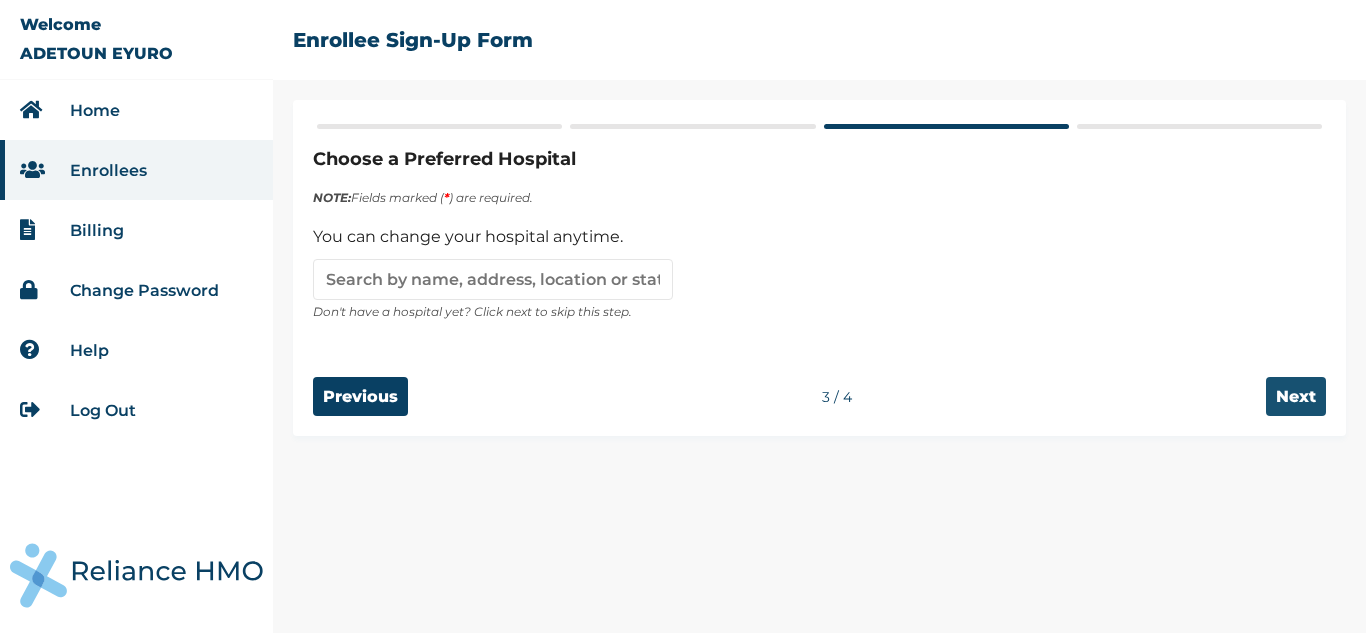 click on "Next" at bounding box center [1296, 396] 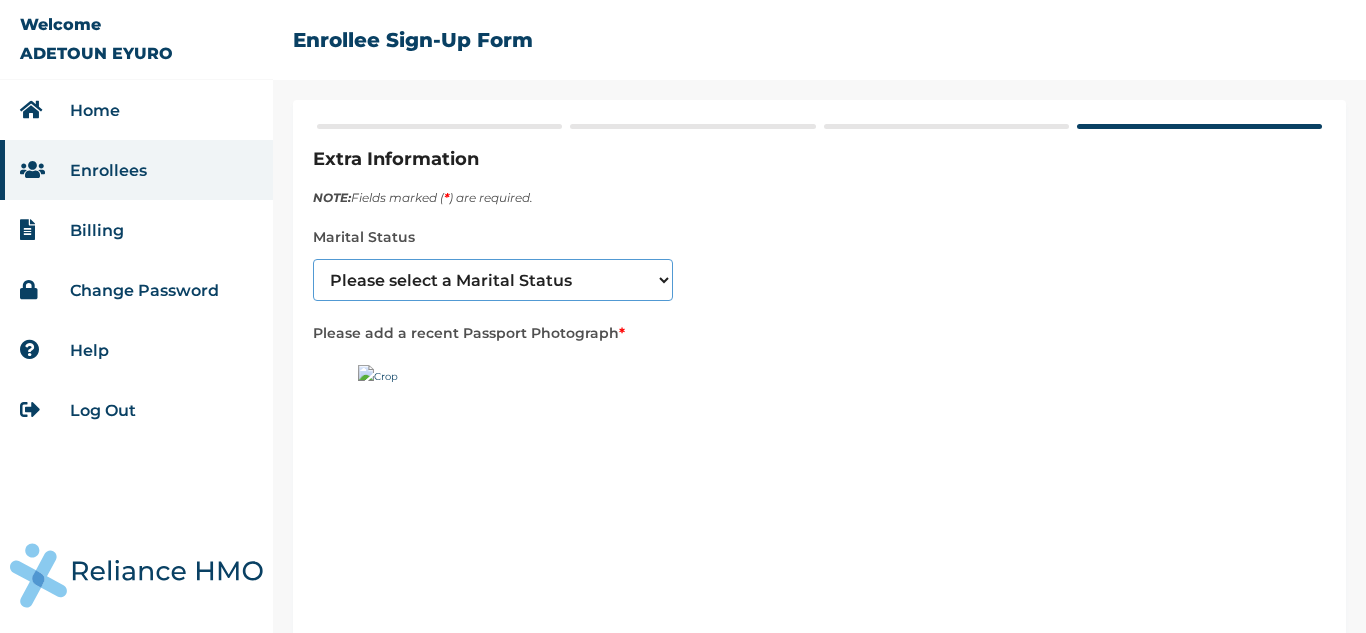 click on "Please select a Marital Status Single Married Divorced Widow/Widower" at bounding box center [493, 280] 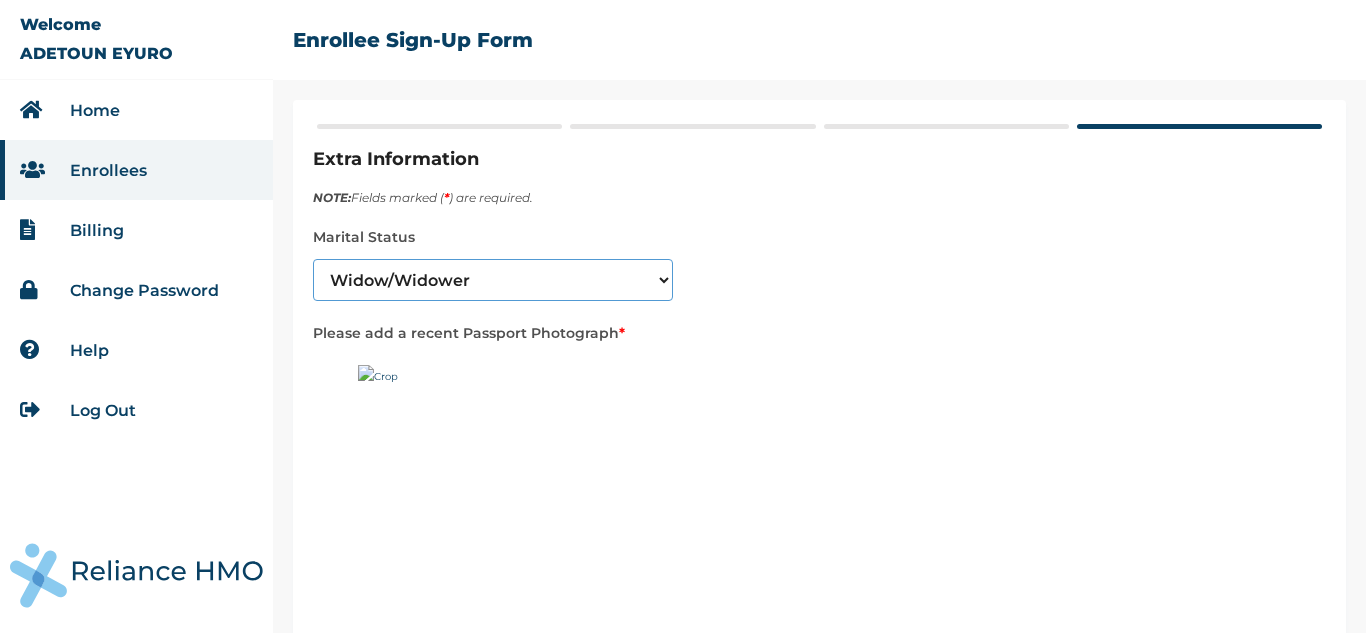 click on "Please select a Marital Status Single Married Divorced Widow/Widower" at bounding box center (493, 280) 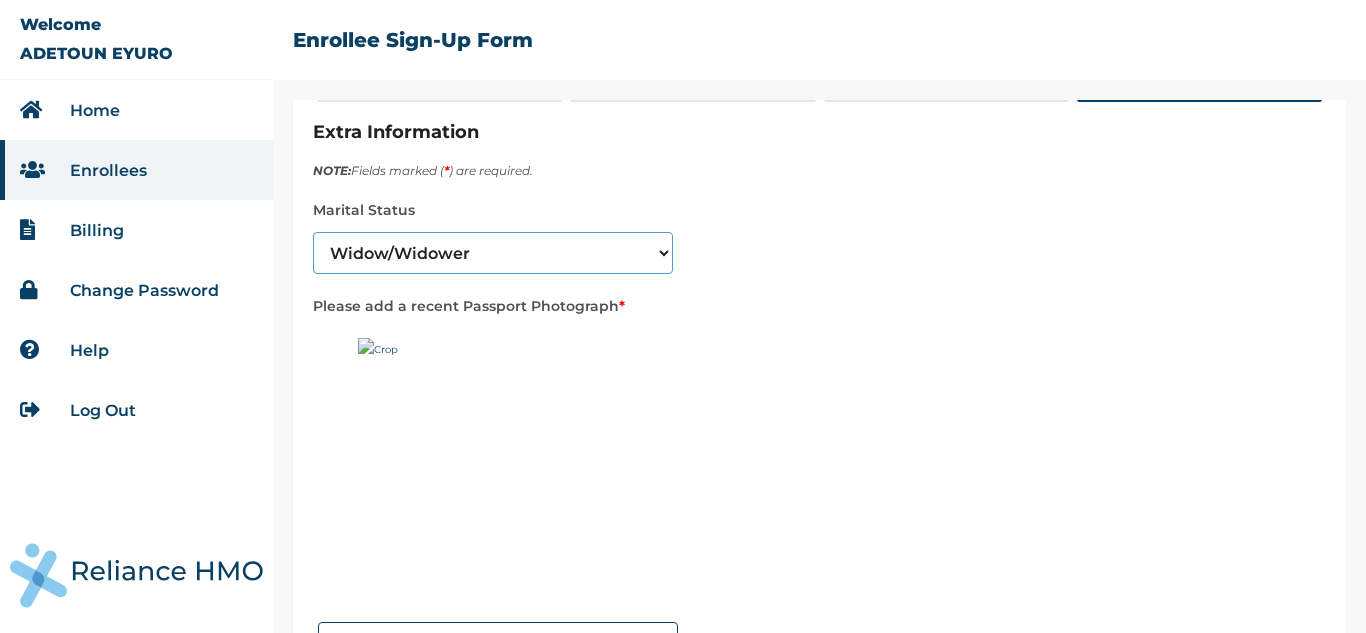 scroll, scrollTop: 0, scrollLeft: 0, axis: both 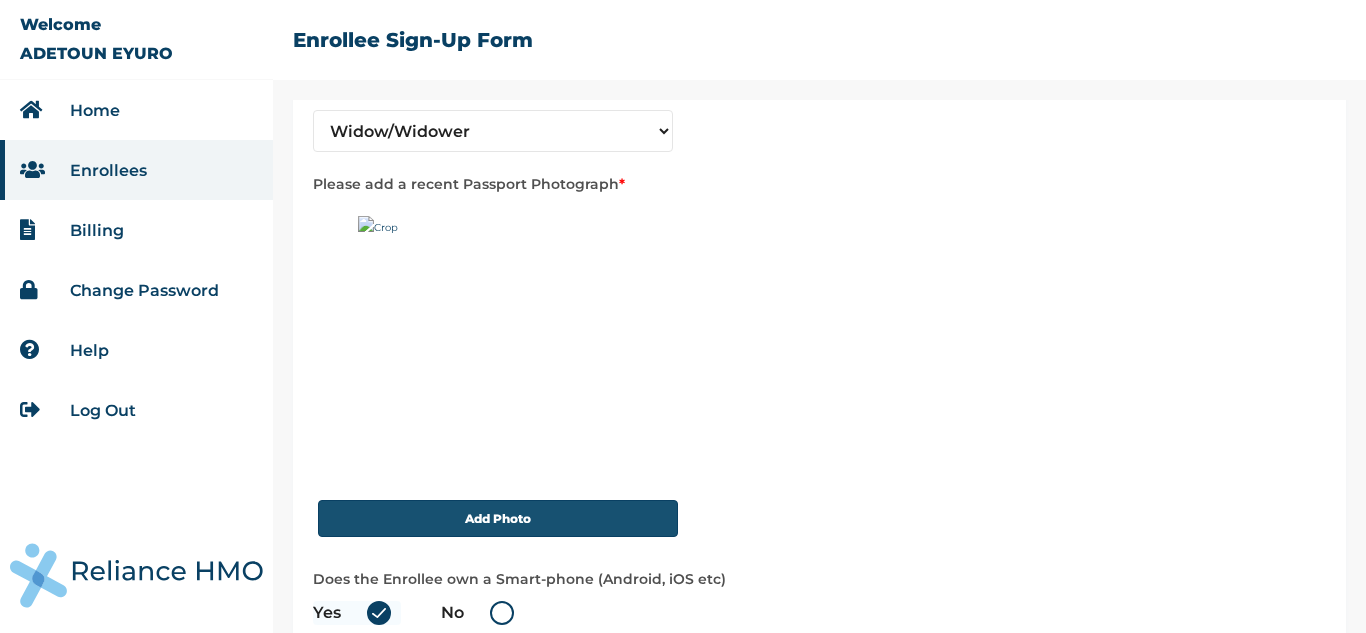 click on "Add Photo" at bounding box center [498, 518] 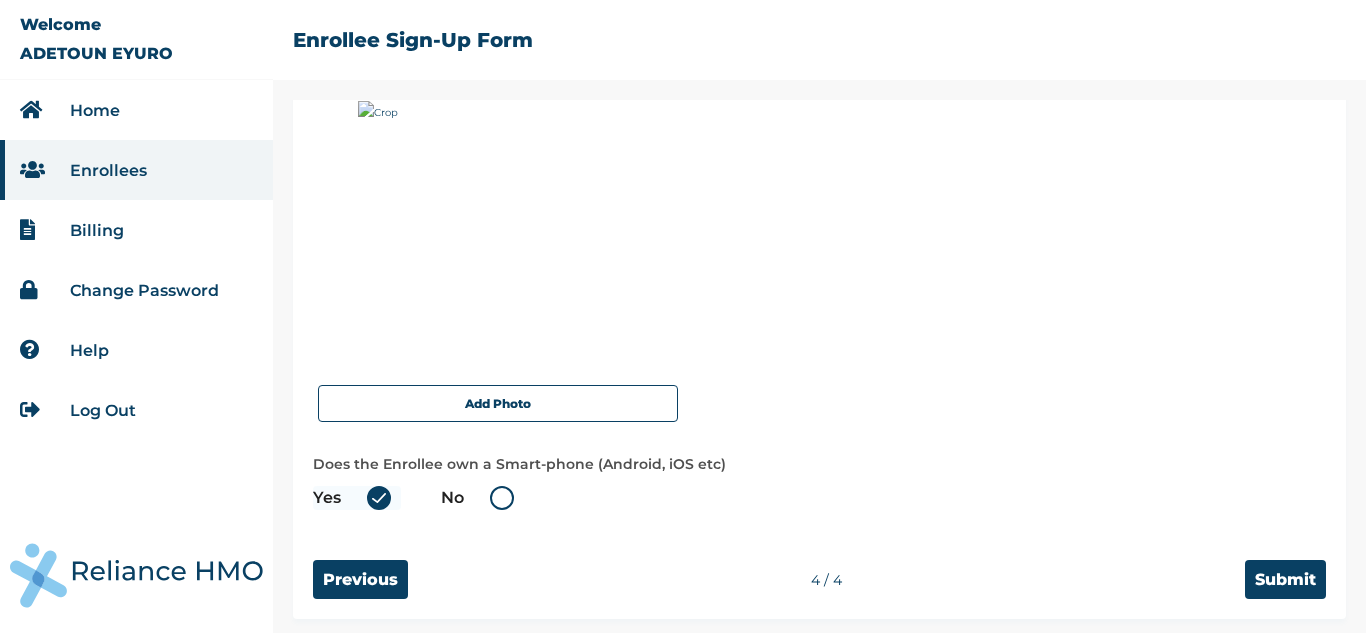scroll, scrollTop: 270, scrollLeft: 0, axis: vertical 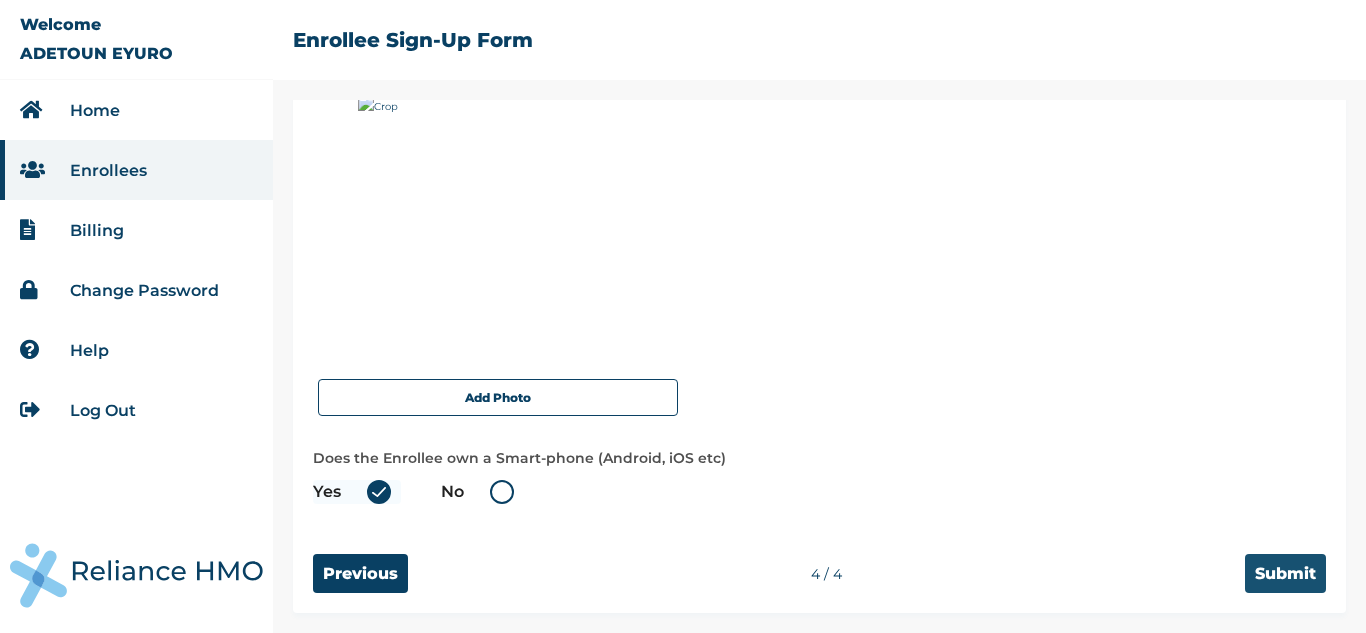click on "Submit" at bounding box center (1285, 573) 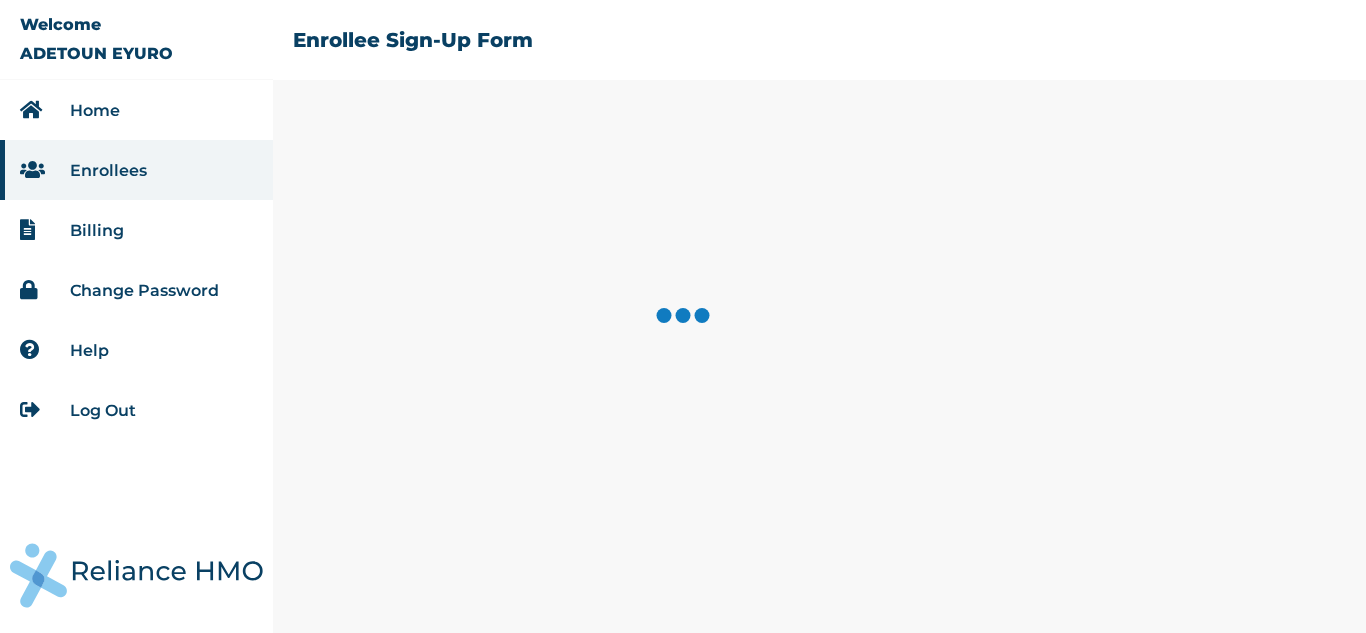 scroll, scrollTop: 0, scrollLeft: 0, axis: both 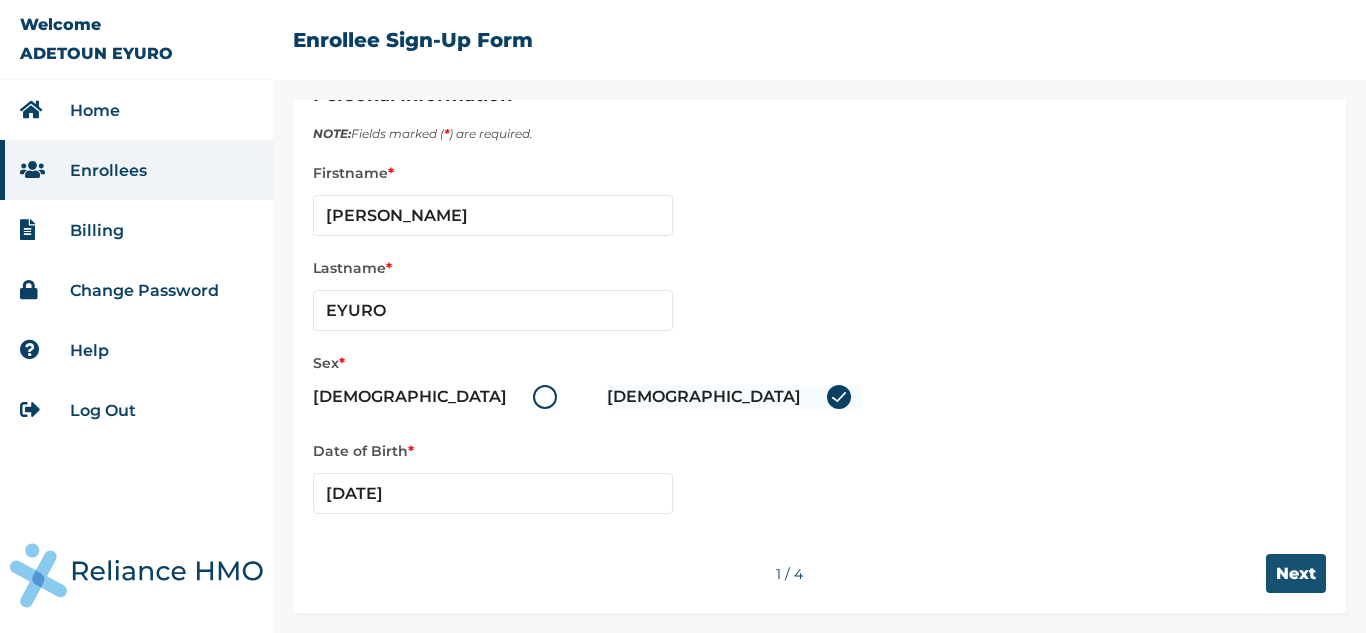 click on "Next" at bounding box center (1296, 573) 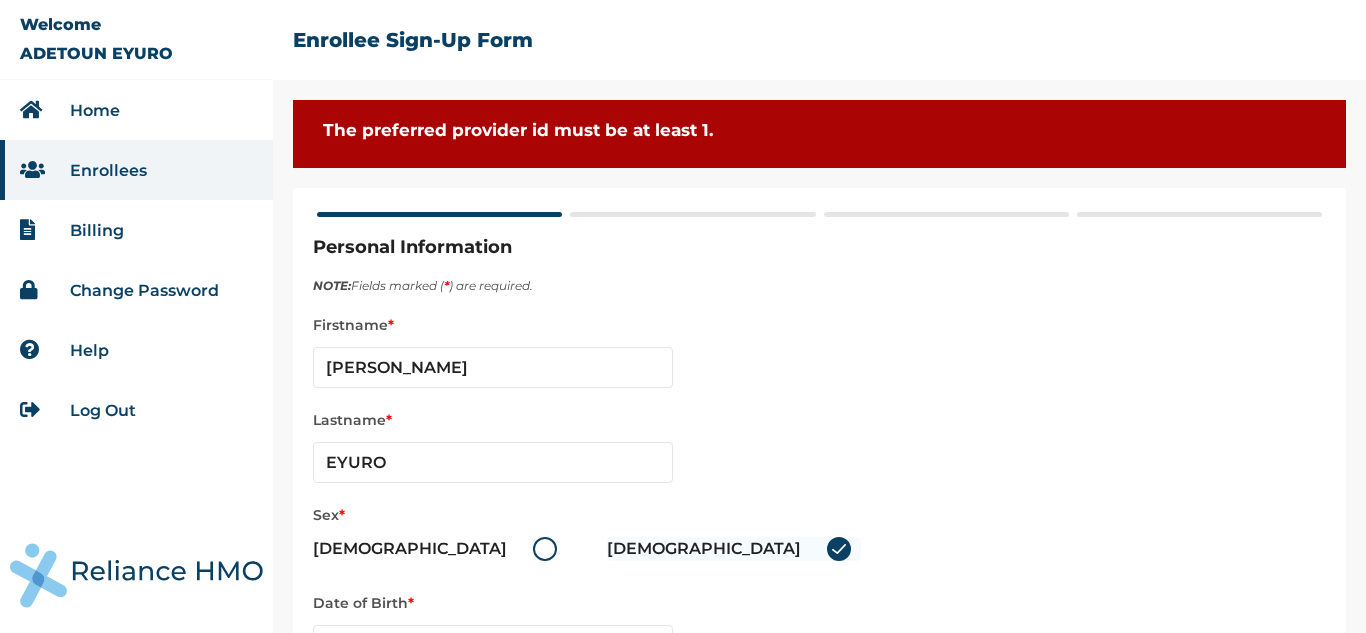select on "25" 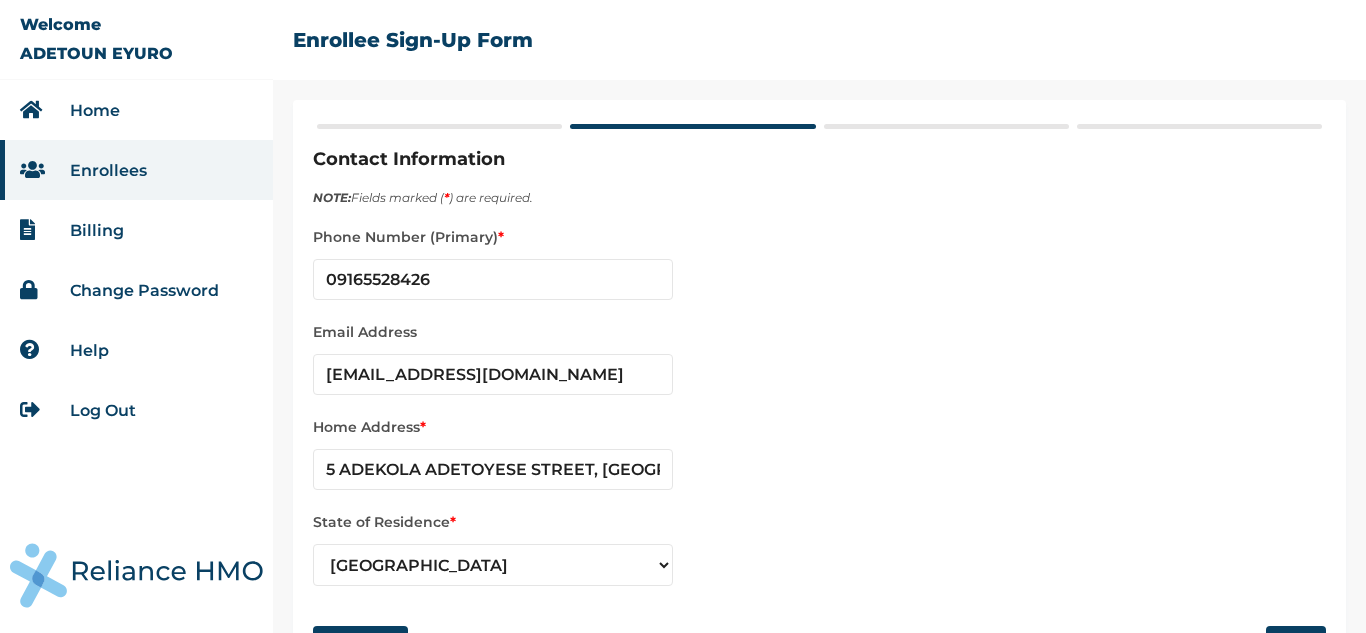 scroll, scrollTop: 72, scrollLeft: 0, axis: vertical 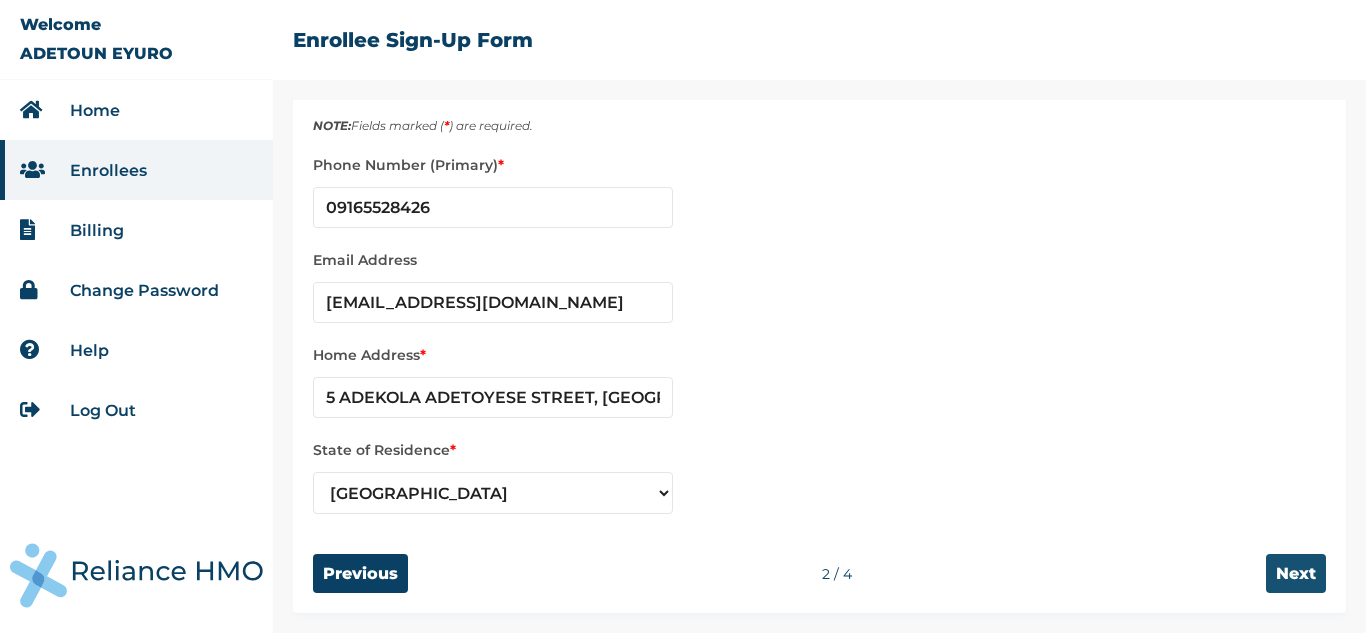 click on "Next" at bounding box center [1296, 573] 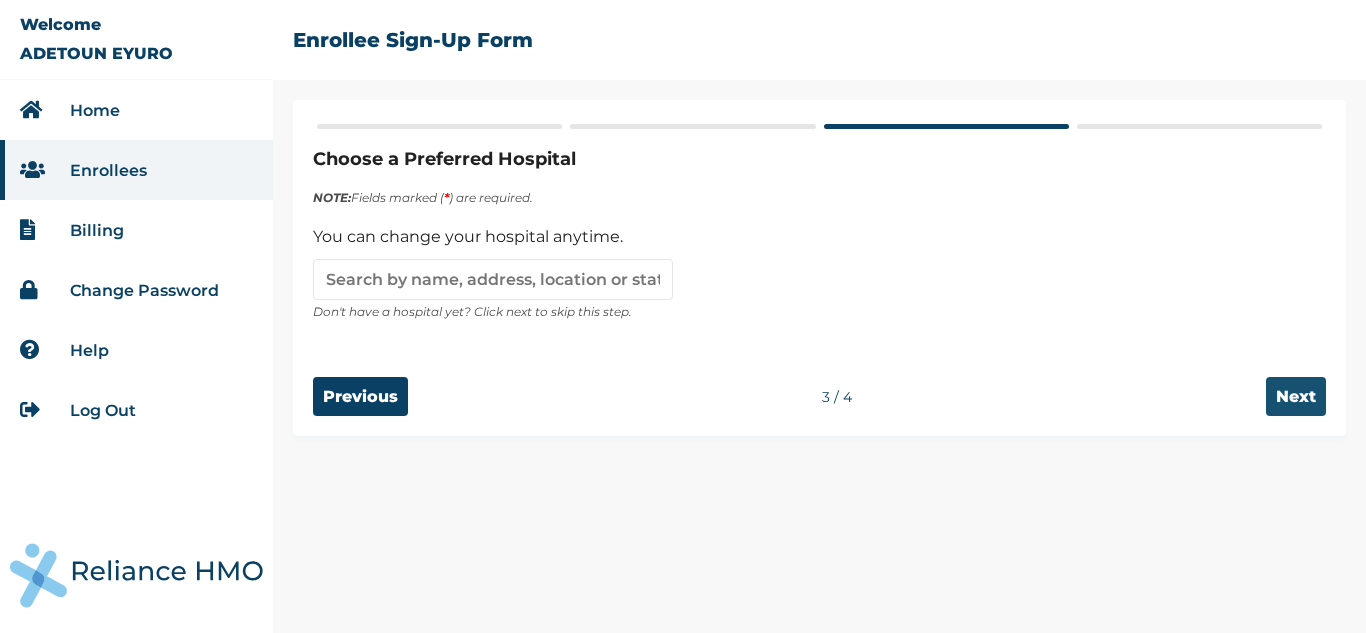 scroll, scrollTop: 0, scrollLeft: 0, axis: both 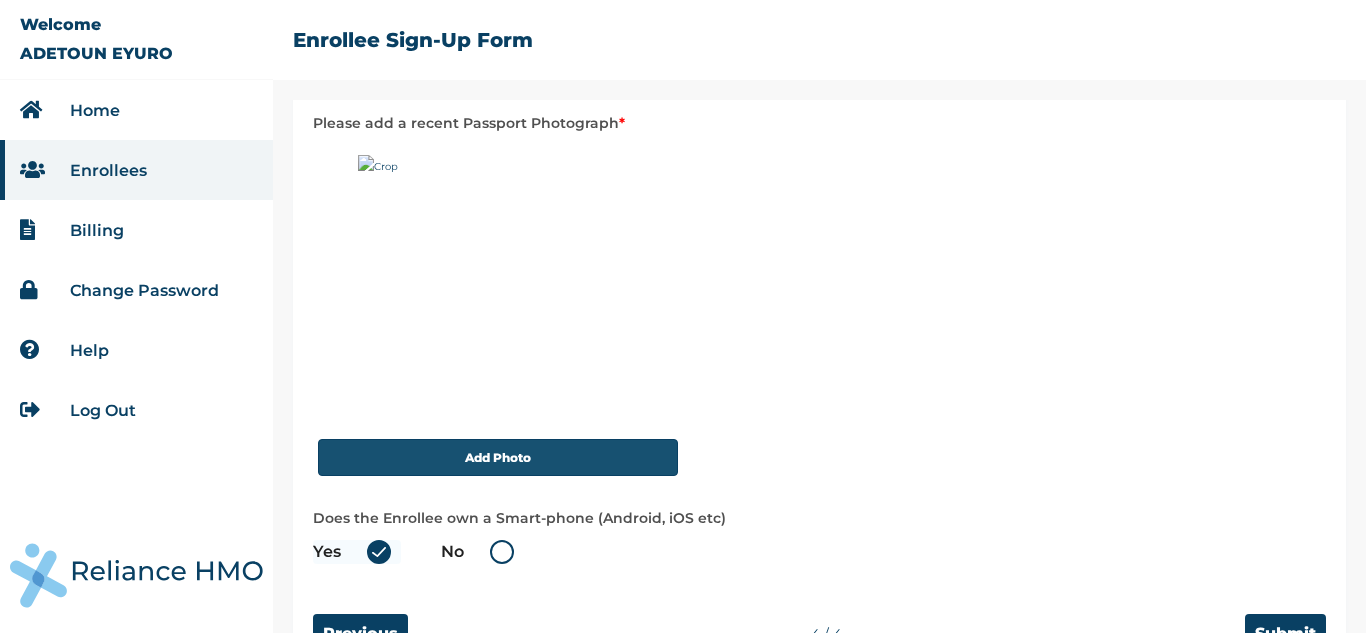 click on "Add Photo" at bounding box center [498, 457] 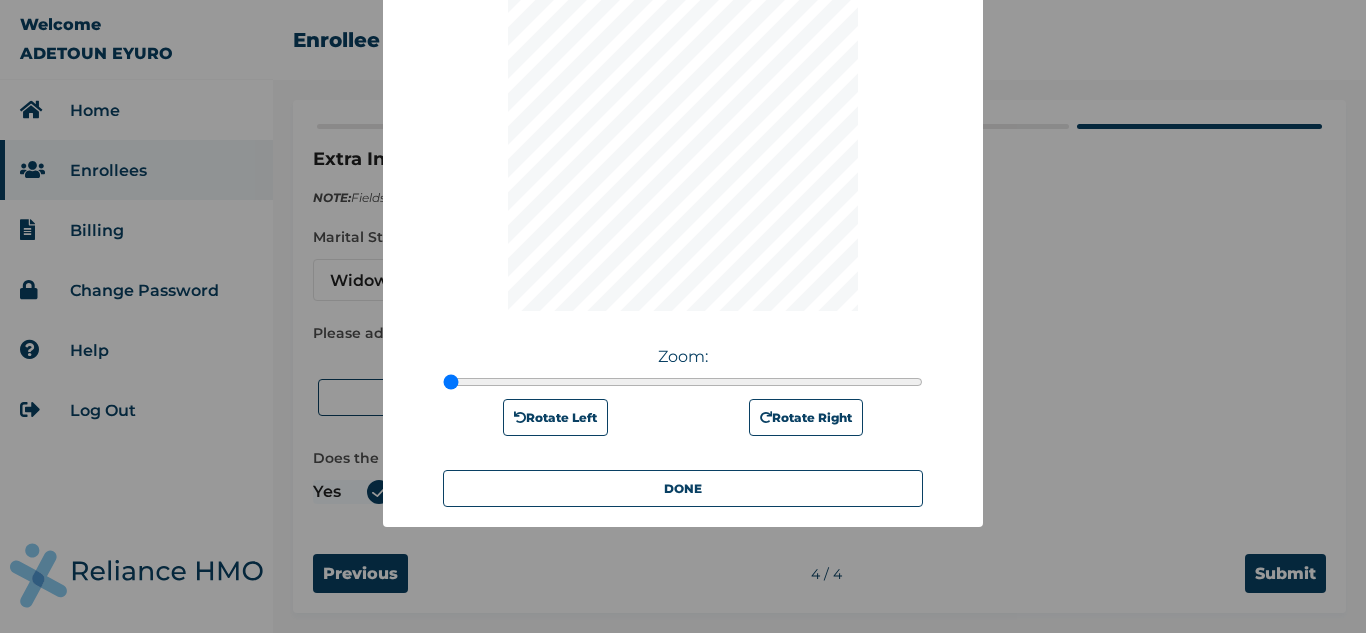 scroll, scrollTop: 306, scrollLeft: 0, axis: vertical 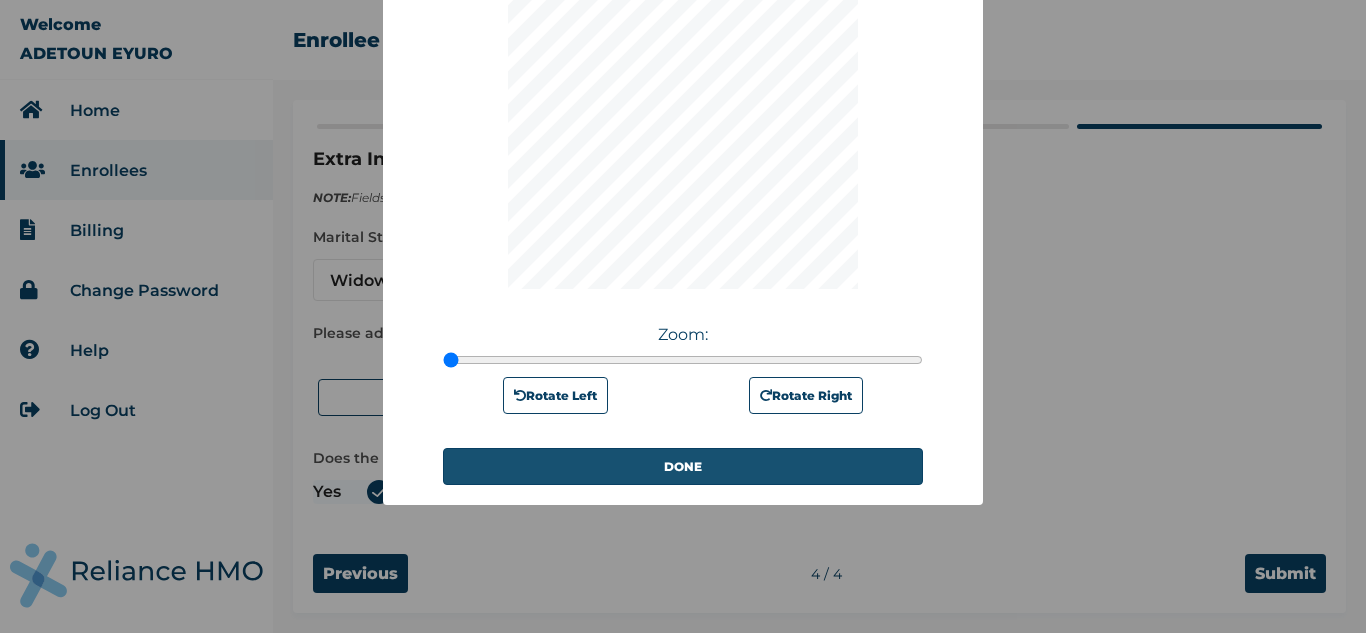 click on "DONE" at bounding box center [683, 466] 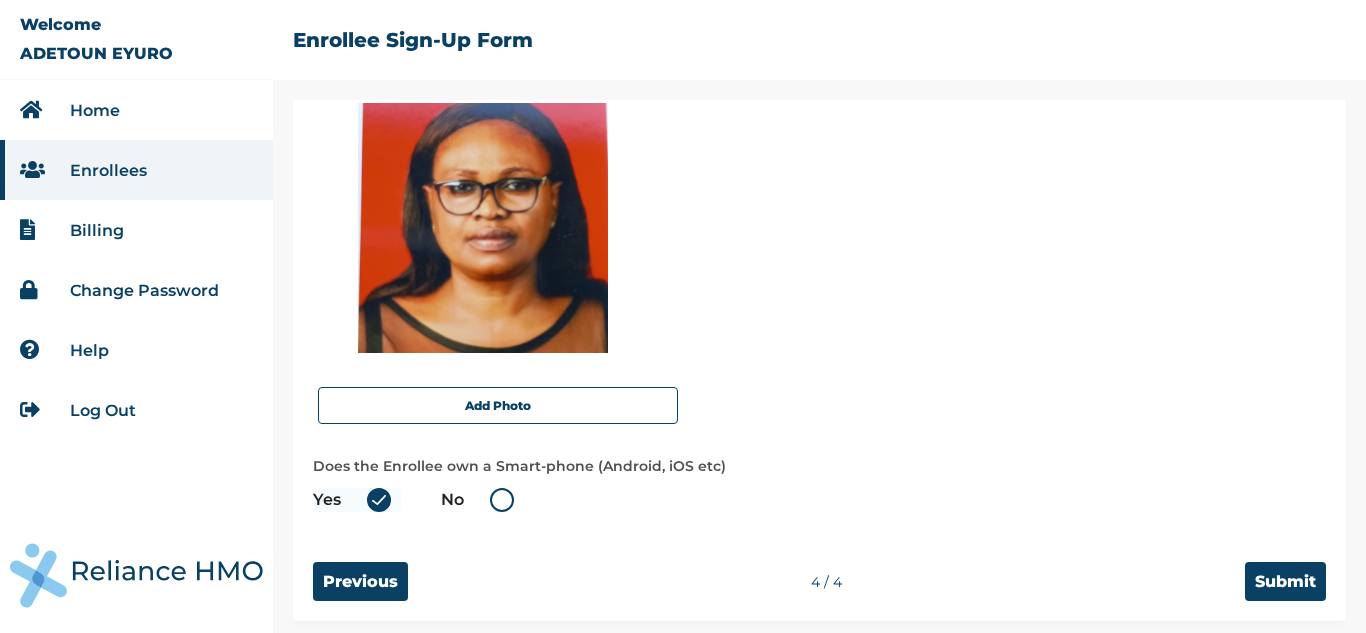 scroll, scrollTop: 270, scrollLeft: 0, axis: vertical 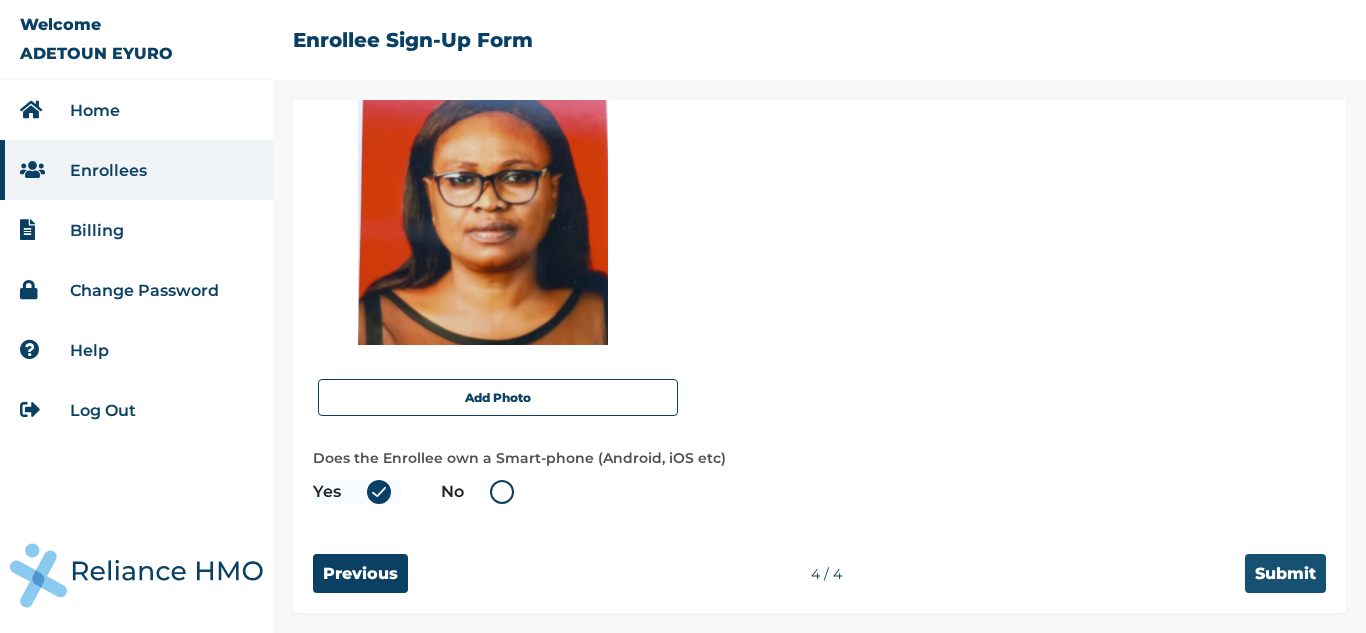 click on "Submit" at bounding box center (1285, 573) 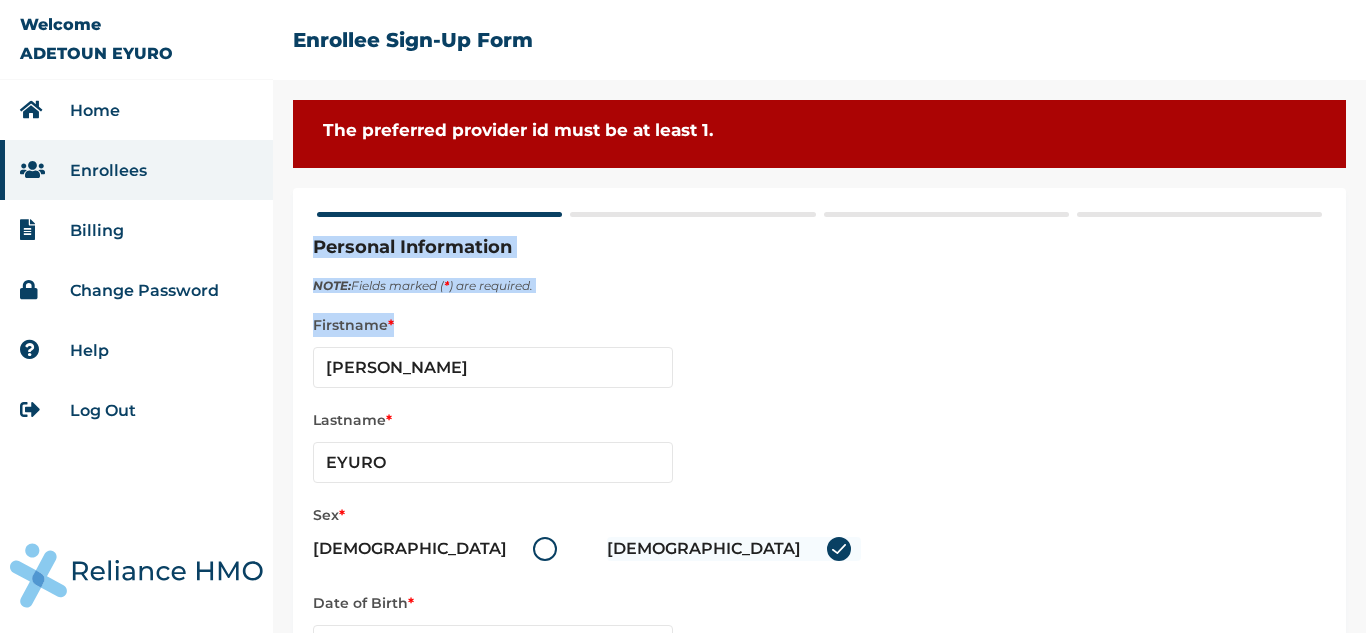 drag, startPoint x: 1349, startPoint y: 212, endPoint x: 1365, endPoint y: 309, distance: 98.31073 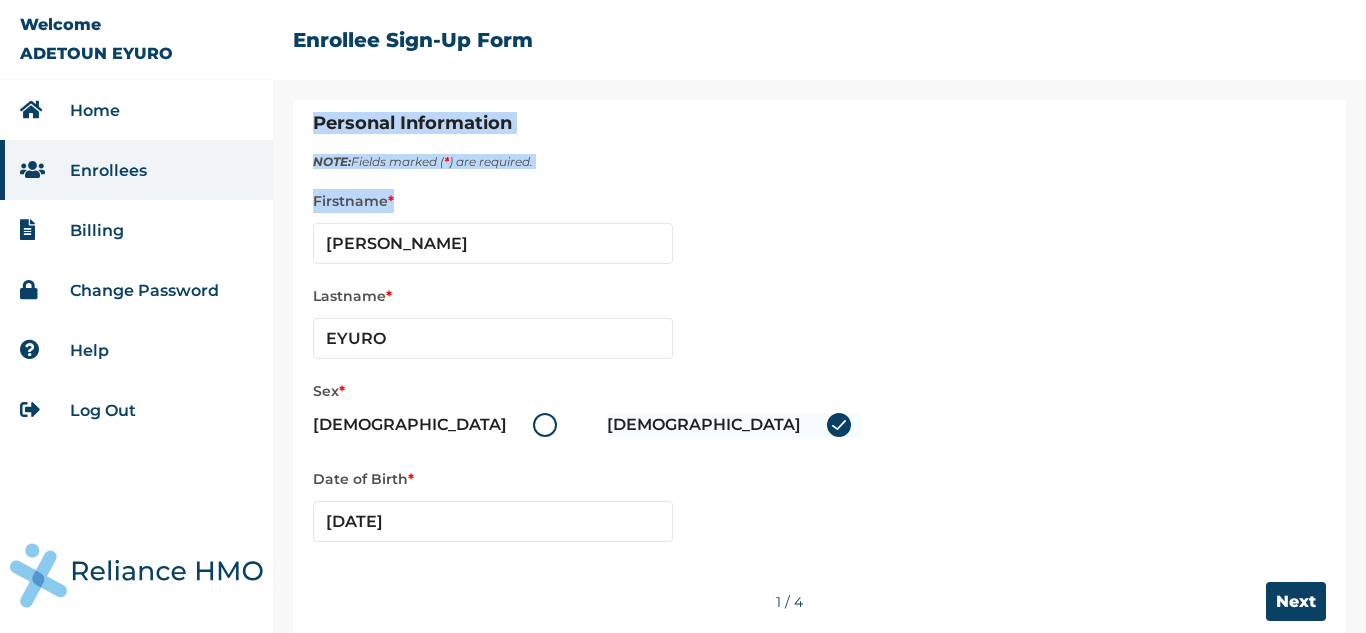 scroll, scrollTop: 152, scrollLeft: 0, axis: vertical 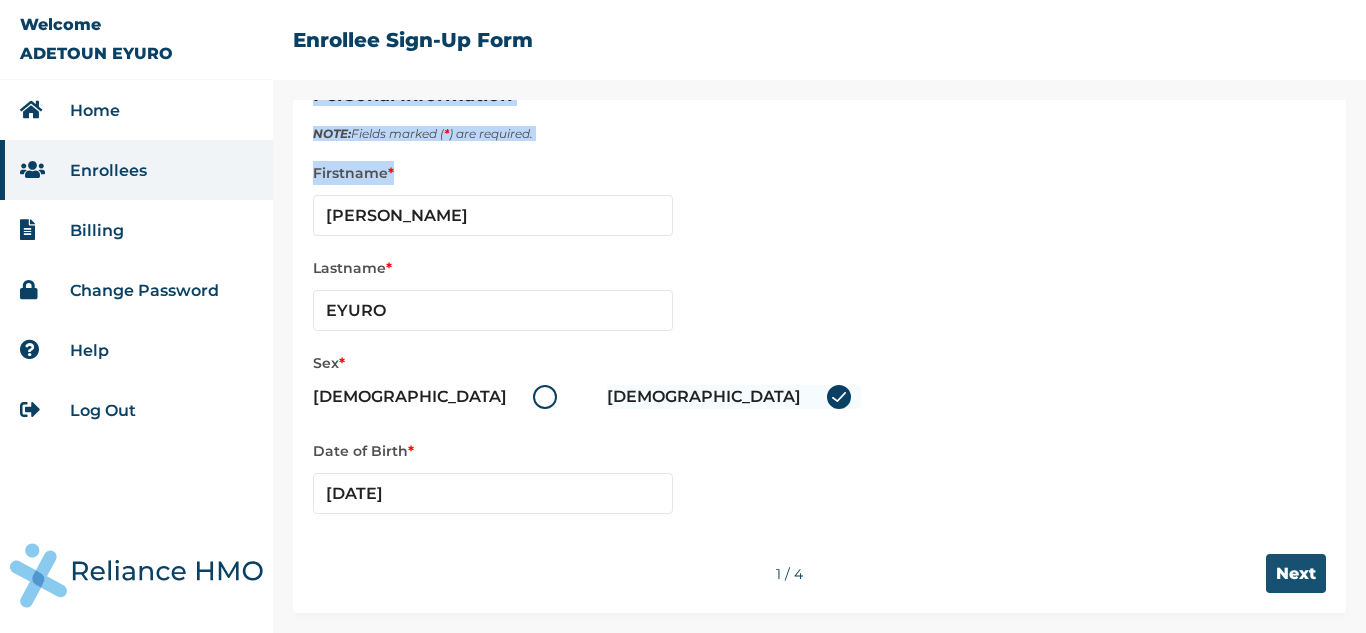 click on "Next" at bounding box center [1296, 573] 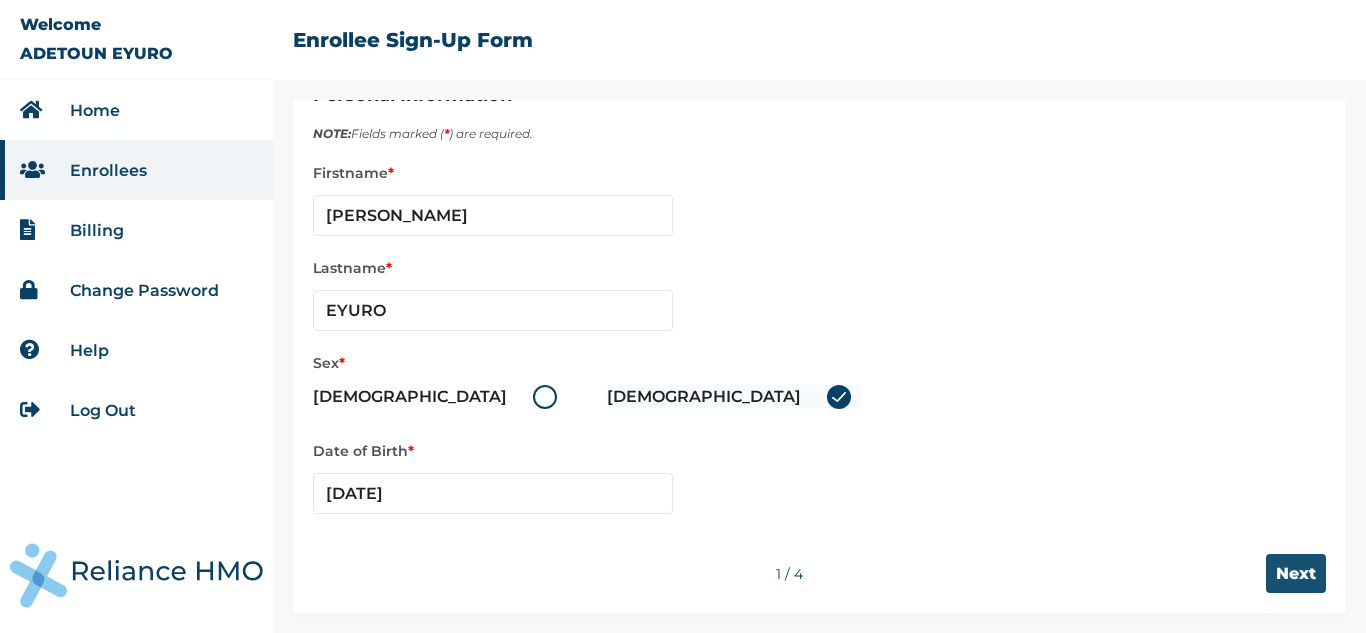 scroll, scrollTop: 0, scrollLeft: 0, axis: both 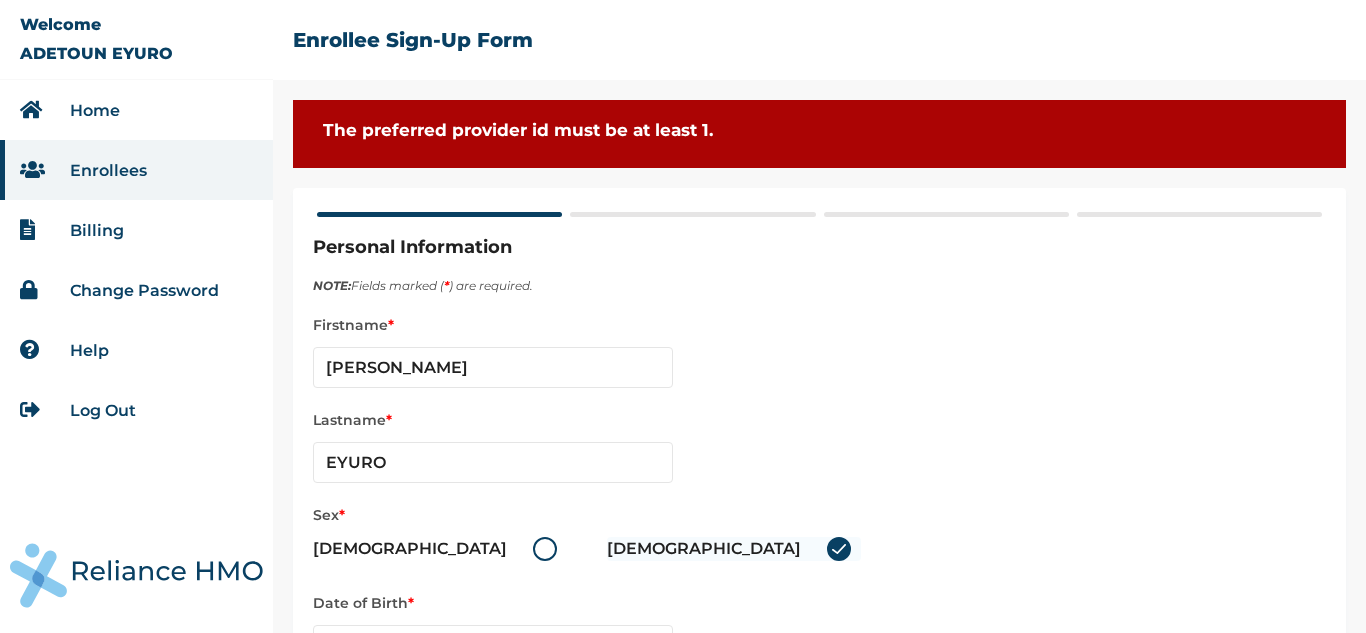 select on "25" 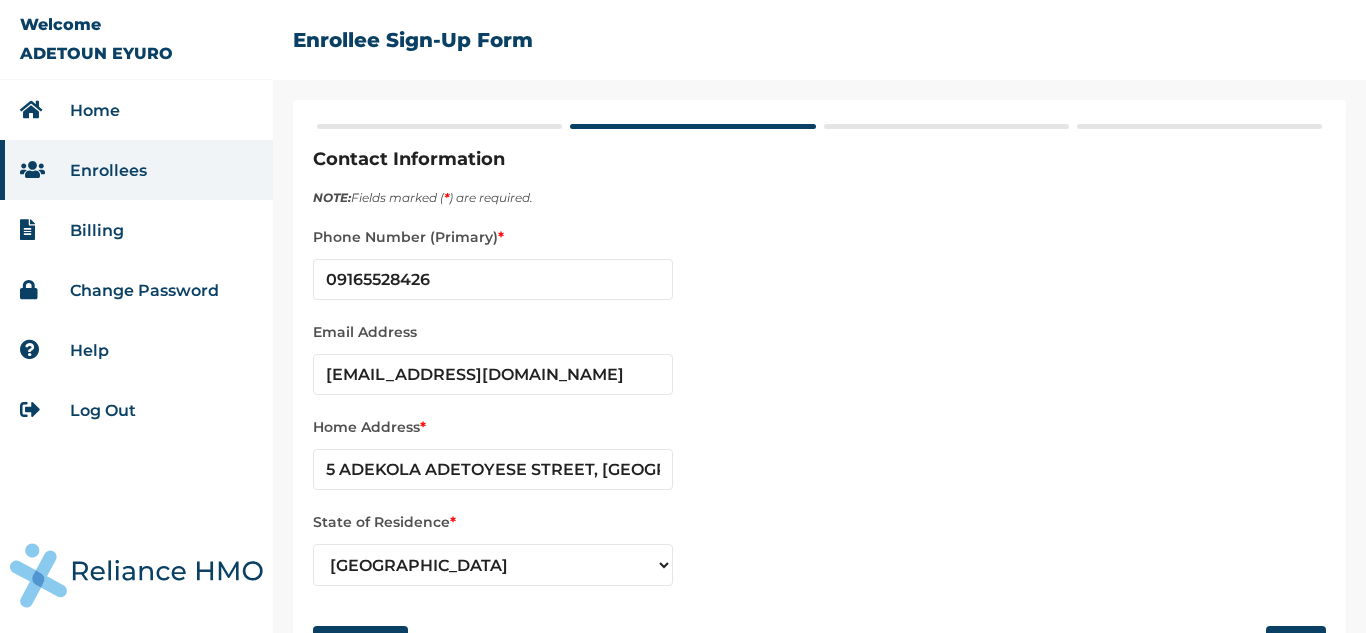 scroll, scrollTop: 72, scrollLeft: 0, axis: vertical 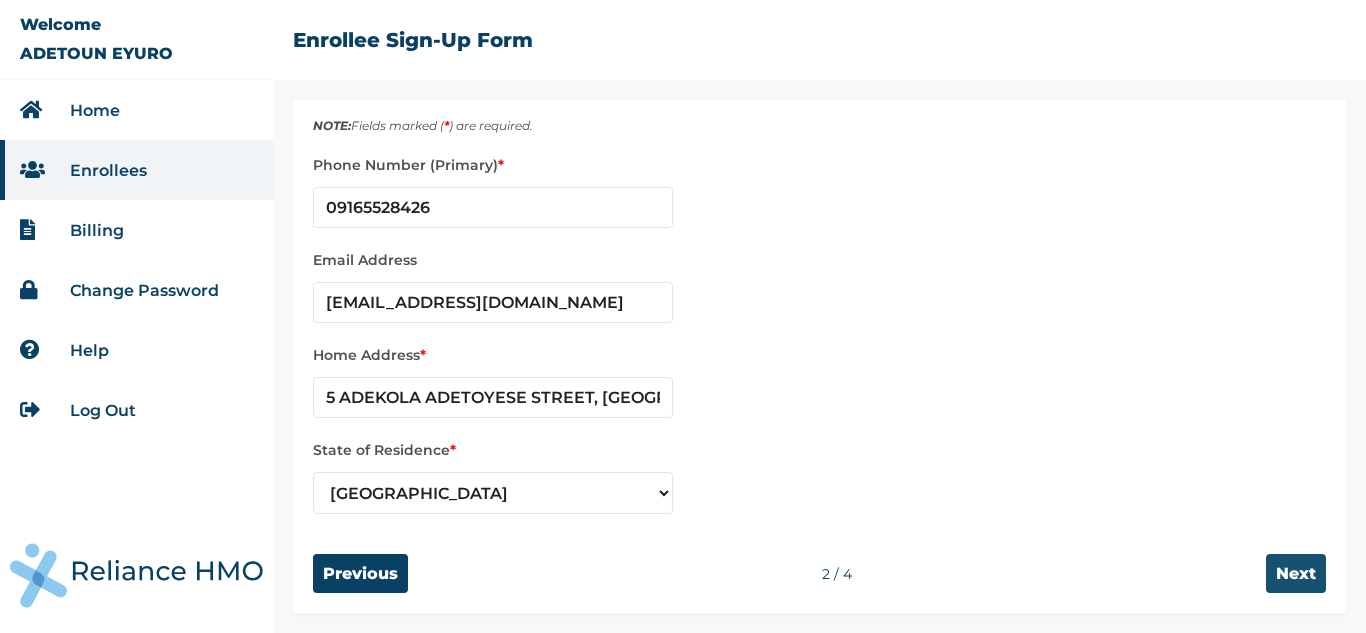 click on "Next" at bounding box center (1296, 573) 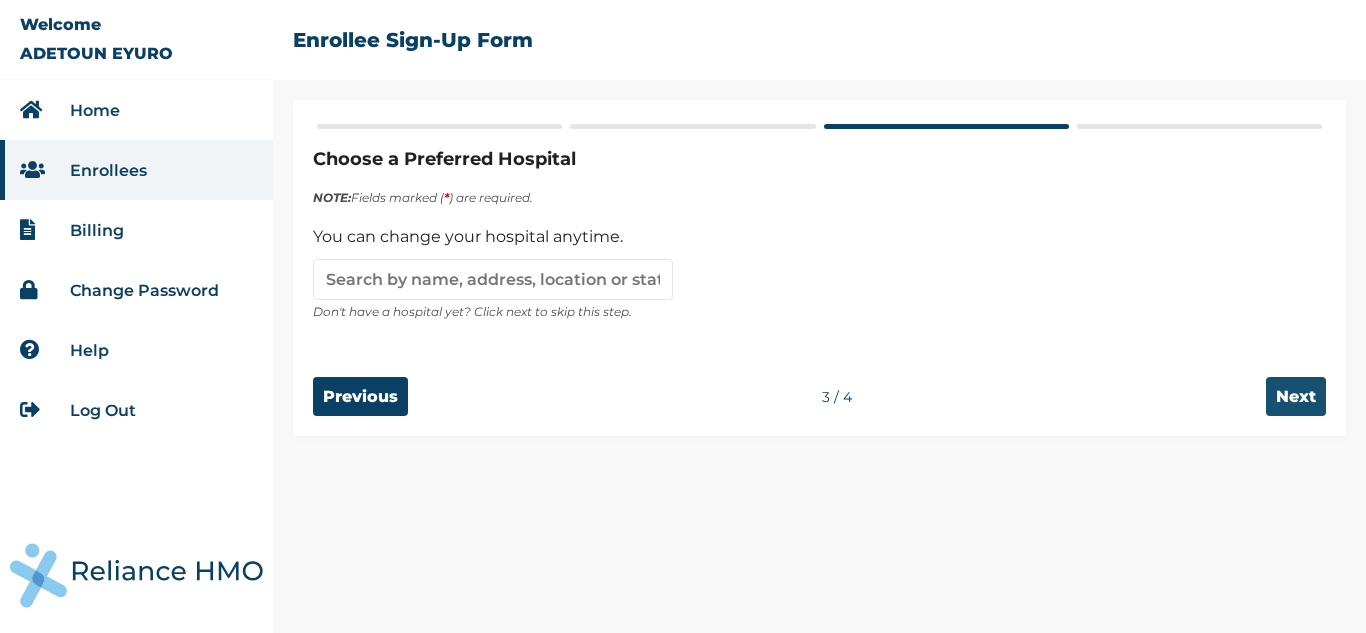 scroll, scrollTop: 0, scrollLeft: 0, axis: both 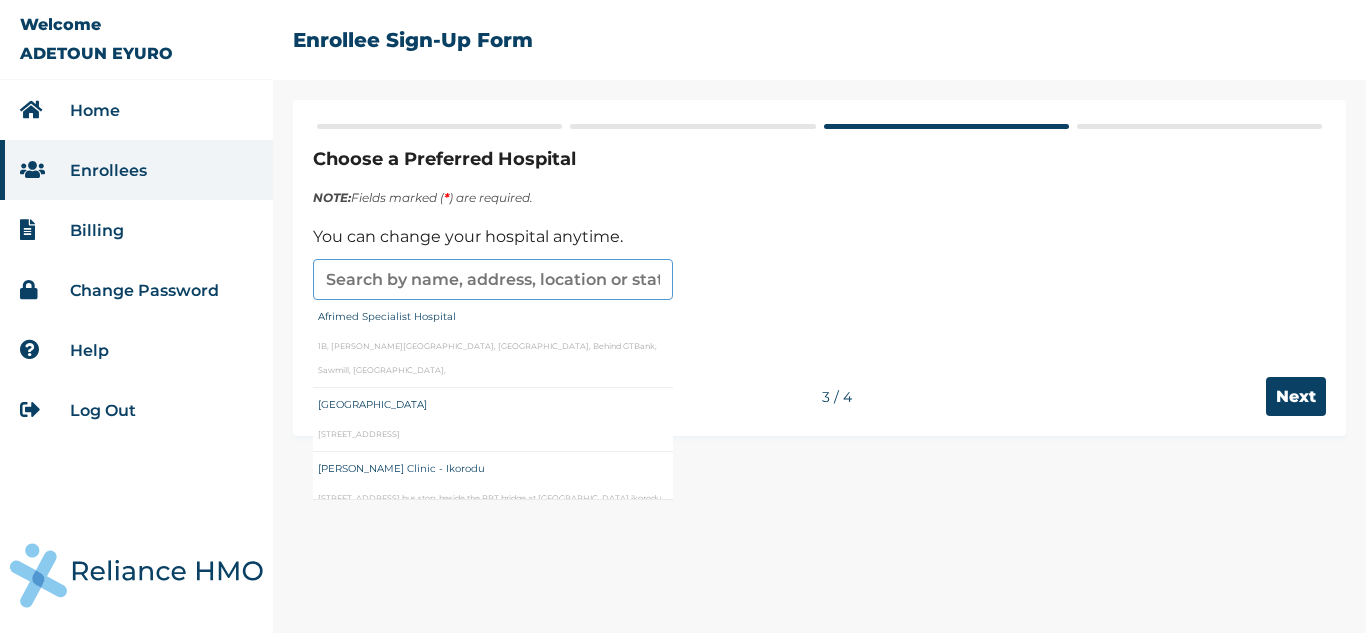 click at bounding box center [493, 279] 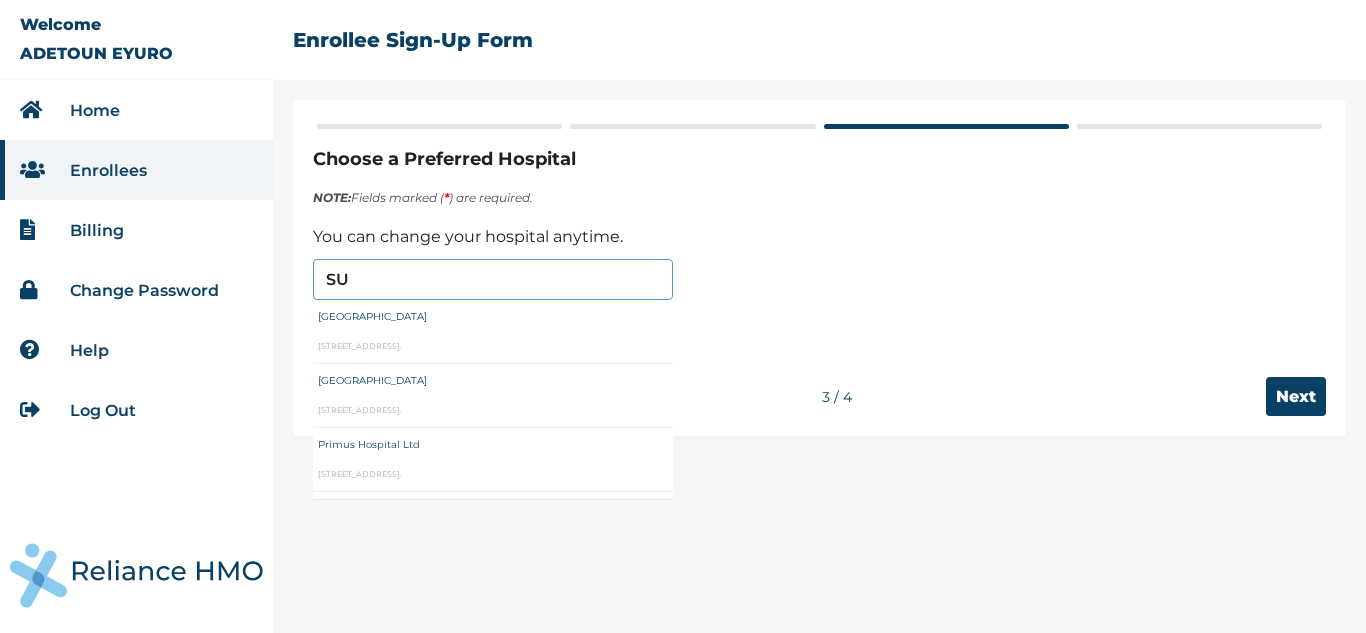 type on "S" 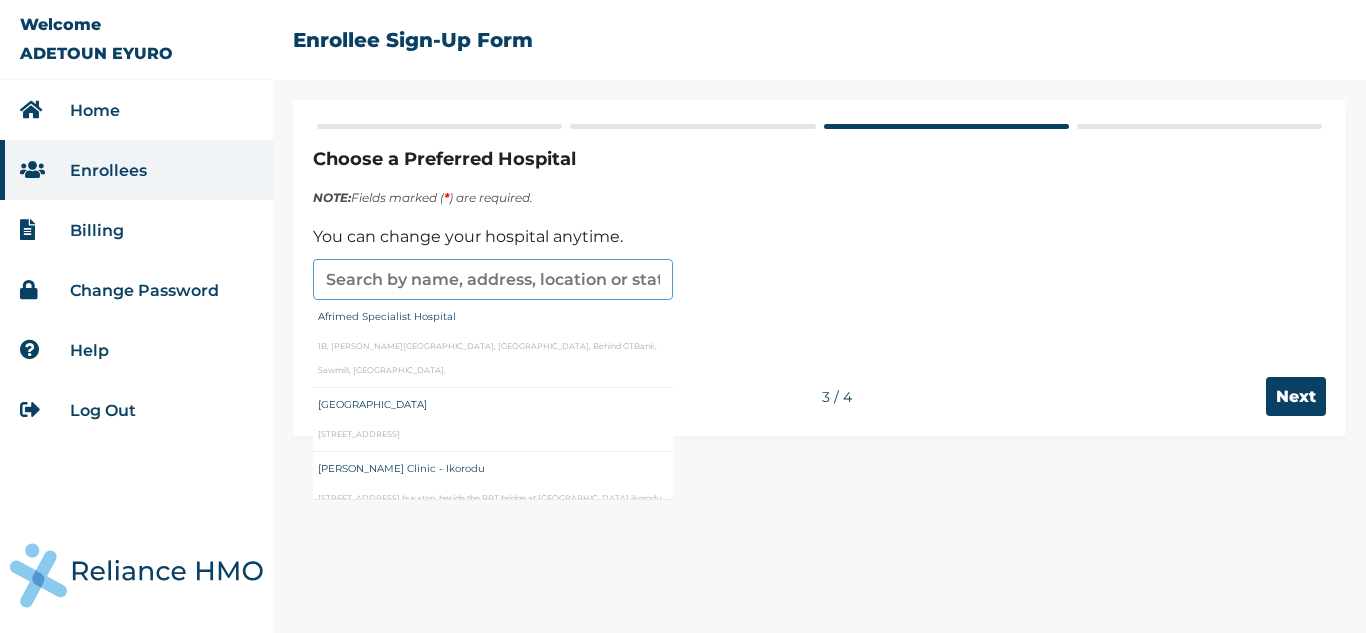 click at bounding box center [493, 279] 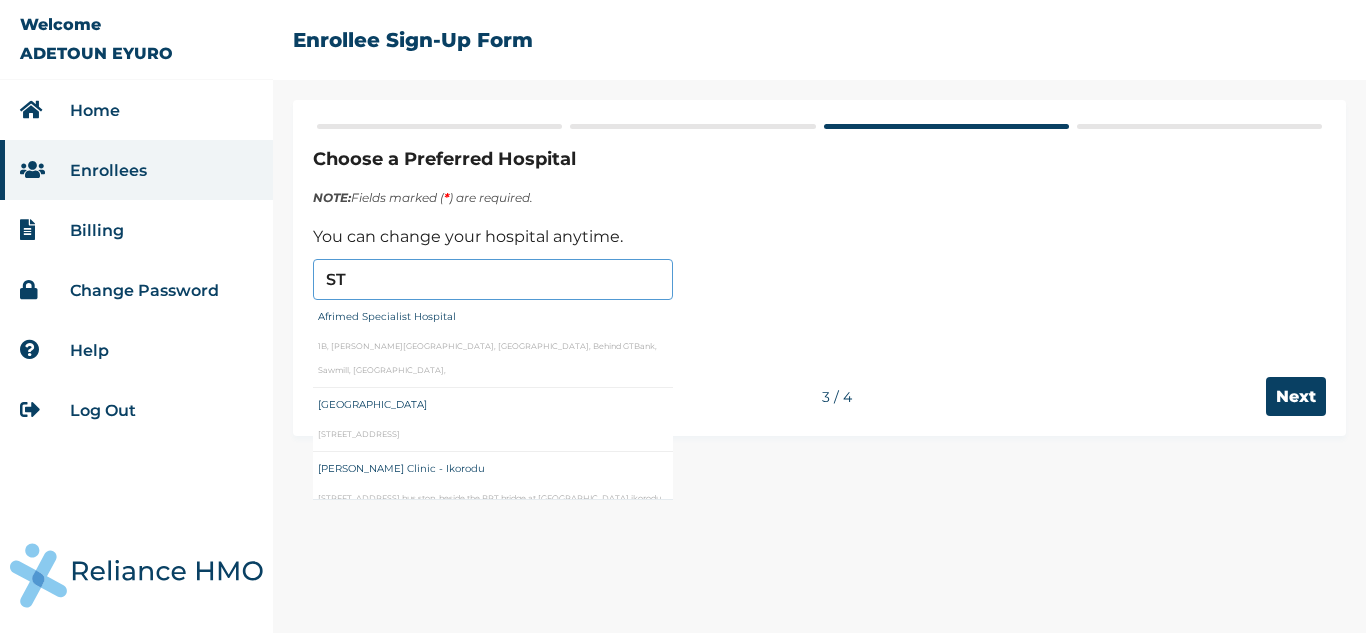 type on "S" 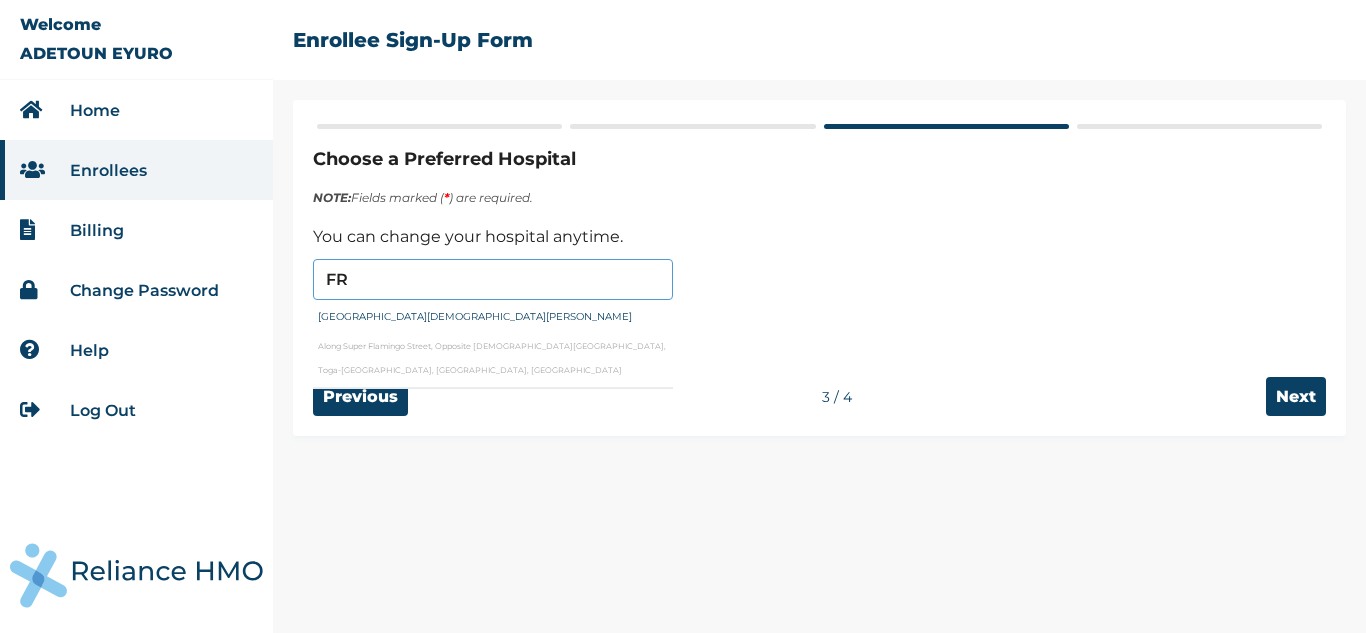 type on "F" 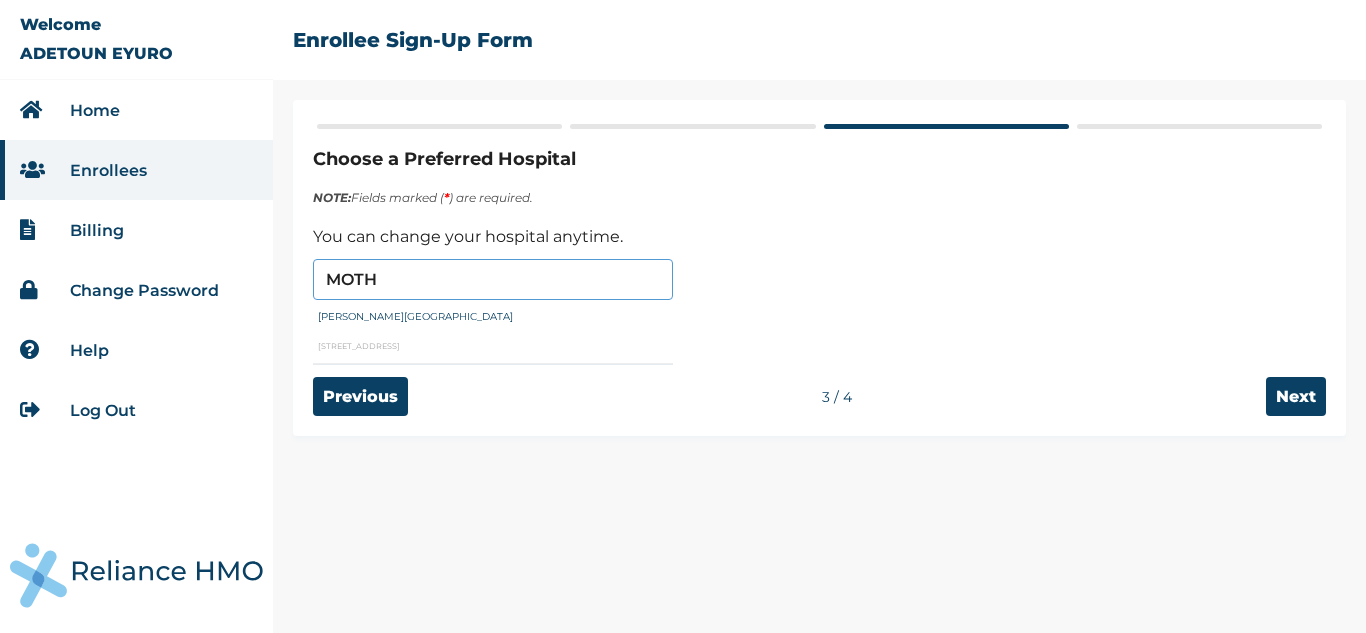 type on "Mother Teresa Medical Centre" 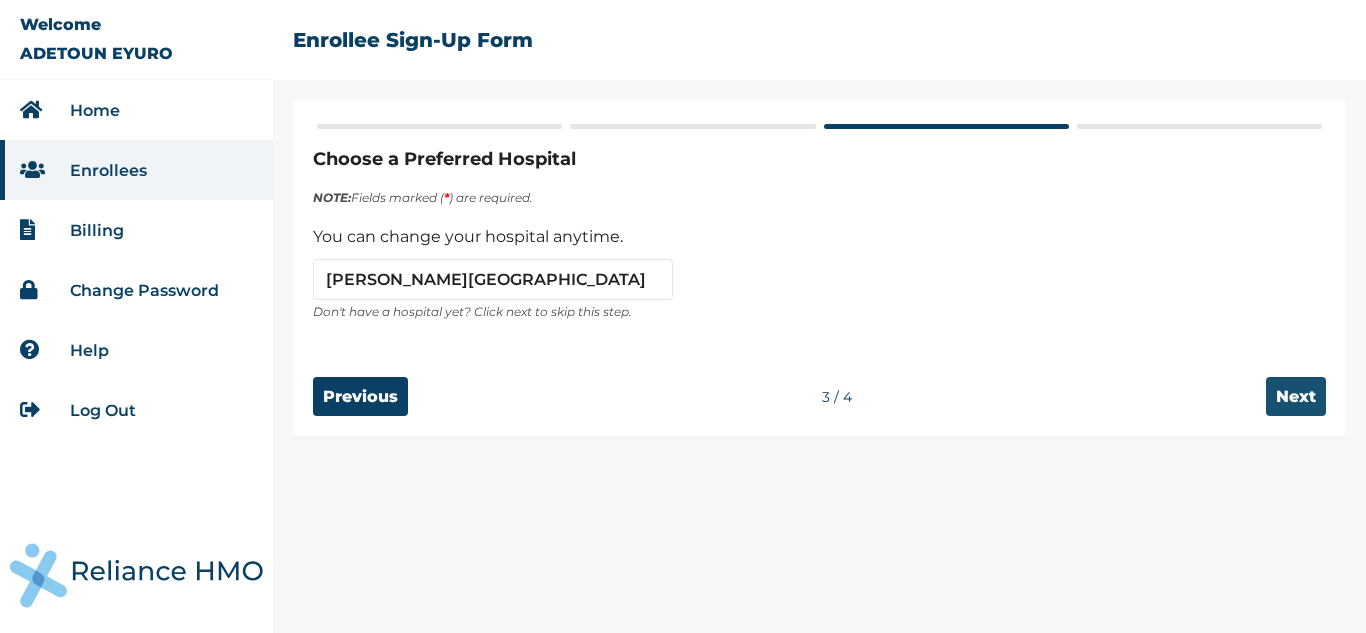 click on "Next" at bounding box center (1296, 396) 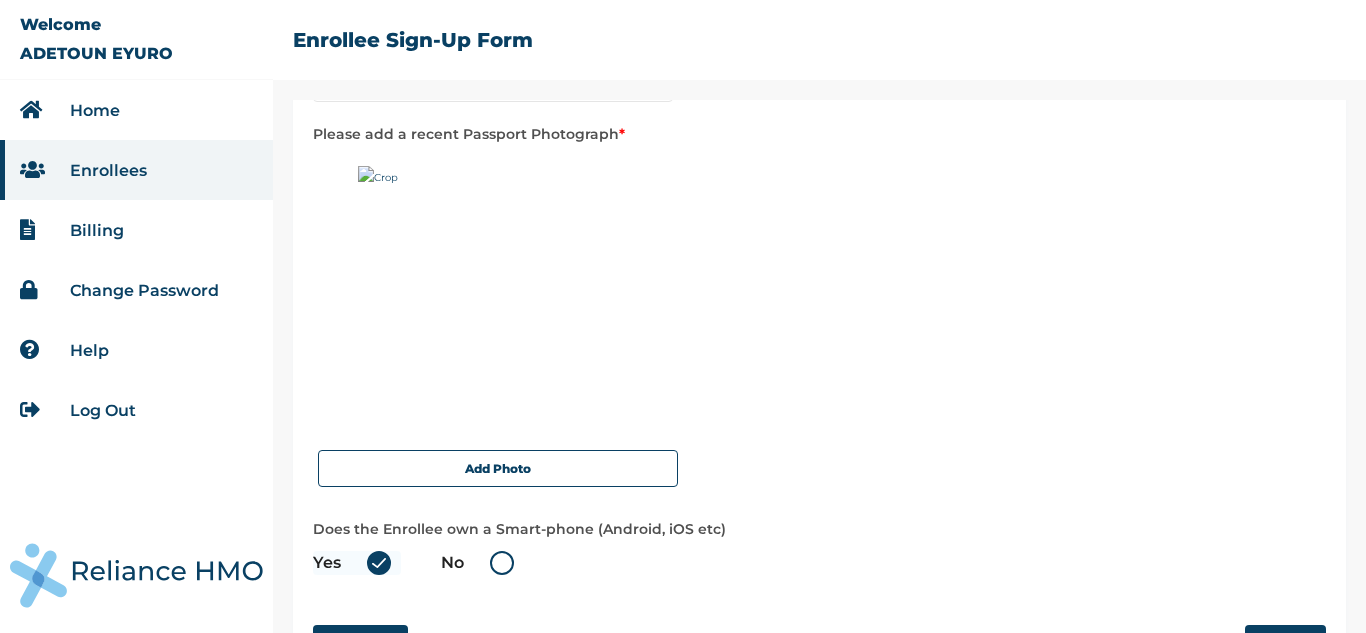 scroll, scrollTop: 270, scrollLeft: 0, axis: vertical 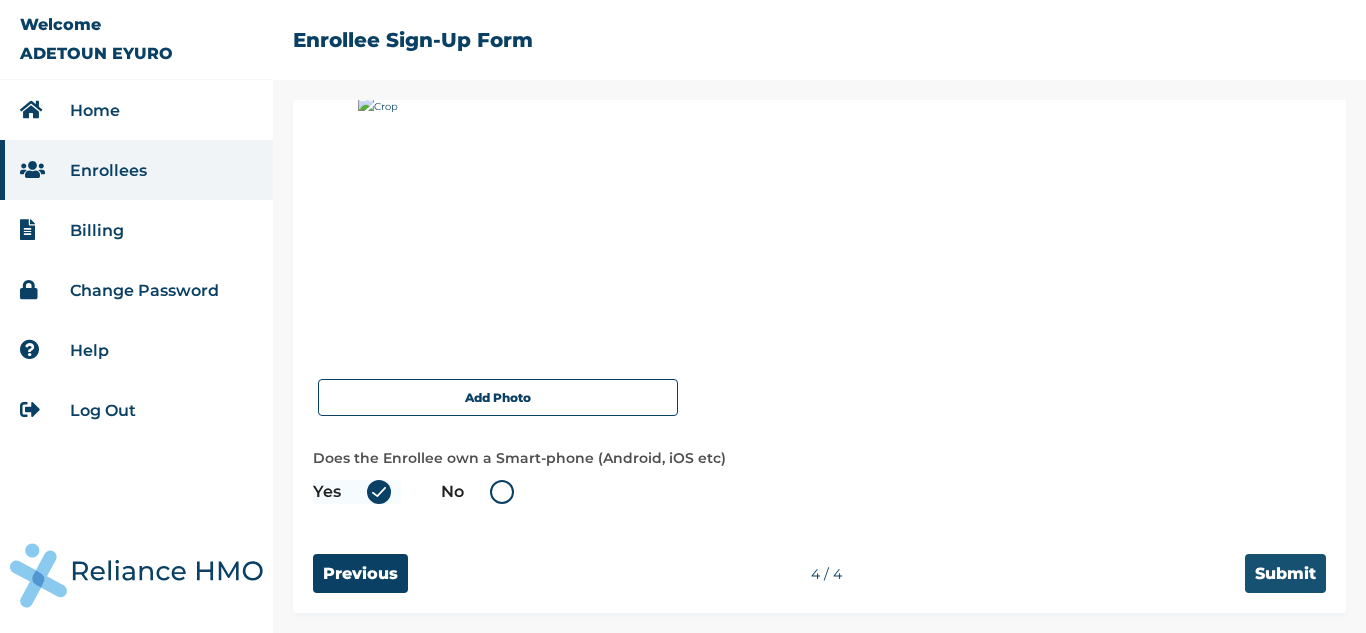 click on "Submit" at bounding box center [1285, 573] 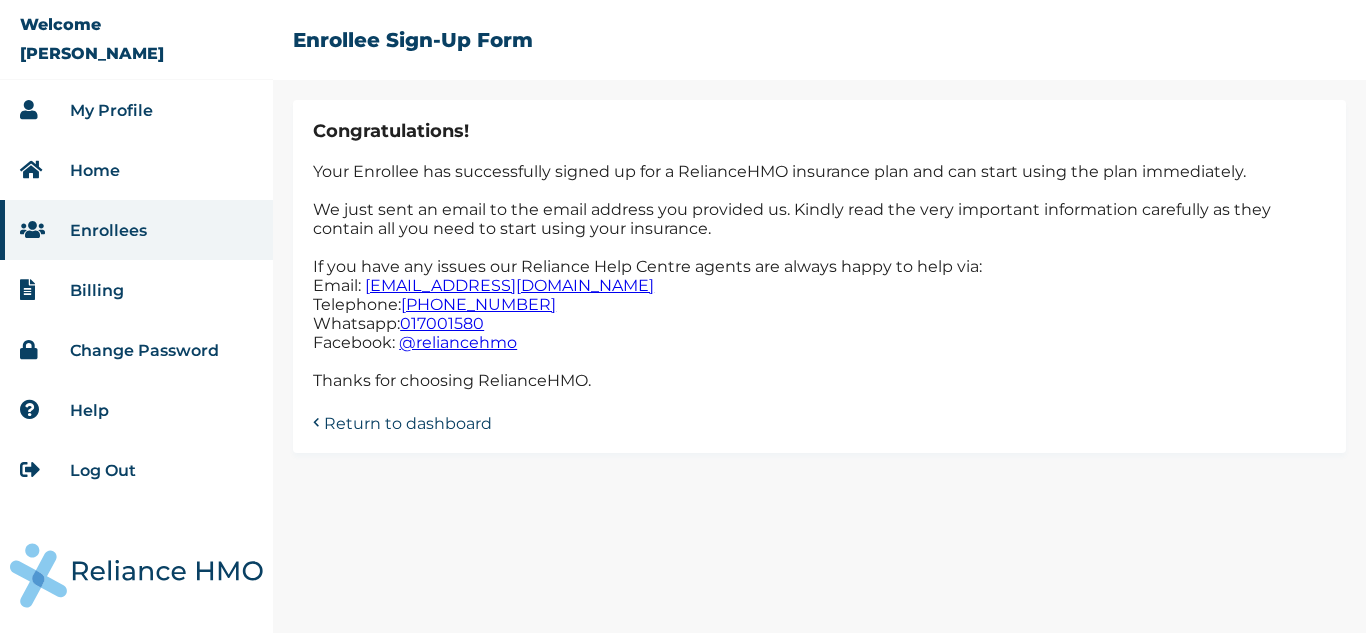 click on "Enrollees" at bounding box center (136, 230) 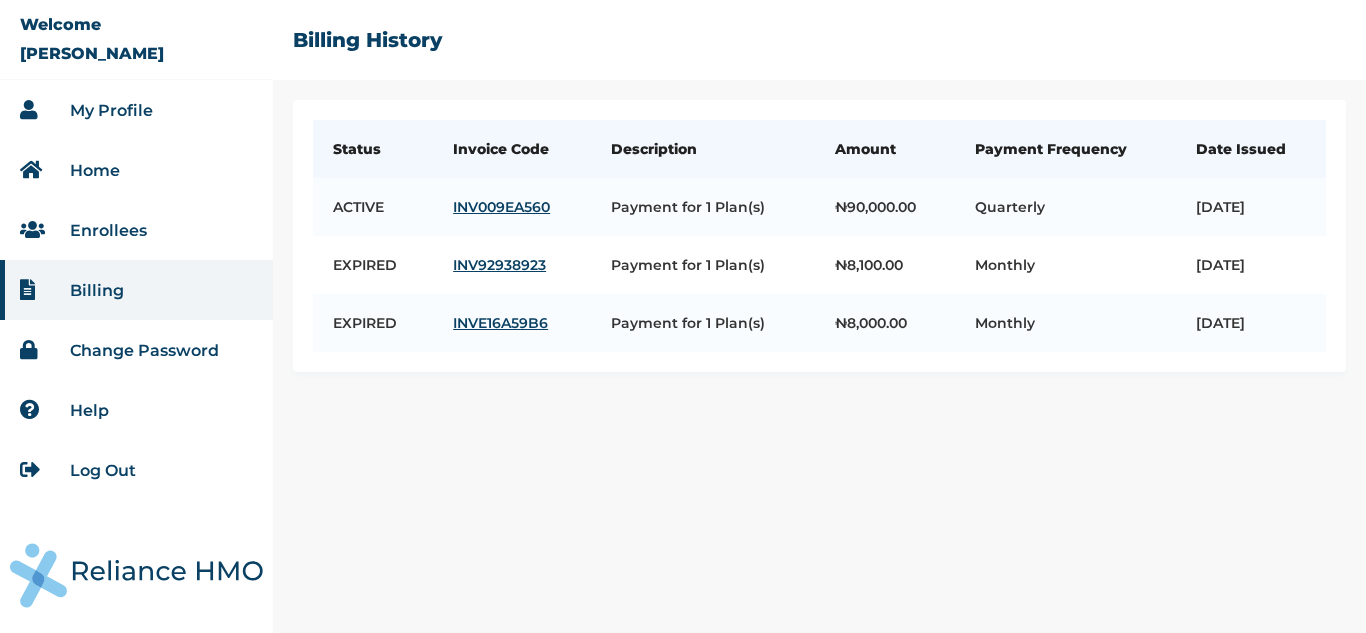 click on "Enrollees" at bounding box center (108, 230) 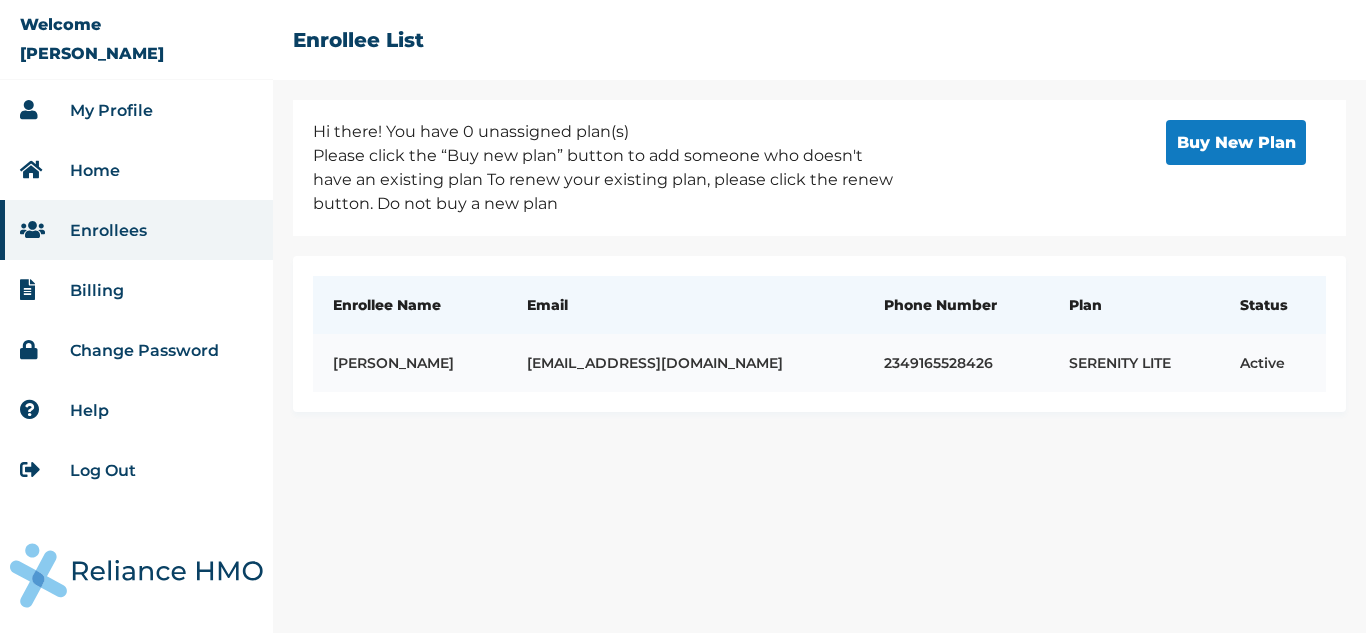 click on "SERENITY LITE" at bounding box center [1134, 363] 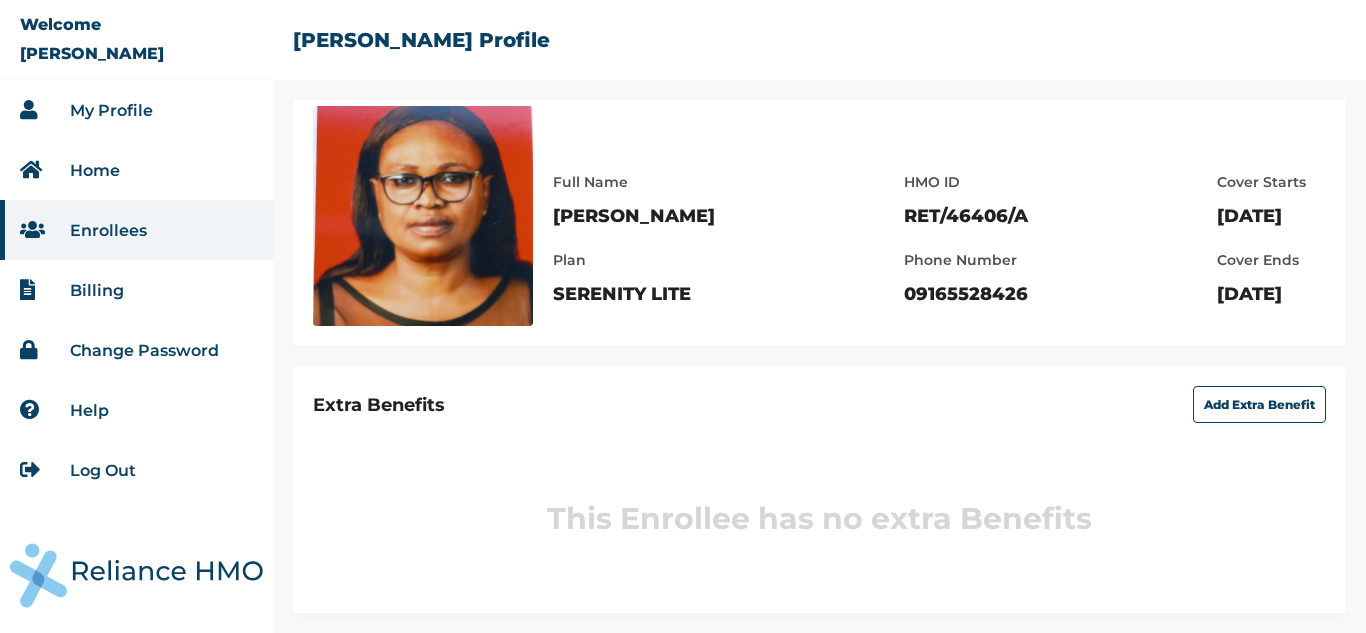scroll, scrollTop: 134, scrollLeft: 0, axis: vertical 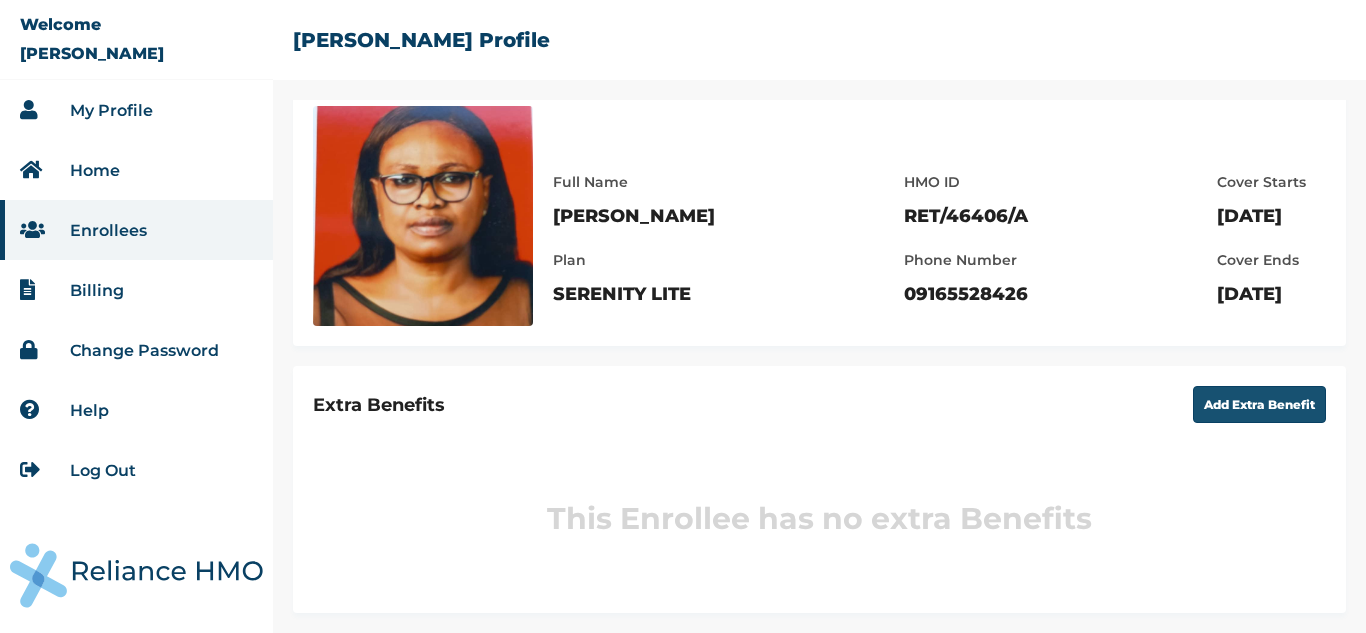 click on "Add Extra Benefit" at bounding box center (1259, 404) 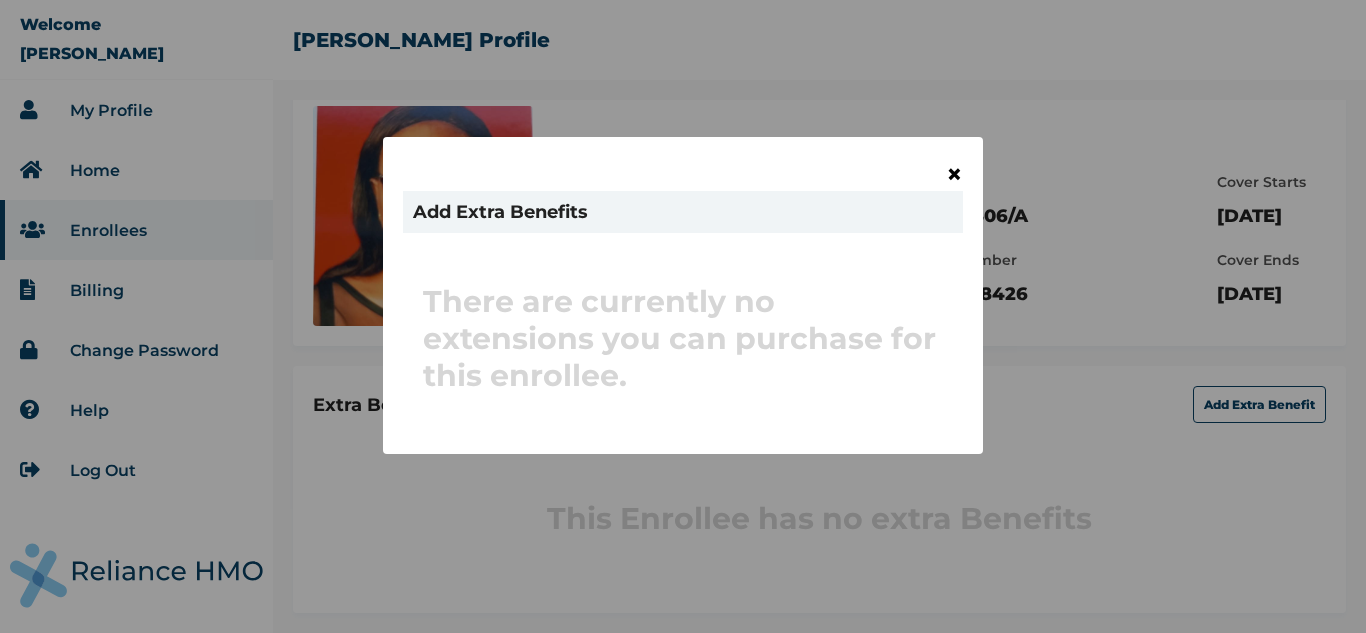 click on "×" at bounding box center [954, 174] 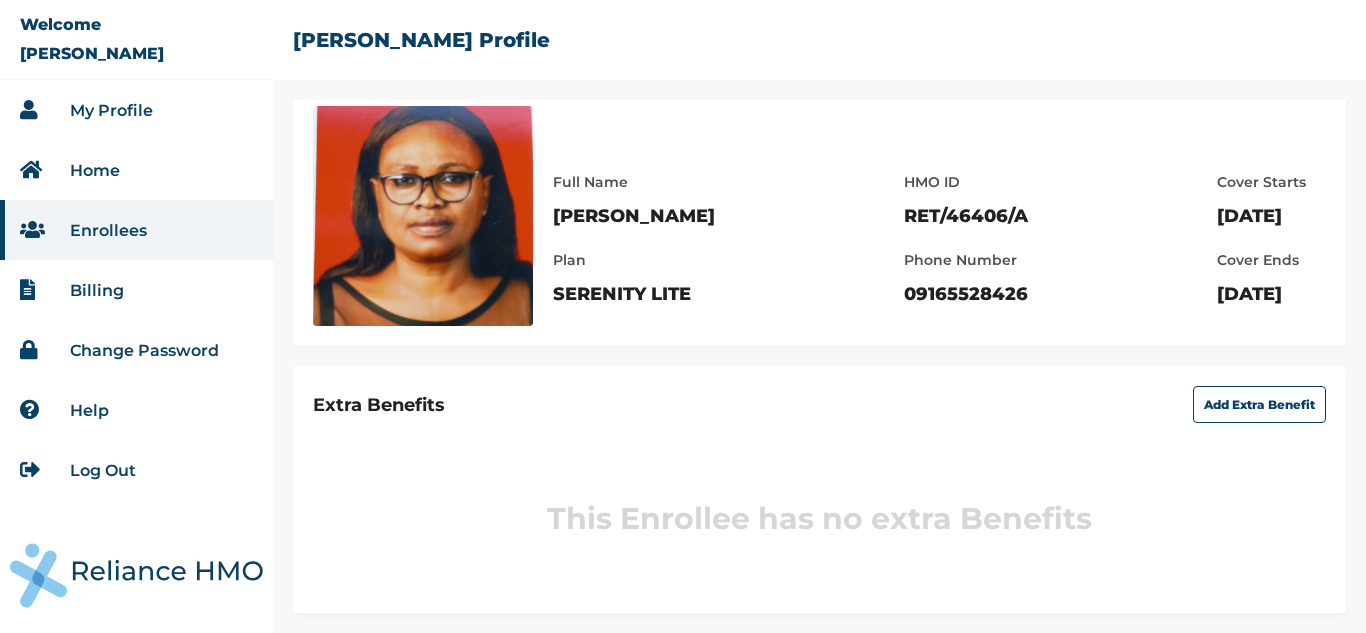 click on "My Profile" at bounding box center (111, 110) 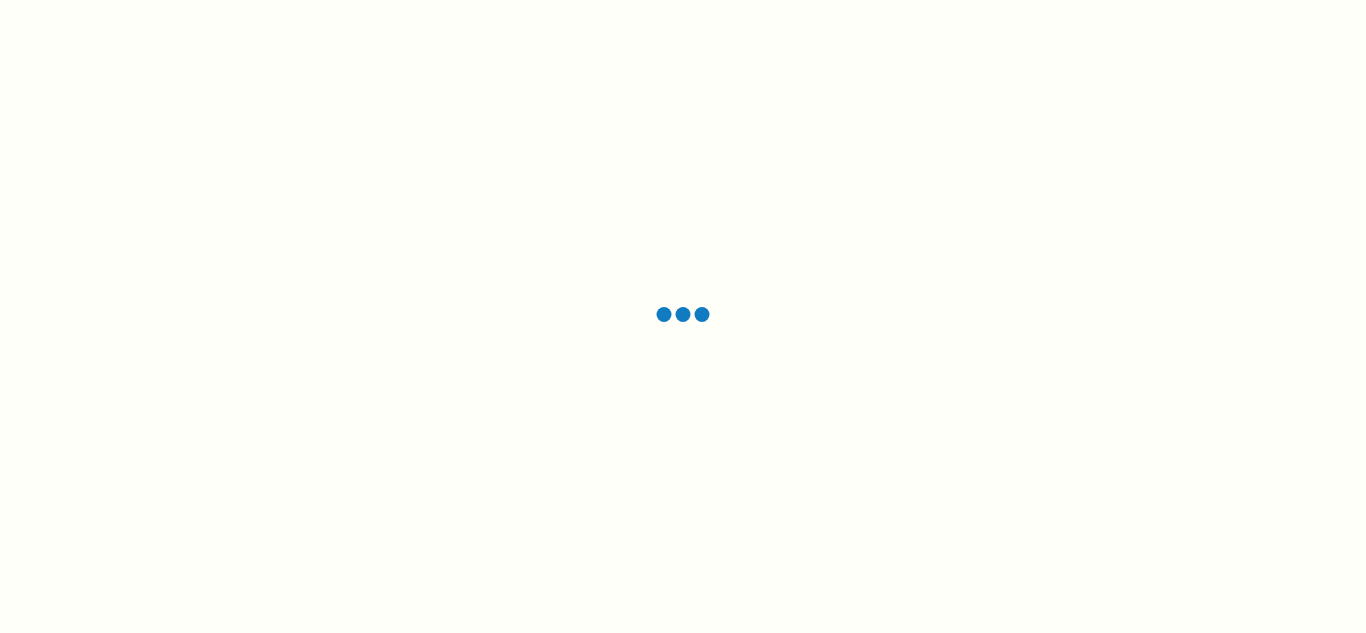 scroll, scrollTop: 0, scrollLeft: 0, axis: both 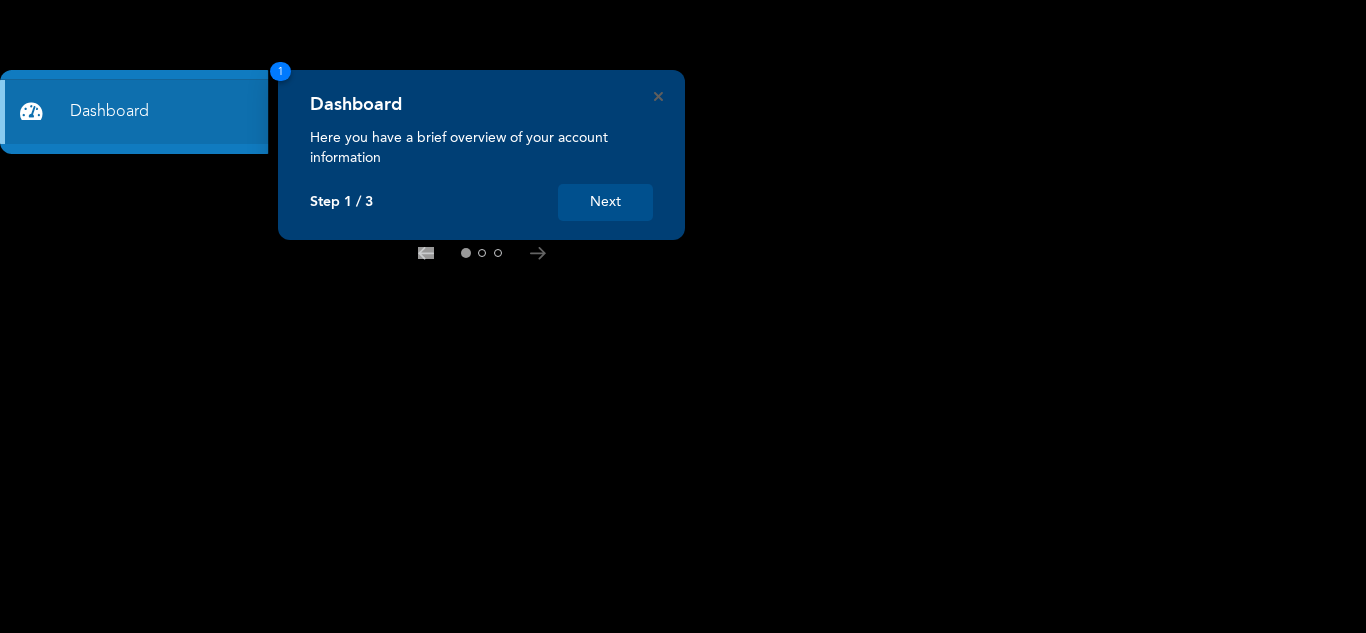 click on "Next" at bounding box center [605, 202] 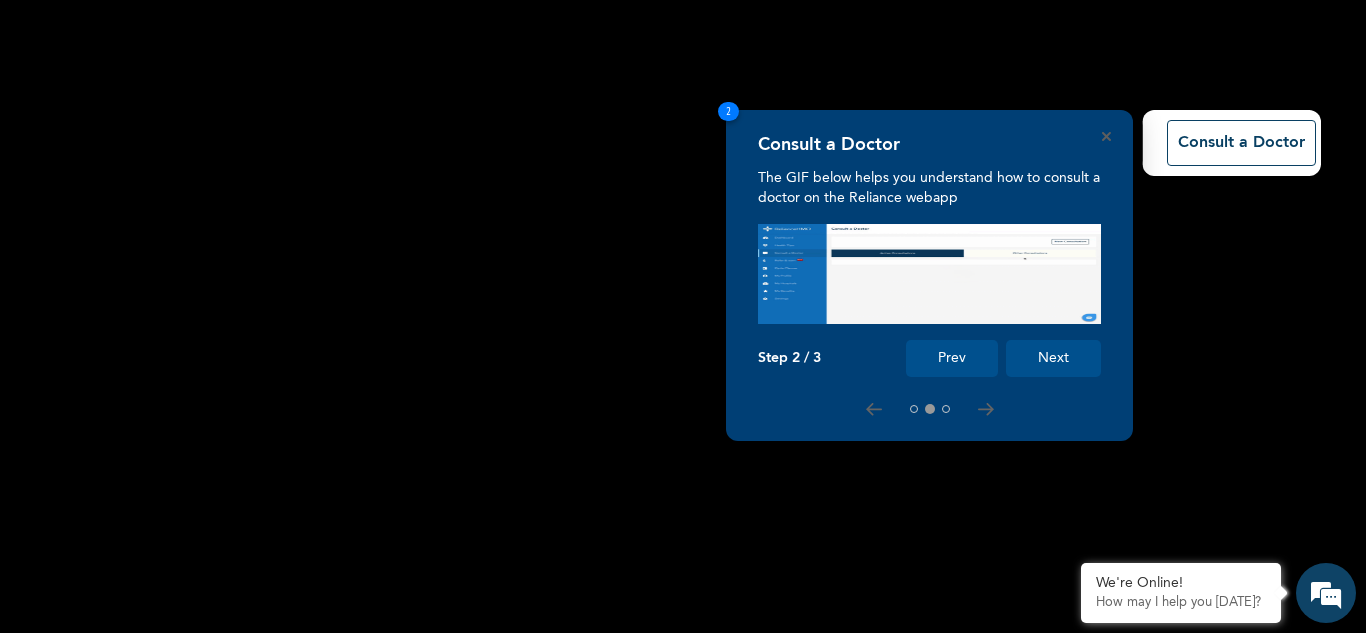 click on "Next" at bounding box center [1053, 358] 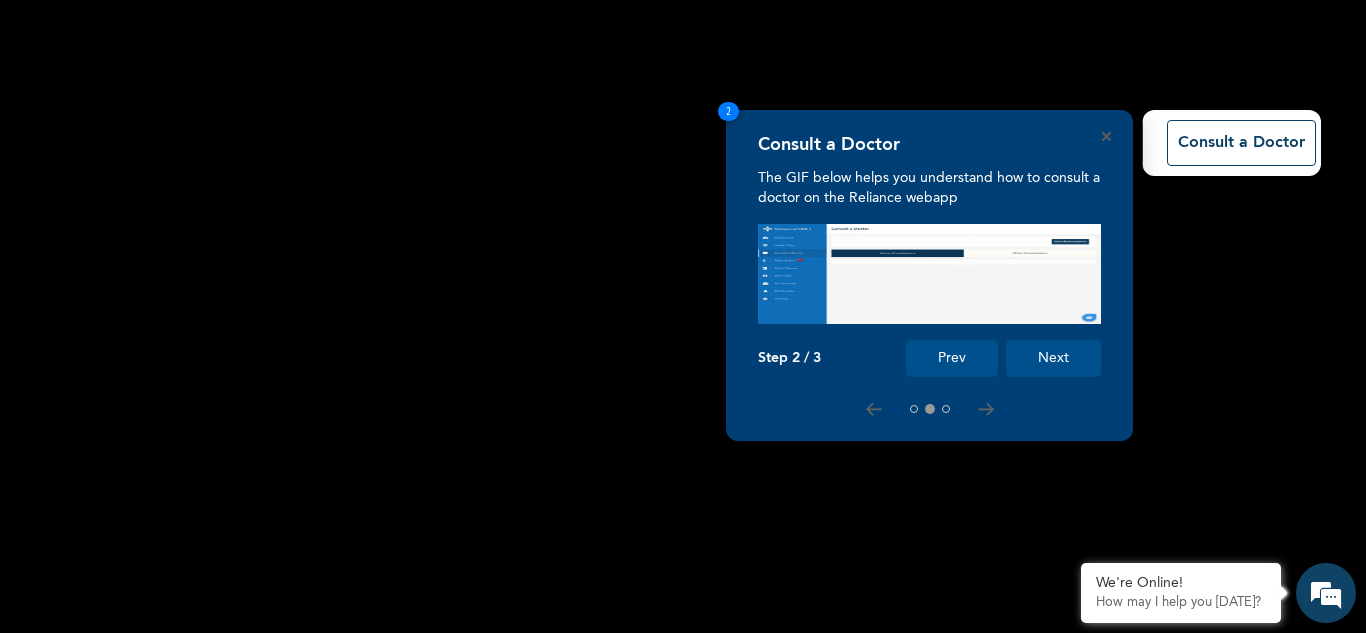 scroll, scrollTop: 141, scrollLeft: 0, axis: vertical 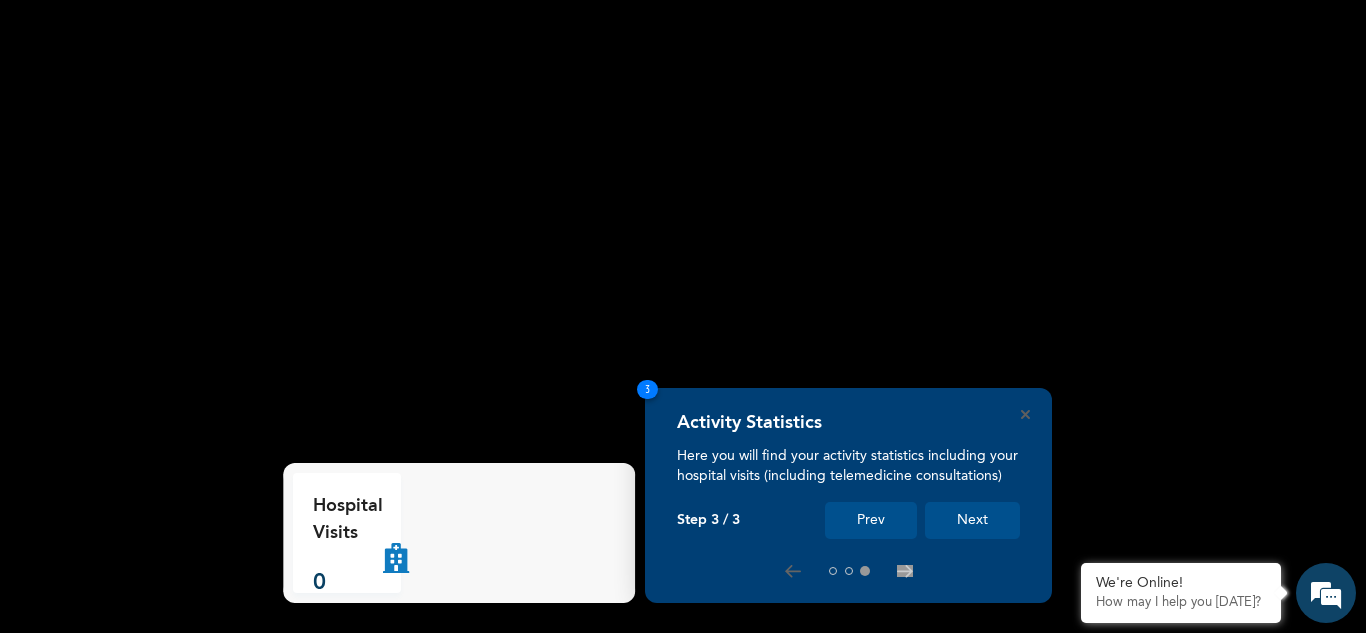 click on "Next" at bounding box center (972, 520) 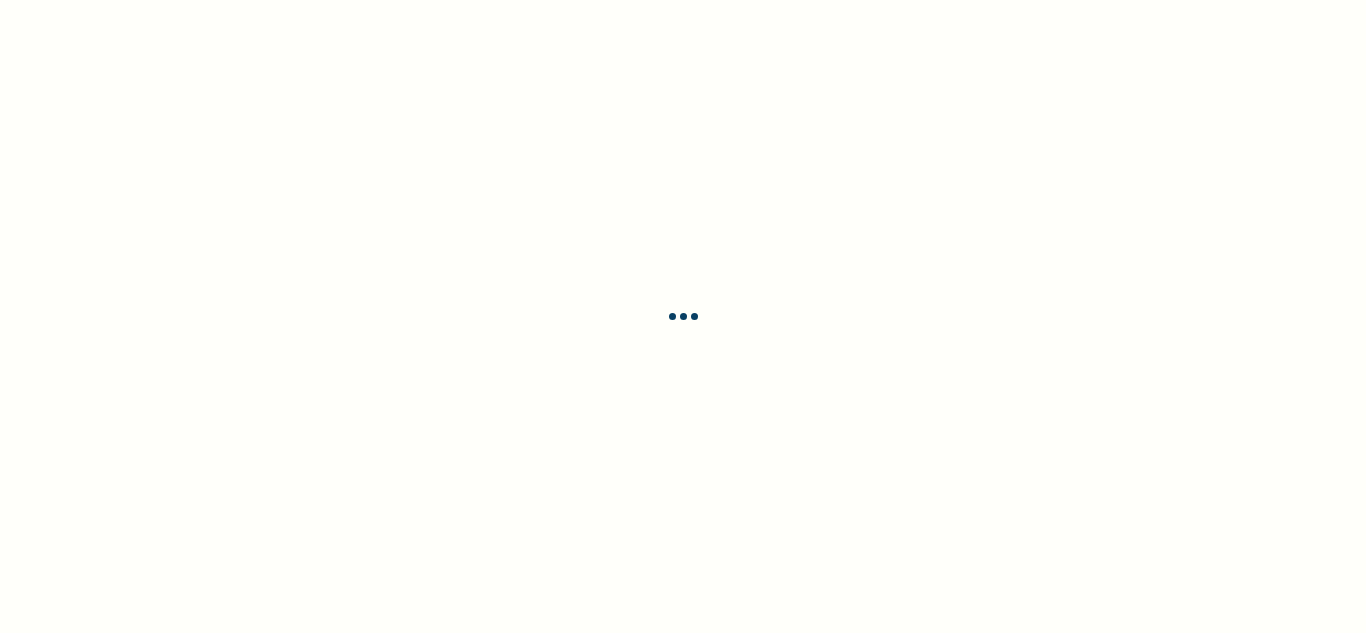 scroll, scrollTop: 0, scrollLeft: 0, axis: both 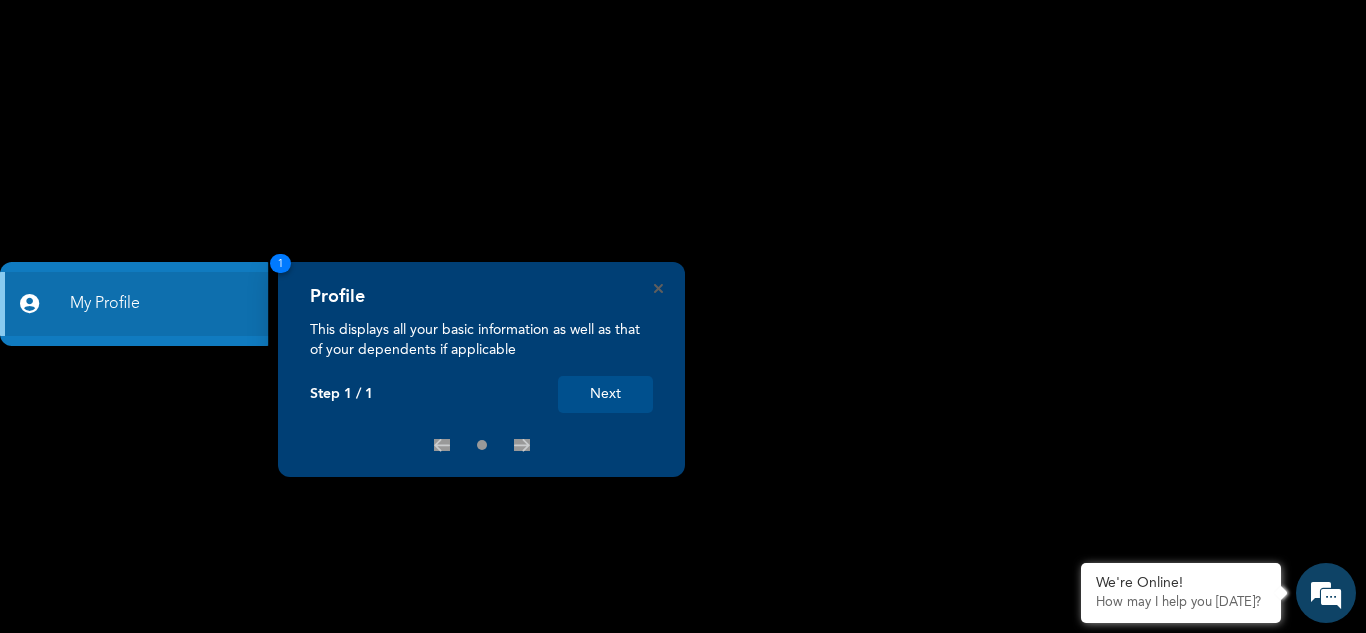 click 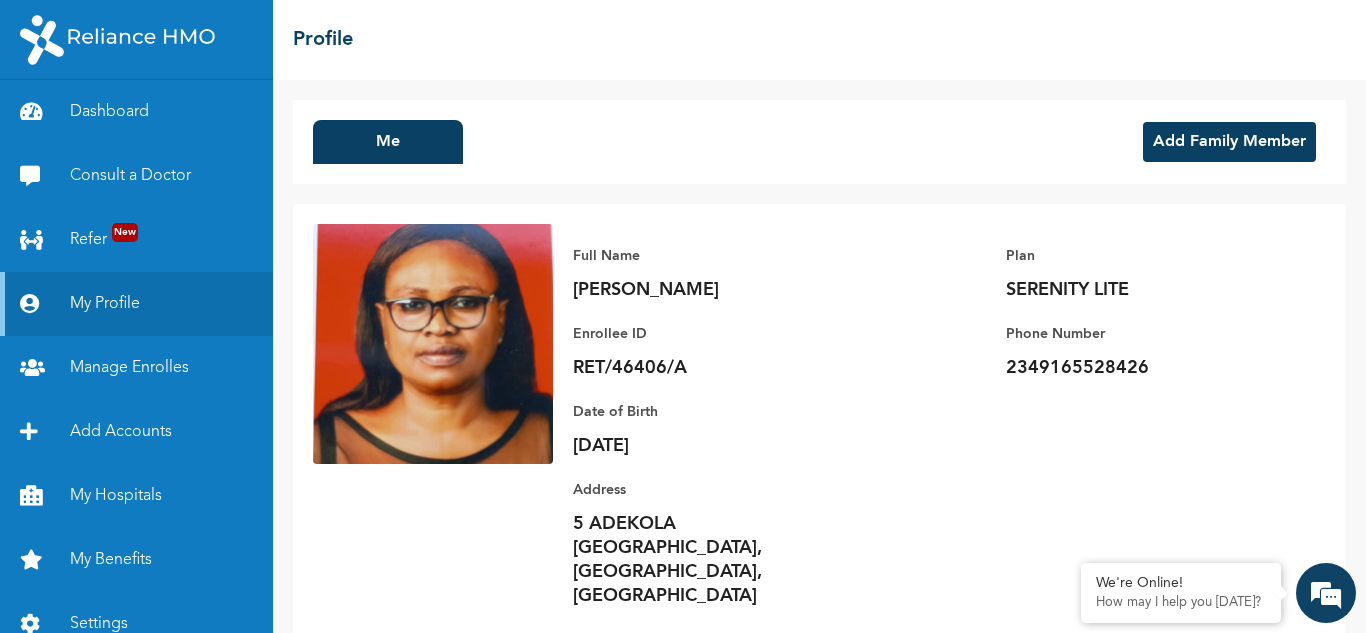 scroll, scrollTop: 7, scrollLeft: 0, axis: vertical 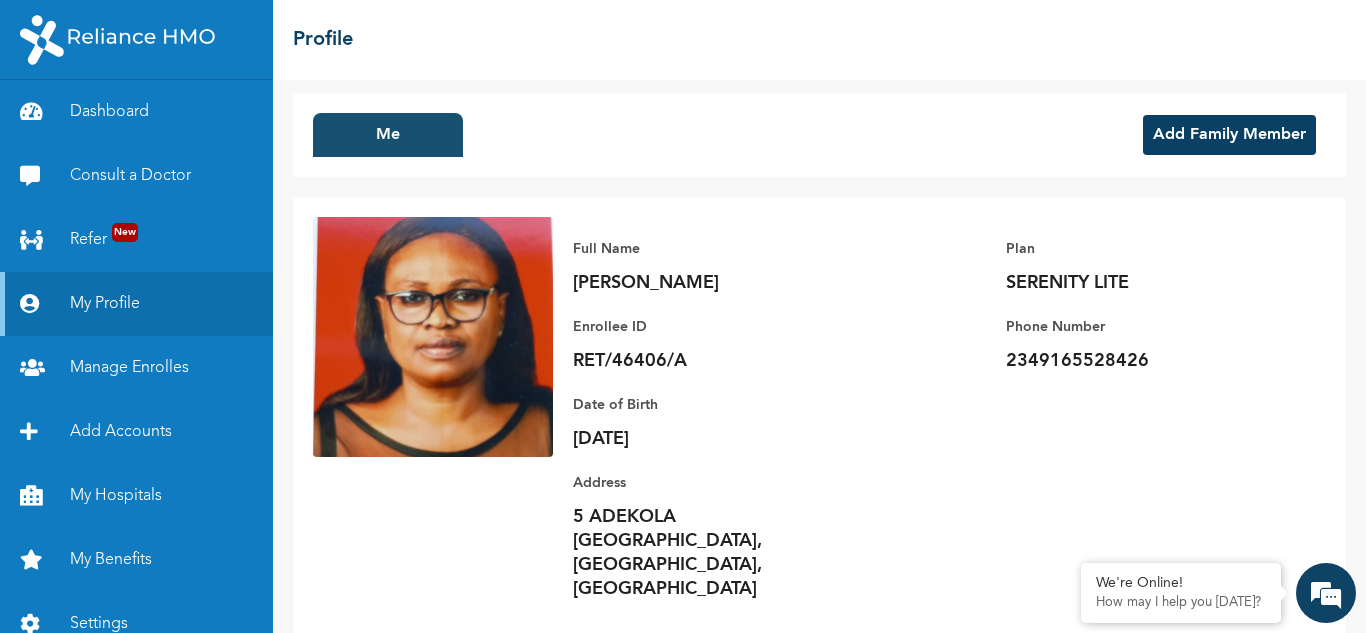 click on "Me" at bounding box center [388, 135] 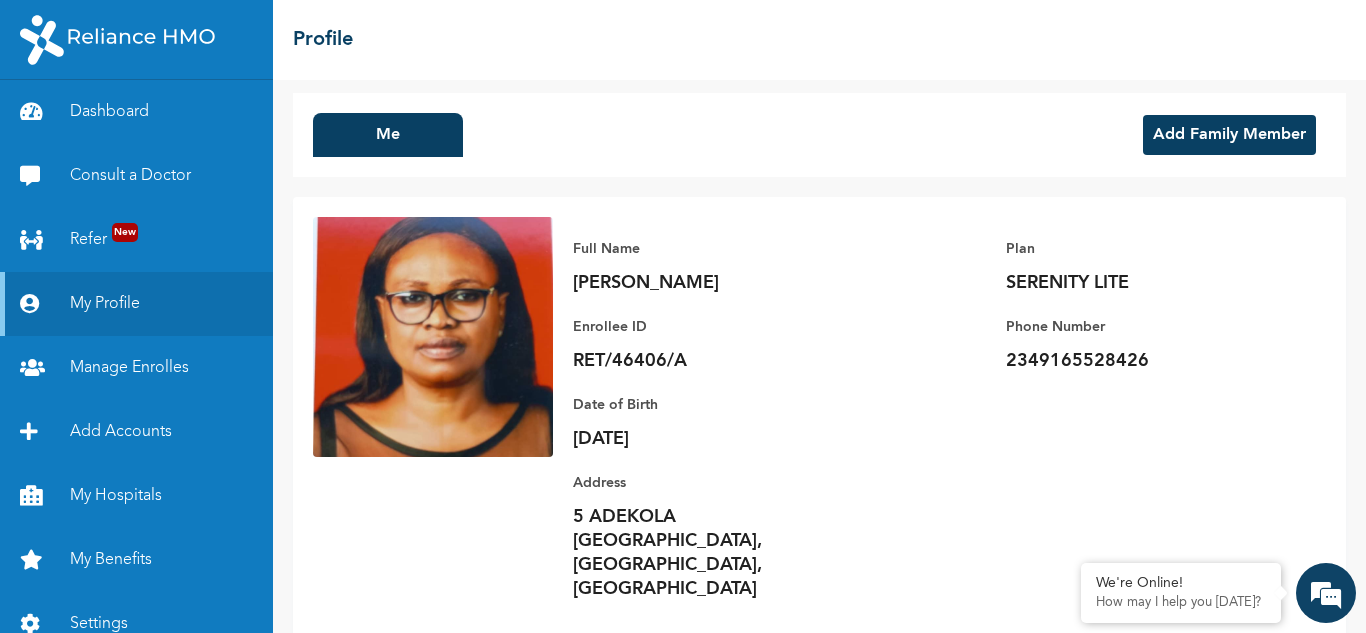 click on "Full Name HELEN EYURO Enrollee ID RET/46406/A Plan SERENITY LITE Phone Number 2349165528426 Date of Birth 1965-10-05 Address 5 ADEKOLA ADETOYESE STREET, IKOTUN, Lagos" at bounding box center [939, 419] 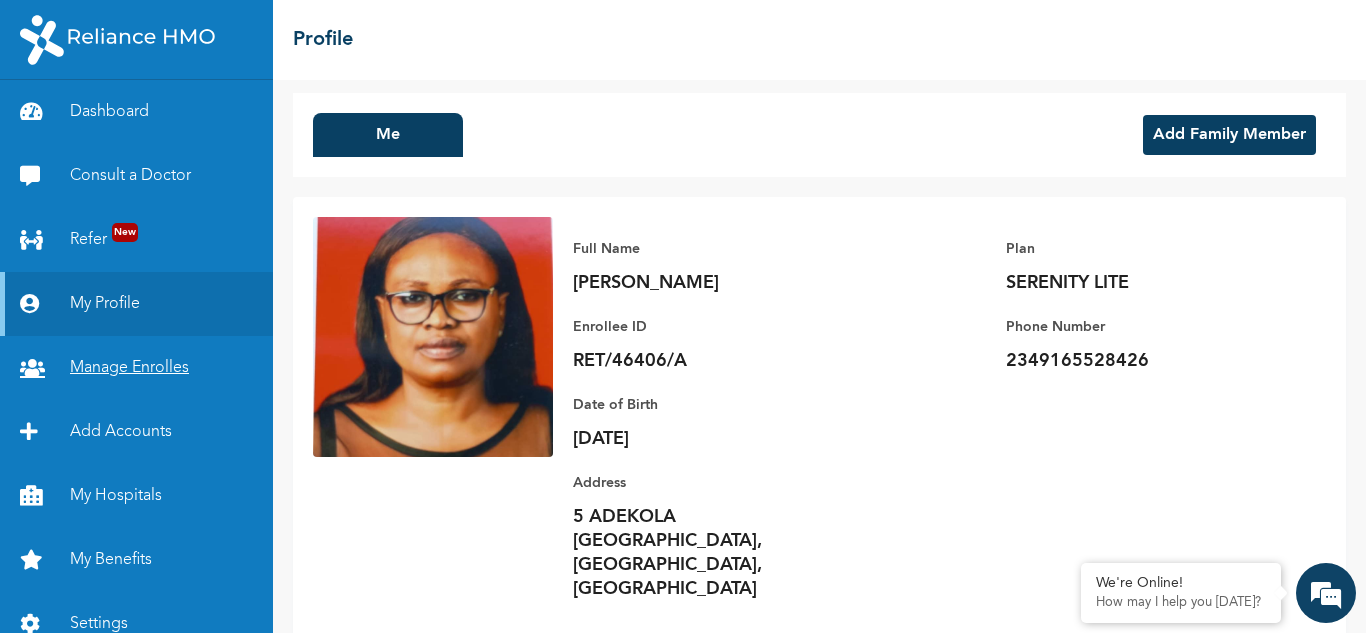 click on "Manage Enrolles" at bounding box center (136, 368) 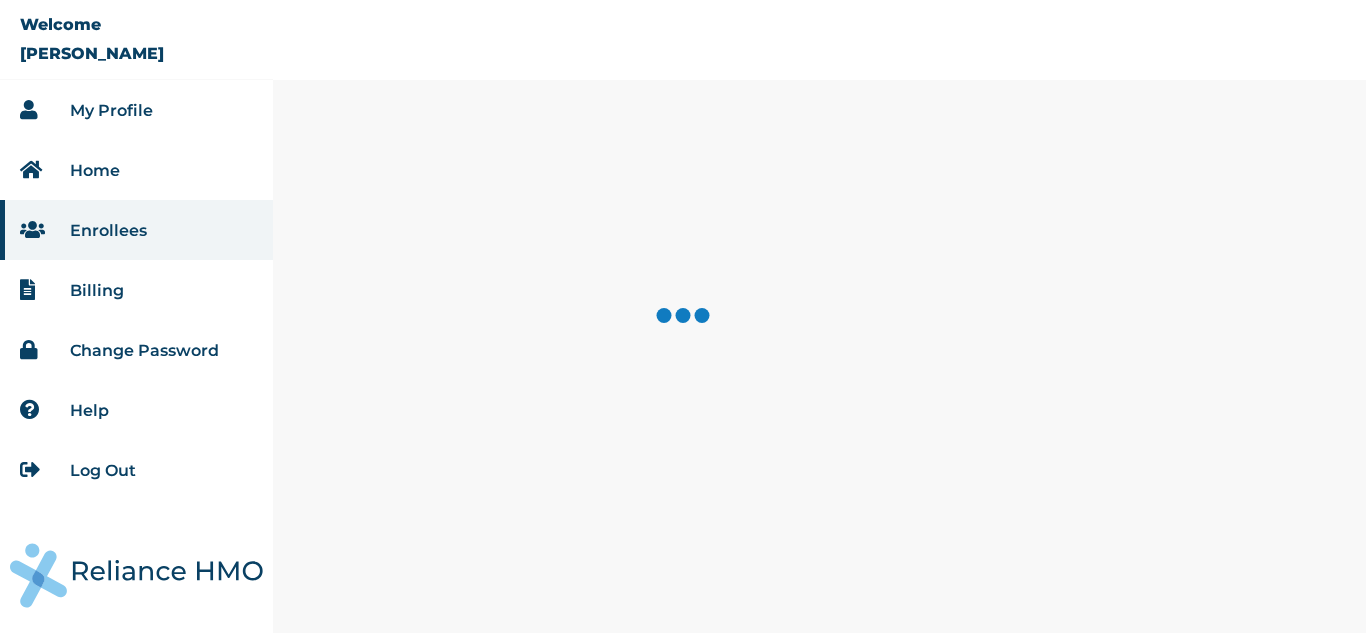 scroll, scrollTop: 0, scrollLeft: 0, axis: both 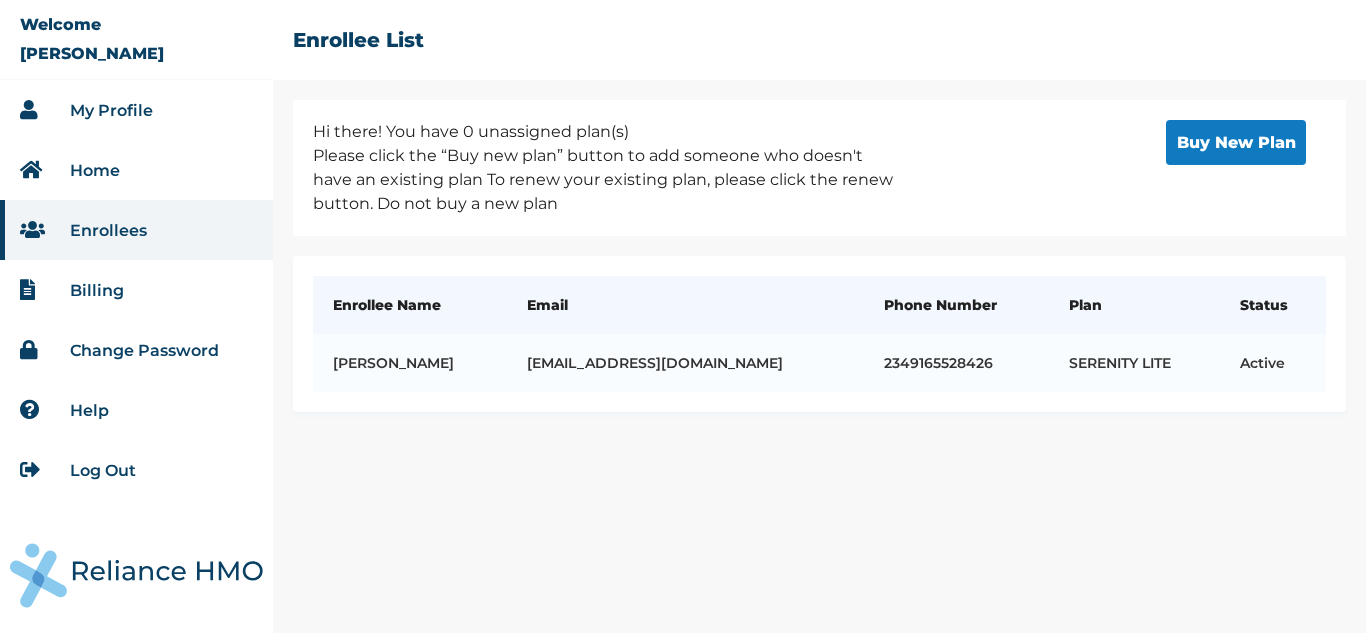 click on "Home" at bounding box center (95, 170) 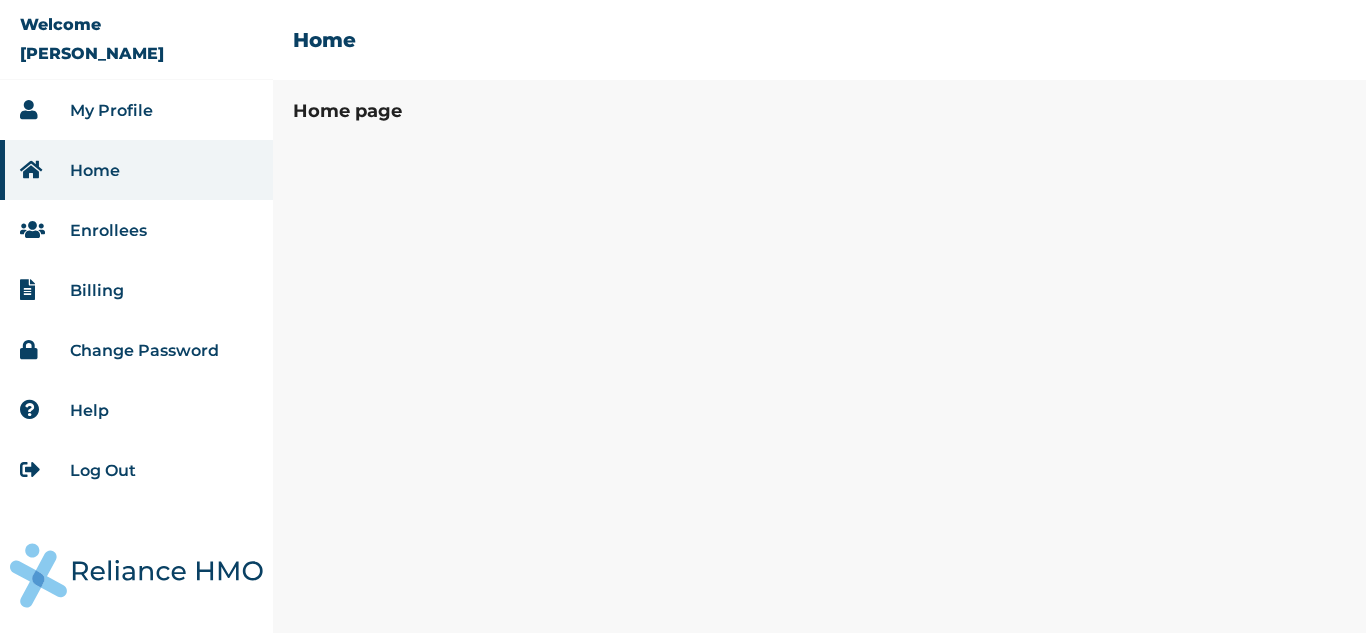 click on "Enrollees" at bounding box center (136, 230) 